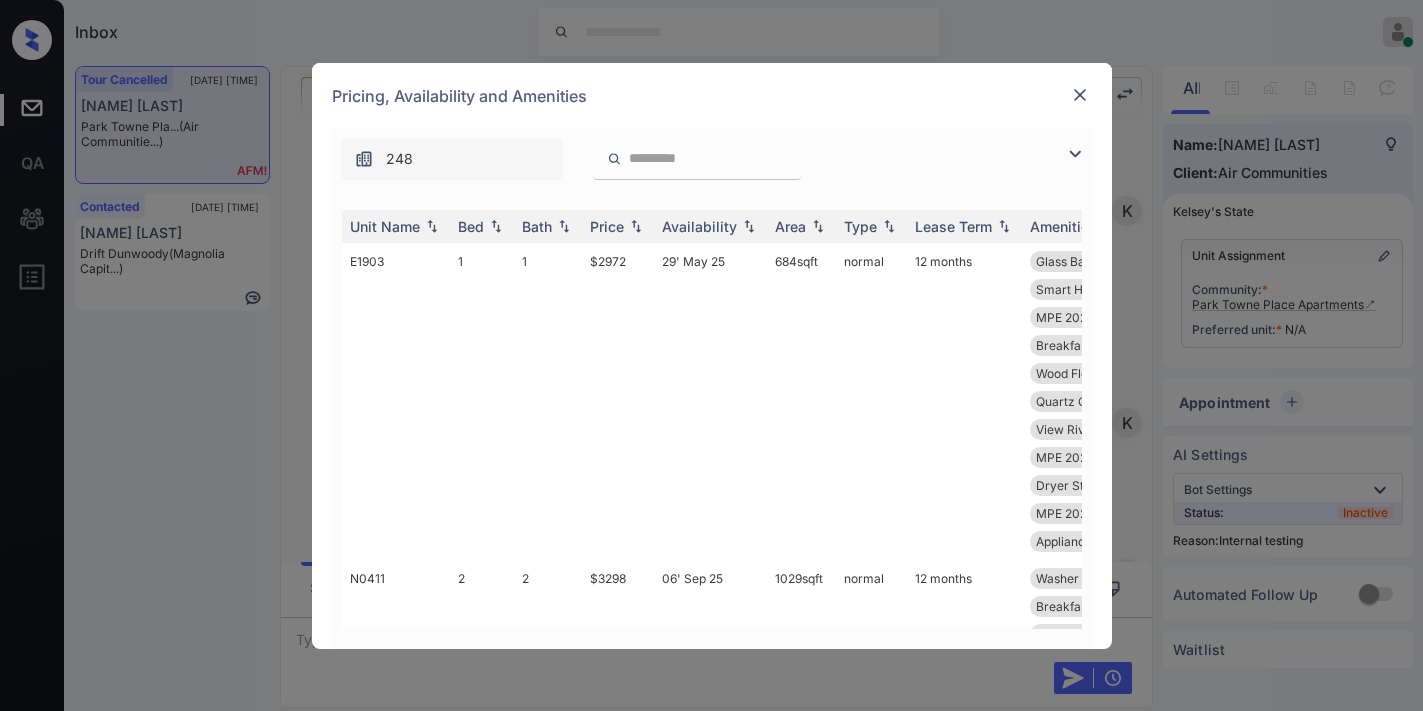 scroll, scrollTop: 0, scrollLeft: 0, axis: both 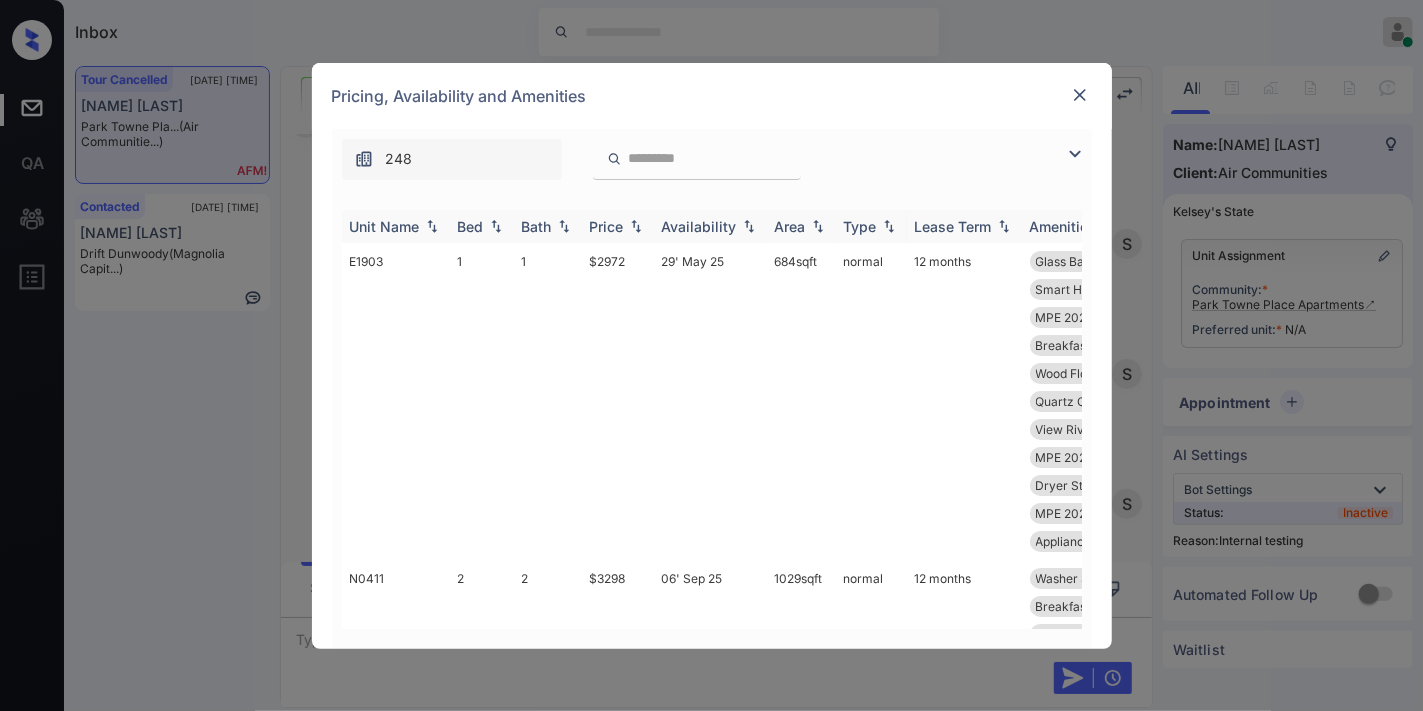 click on "Price" at bounding box center [618, 226] 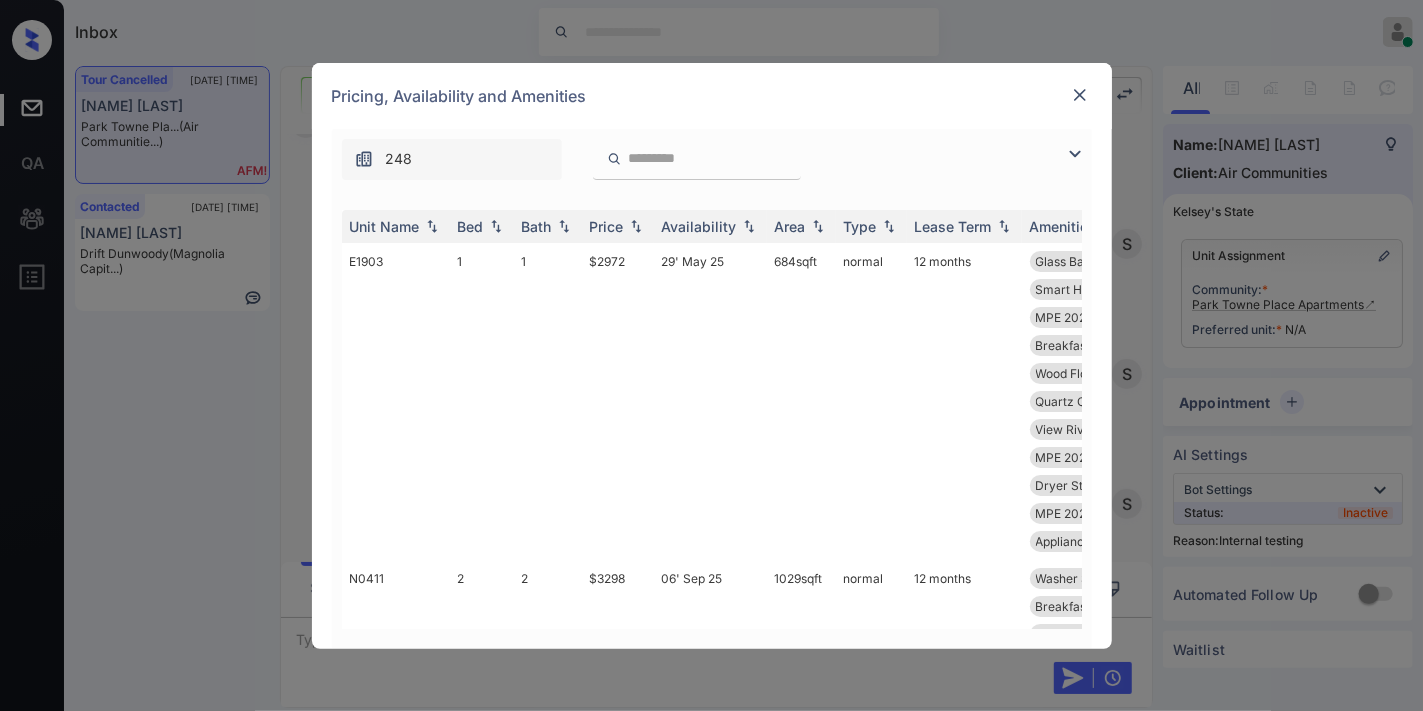 click on "Price" at bounding box center [618, 226] 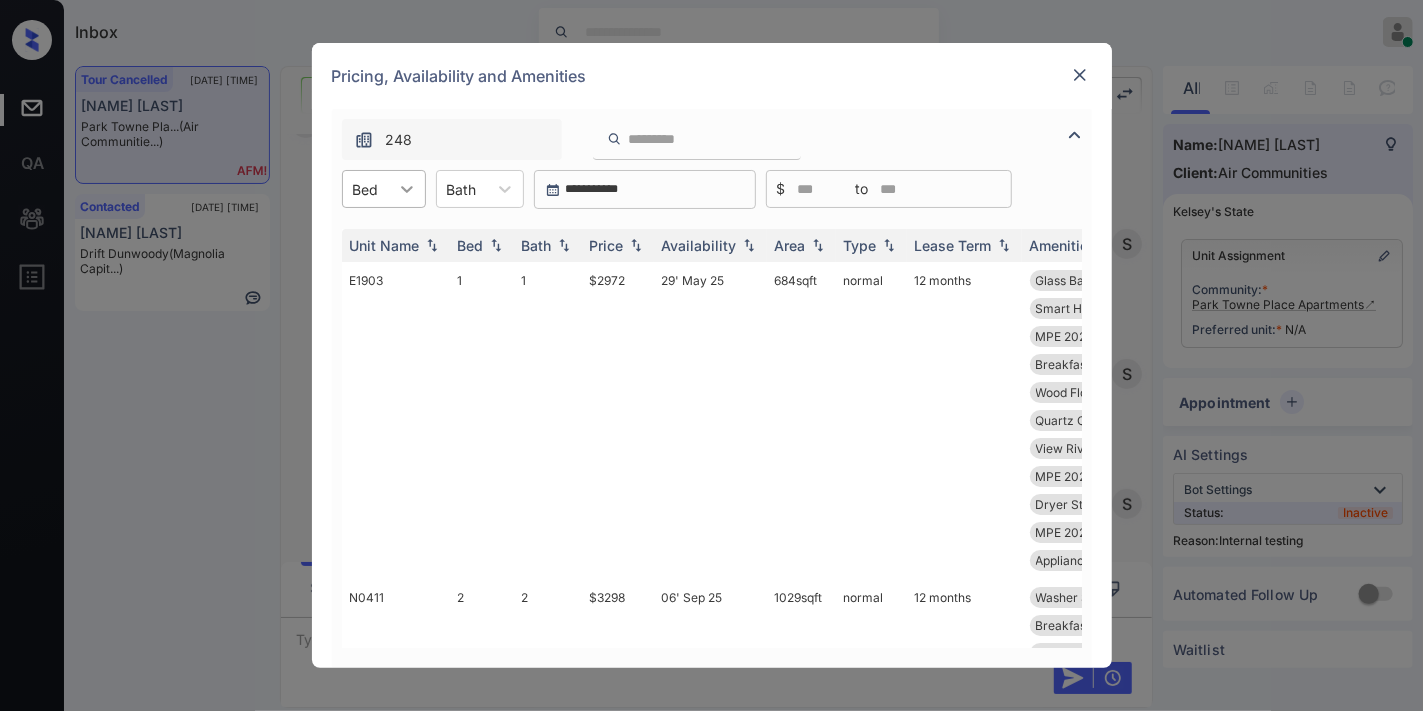 click at bounding box center [407, 189] 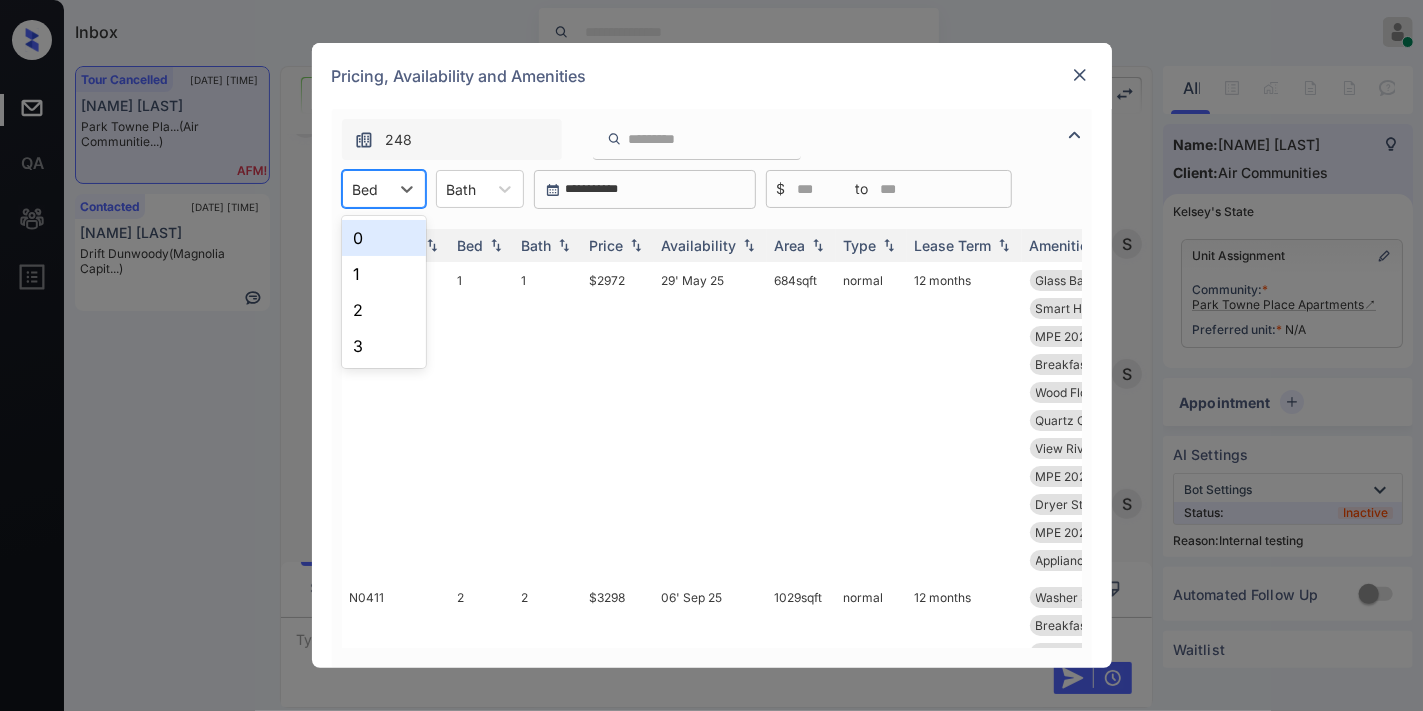 click on "0" at bounding box center [384, 238] 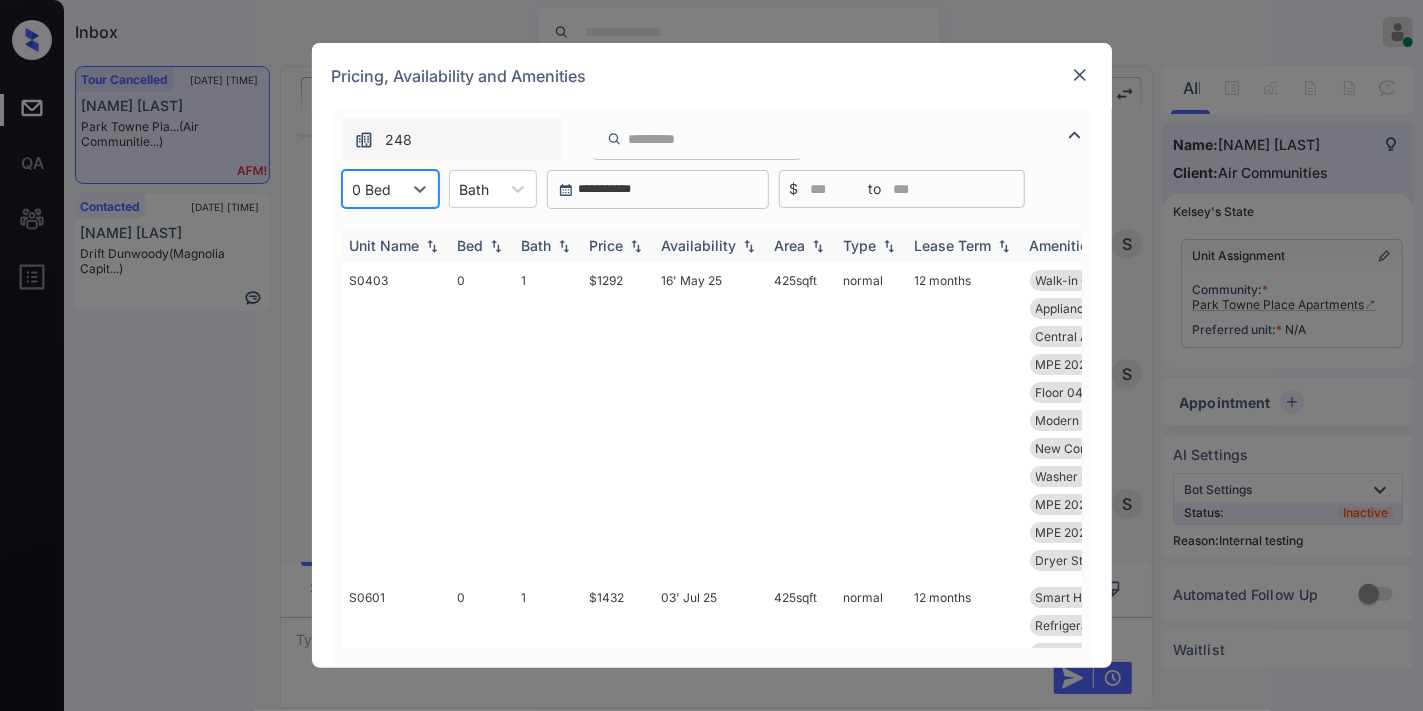 click on "Price" at bounding box center (607, 245) 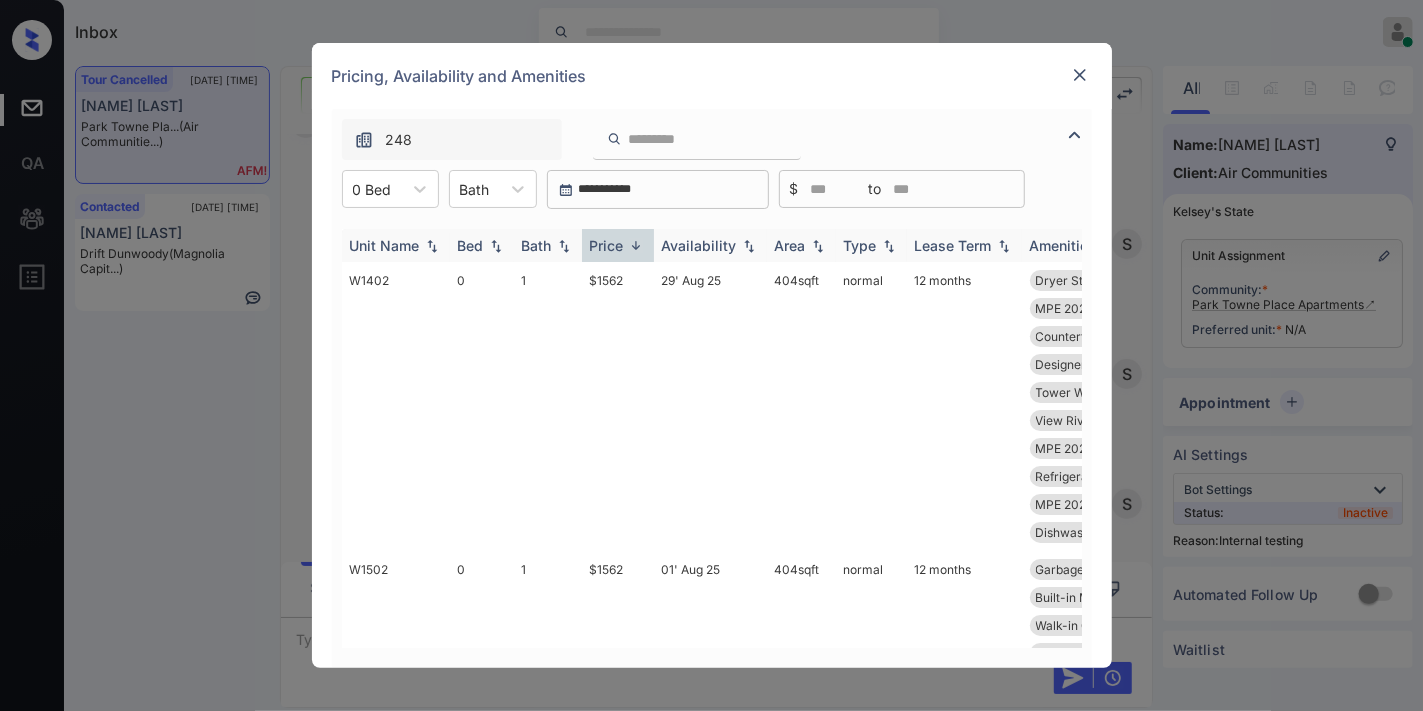 click on "Price" at bounding box center (607, 245) 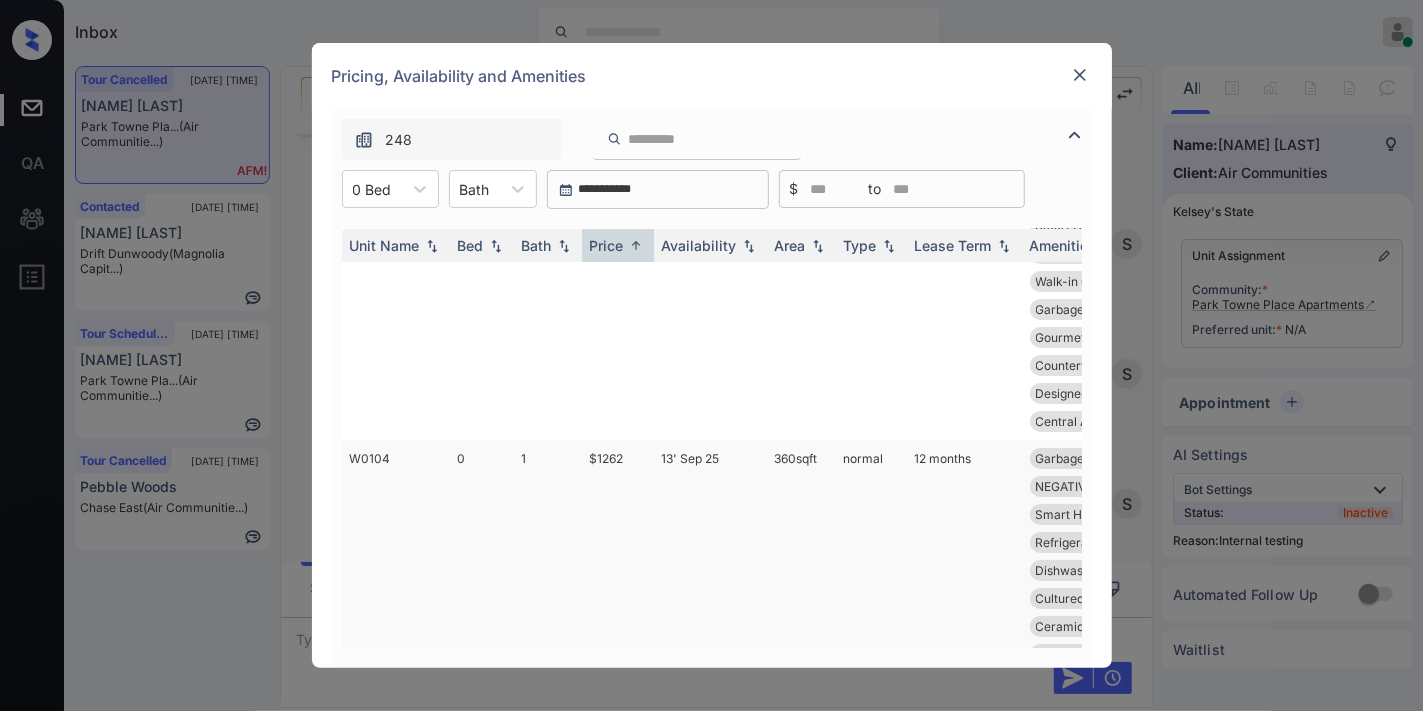 scroll, scrollTop: 333, scrollLeft: 0, axis: vertical 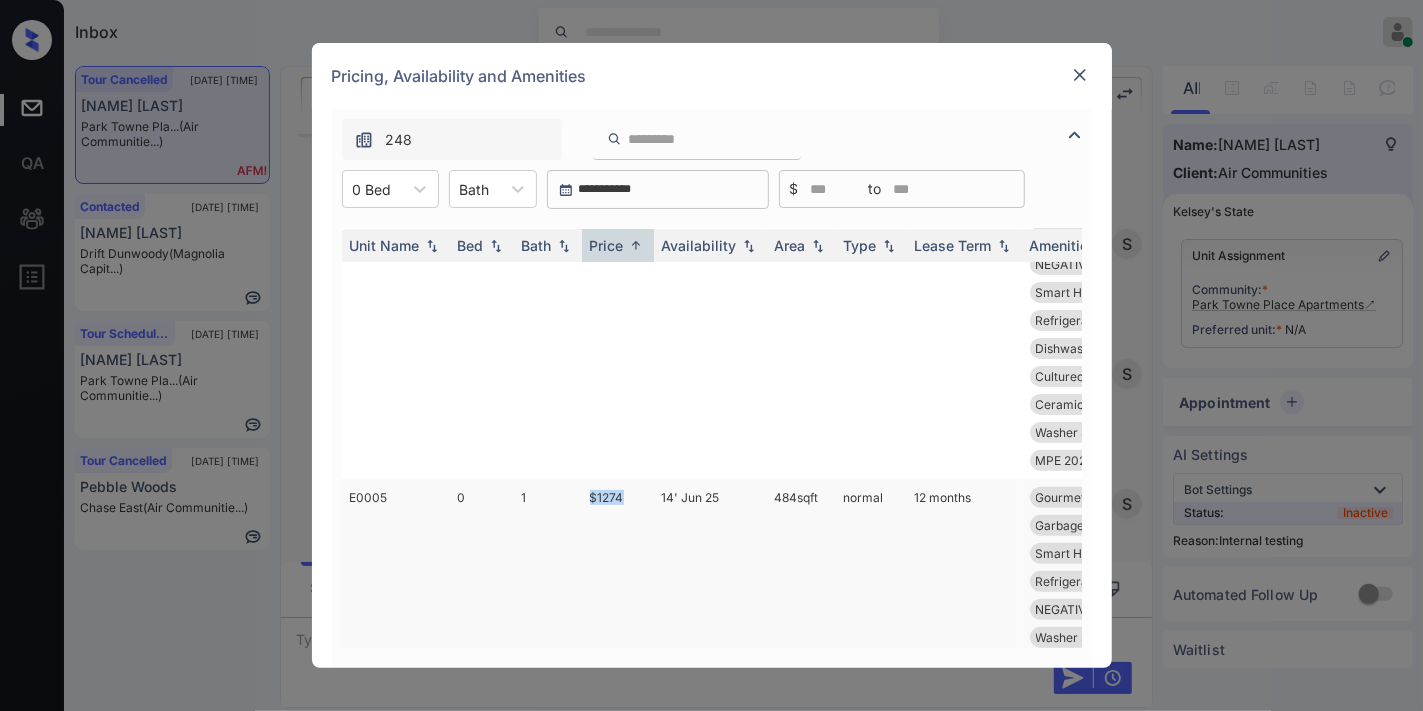 drag, startPoint x: 637, startPoint y: 493, endPoint x: 557, endPoint y: 496, distance: 80.05623 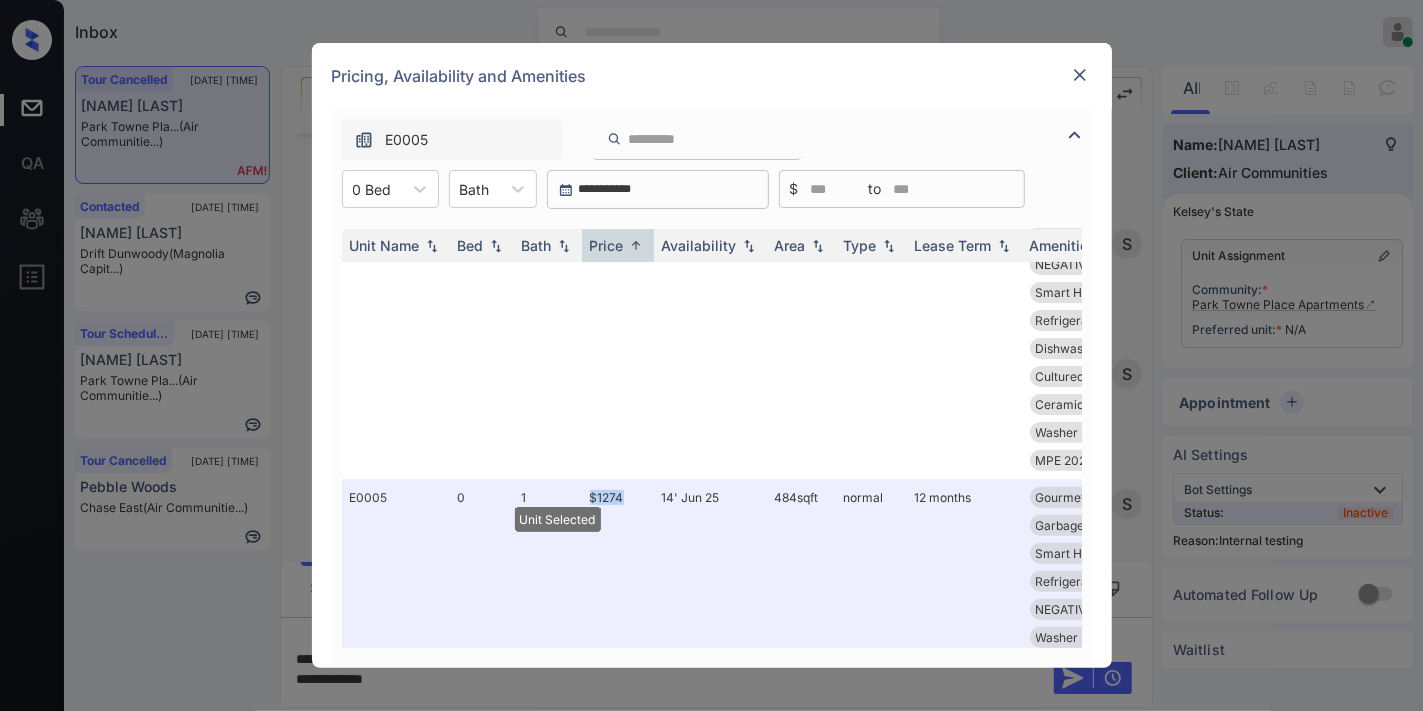 click at bounding box center (1080, 75) 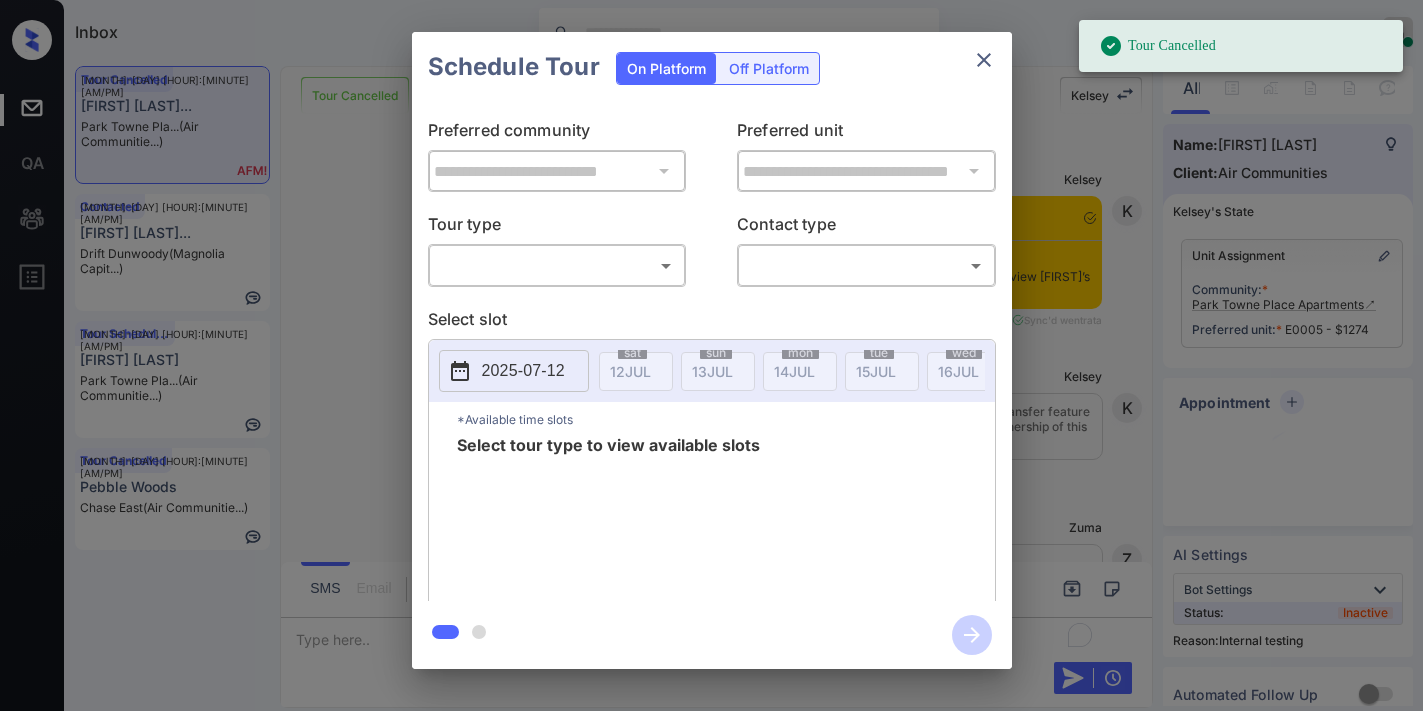 scroll, scrollTop: 0, scrollLeft: 0, axis: both 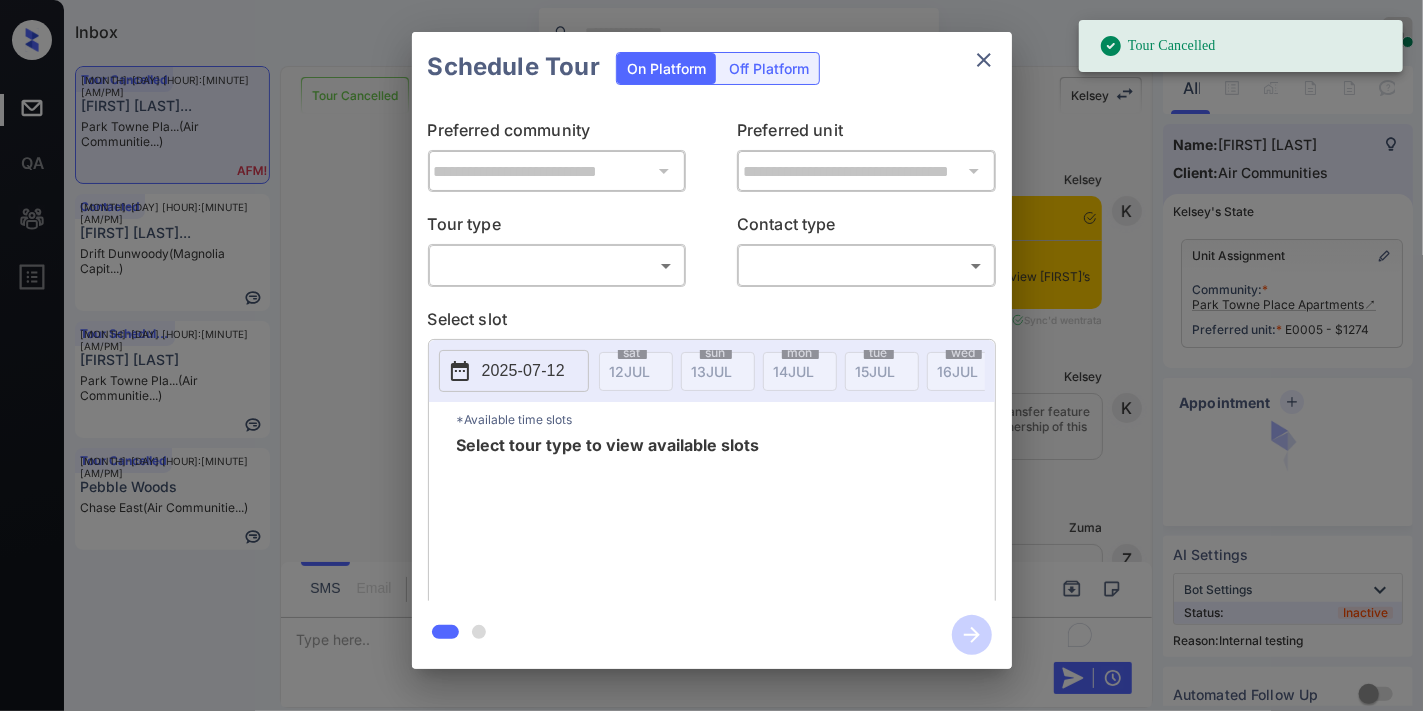 click on "Tour Cancelled Inbox [FIRST] [LAST] Online Set yourself   offline Set yourself   on break Profile Switch to  dark  mode Sign out Tour Cancelled [MONTH]-[DAY] [HOUR]:[MINUTE] [AM/PM]   [FIRST] [LAST]... [LOCATION]  (...) Contacted [MONTH]-[DAY] [HOUR]:[MINUTE] [AM/PM]   [FIRST] [LAST]... [LOCATION]  (...) Tour Scheduled [MONTH]-[DAY] [HOUR]:[MINUTE] [AM/PM]   [FIRST] [LAST] [LOCATION]  (...) Tour Cancelled [LOCATION]  (...) Tour Cancelled Lost Lead Sentiment: Angry Upon sliding the acknowledgement:  Lead will move to lost stage. * ​ SMS and call option will be set to opt out. AFM will be turned off for the lead. [FIRST] [LAST] New Message [FIRST] Notes Note:  [URL] - Paste this link into your browser to view [FIRST]’s conversation with the prospect [MONTH] [DAY], [YEAR] [HOUR]:[MINUTE] [PM]  Sync'd w  entrata [FIRST] New Message [FIRST] [MONTH] [DAY], [YEAR] [HOUR]:[MINUTE] [PM] [FIRST] New Message [FIRST] [AGENT] [FIRST]" at bounding box center [711, 355] 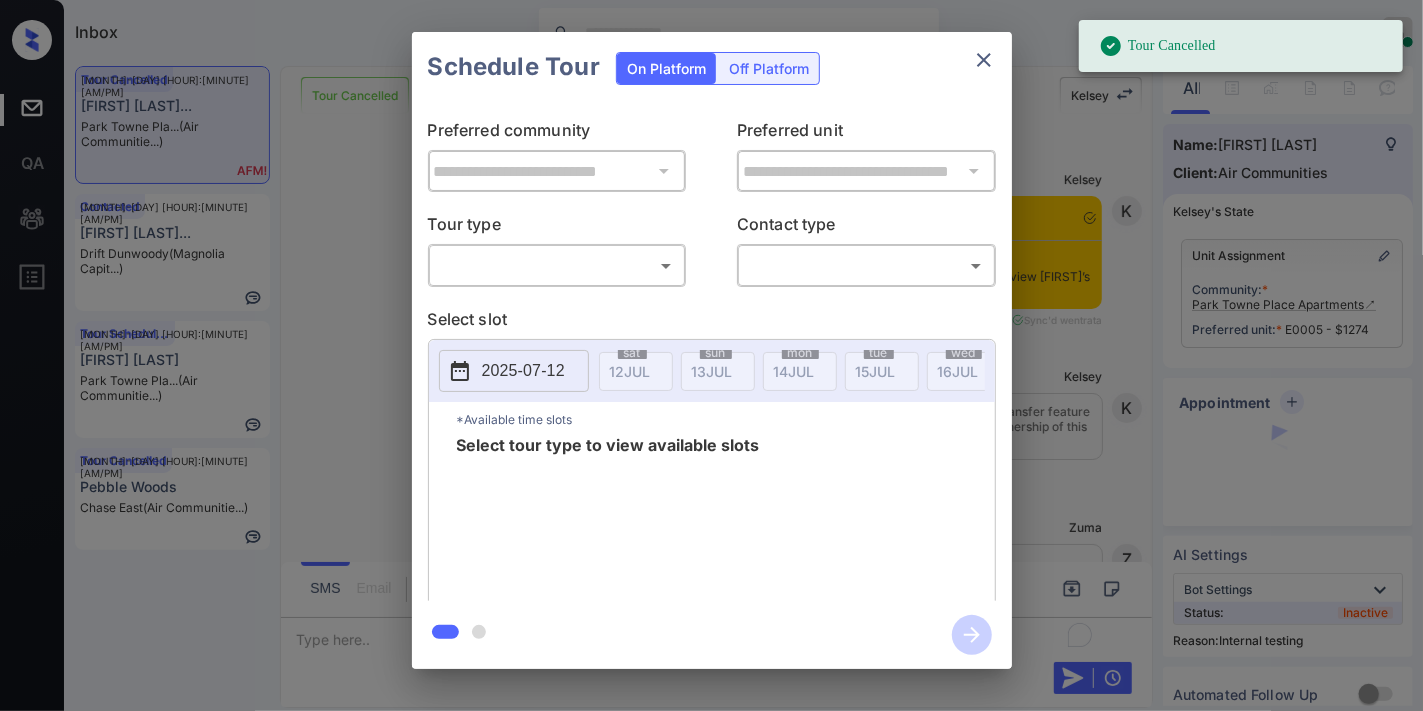 scroll, scrollTop: 8994, scrollLeft: 0, axis: vertical 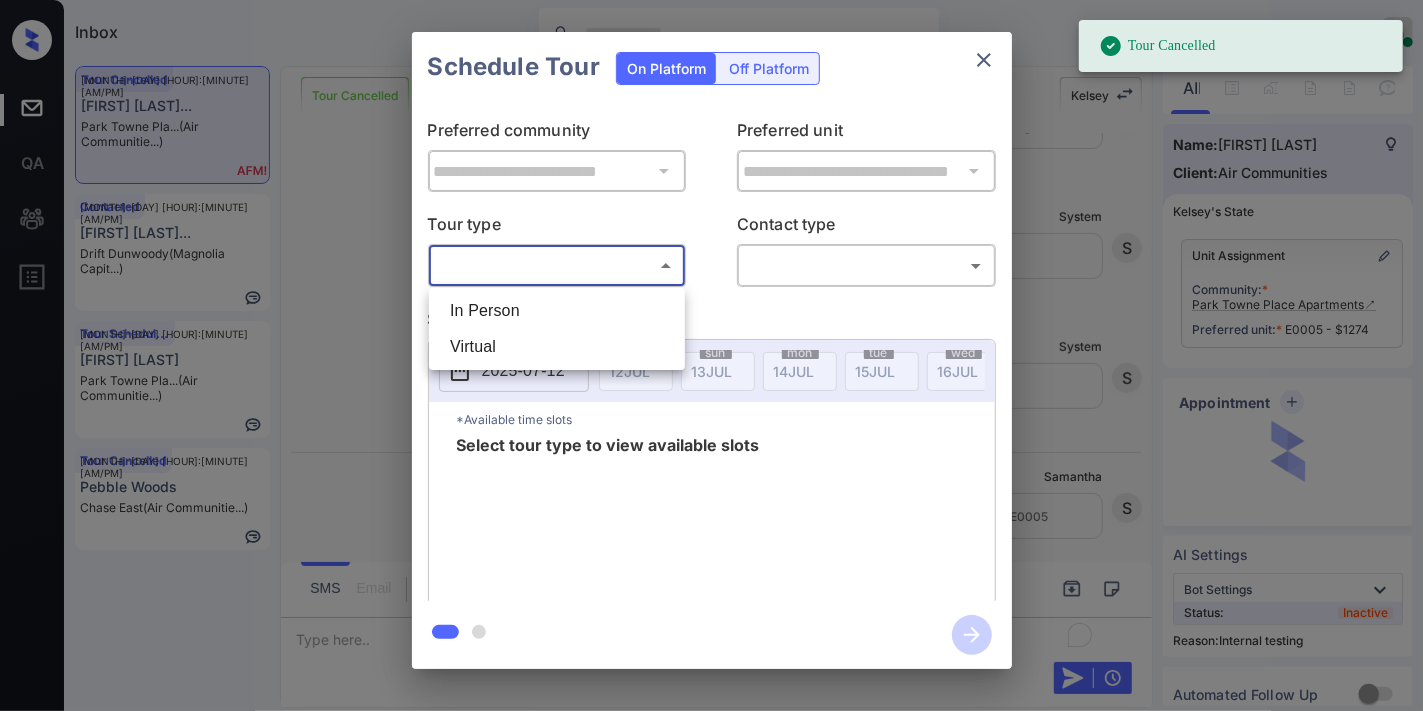 click on "Virtual" at bounding box center [557, 347] 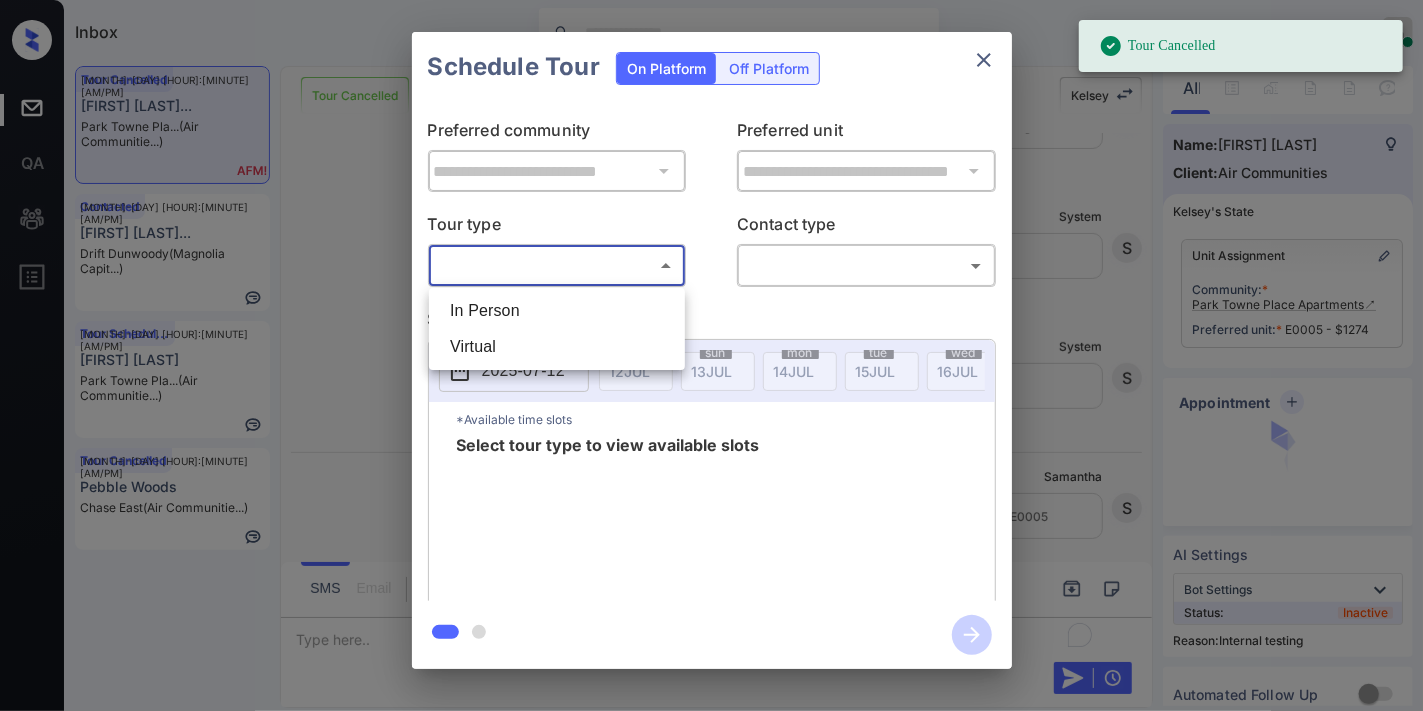 type on "*******" 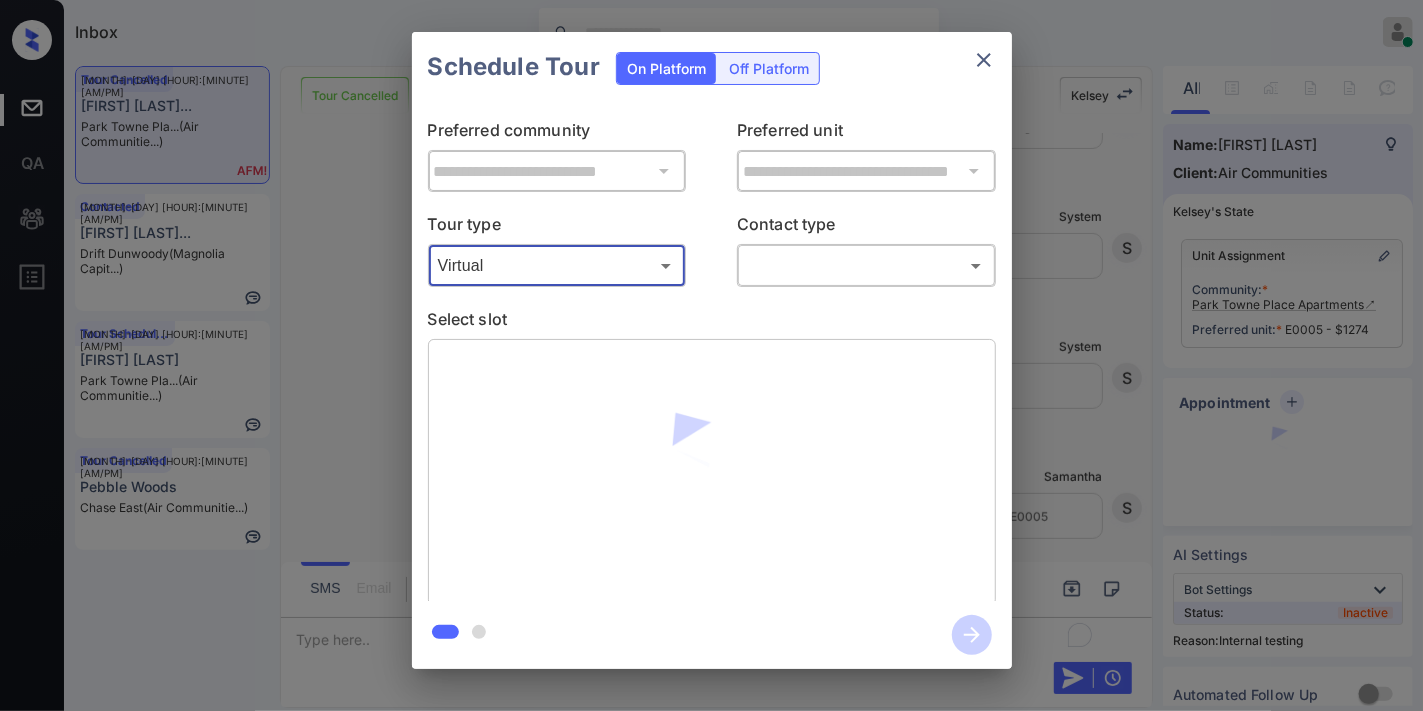 click at bounding box center (711, 472) 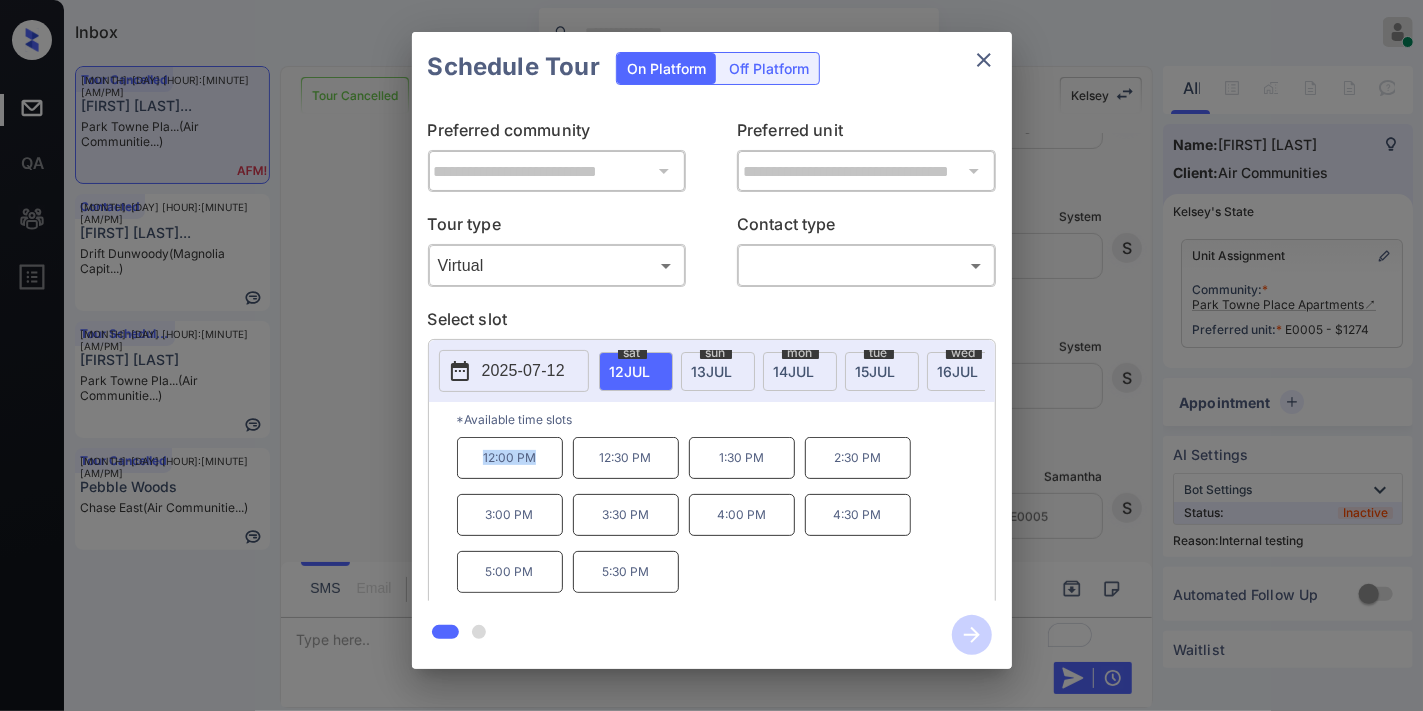 drag, startPoint x: 547, startPoint y: 473, endPoint x: 484, endPoint y: 461, distance: 64.132675 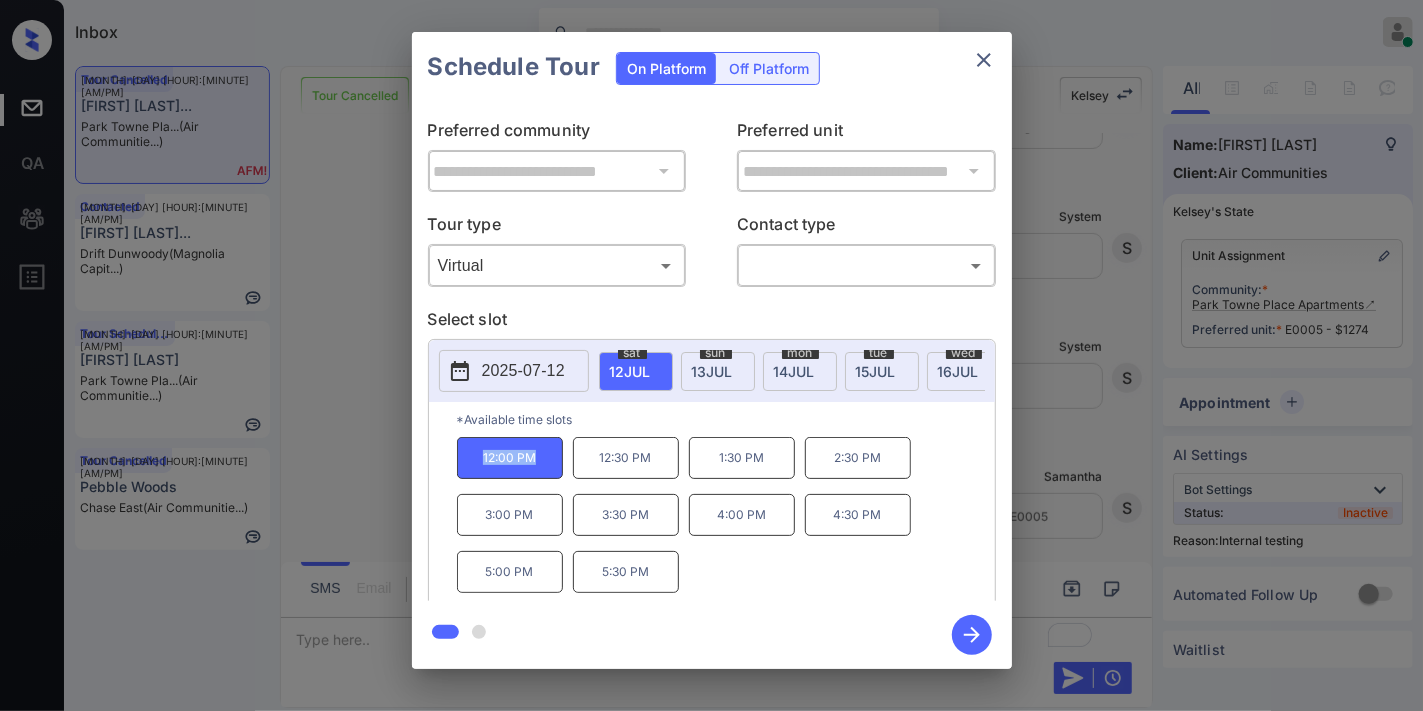 copy on "12:00 PM" 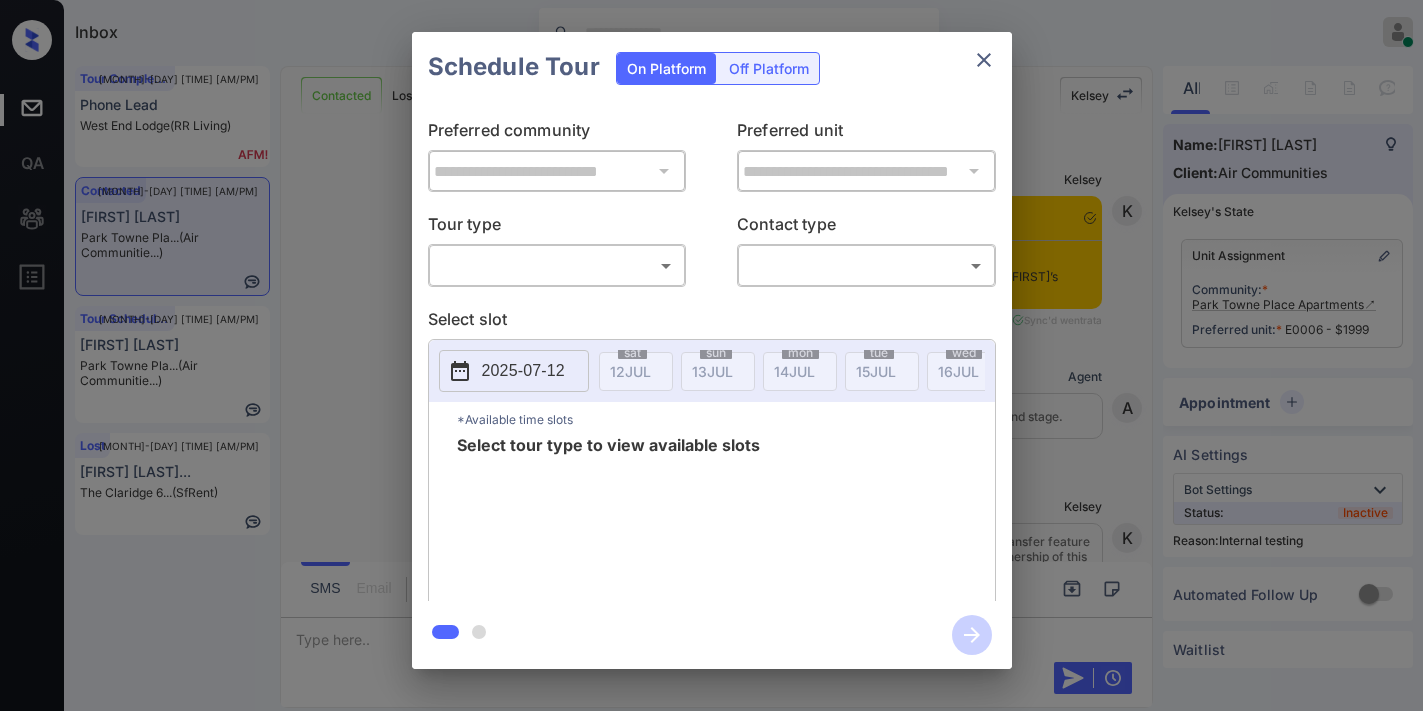 scroll, scrollTop: 0, scrollLeft: 0, axis: both 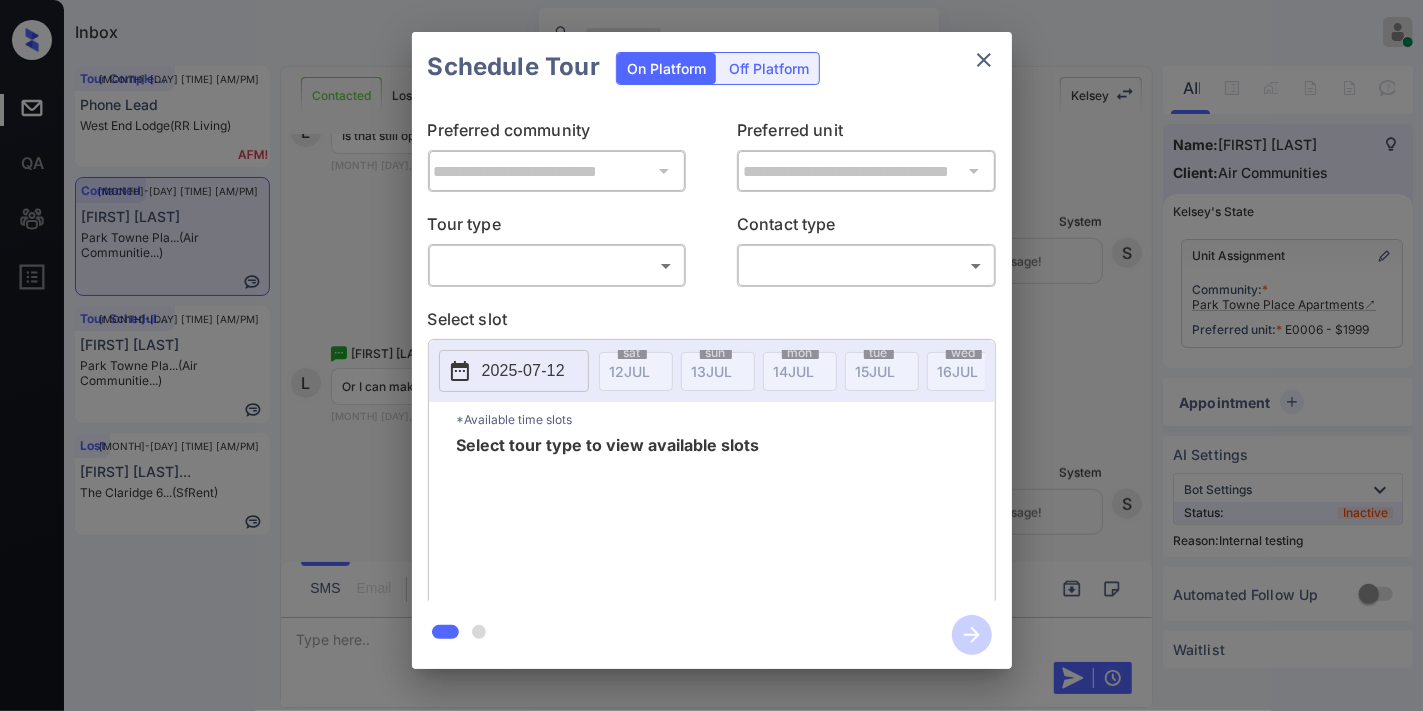 click on "Inbox [FIRST] [LAST] Online Set yourself   offline Set yourself   on break Profile Switch to  dark  mode Sign out Tour Completed [MONTH]-[DAY] [TIME] [AM/PM]   Phone Lead [COMPANY]  ([COMPANY]) Contacted [MONTH] [DAY], [YEAR] [TIME] [AM/PM]   [FIRST] [LAST] [COMPANY]  ([COMPANY]) Tour Scheduled [MONTH] [DAY], [YEAR] [TIME] [AM/PM]   [FIRST] [LAST] [COMPANY]  ([COMPANY]) Lost [MONTH] [DAY], [YEAR] [TIME] [AM/PM]   [FIRST] [LAST]... The [COMPANY] [NUMBER]...  ([COMPANY]) Contacted Lost Lead Sentiment: Angry Upon sliding the acknowledgement:  Lead will move to lost stage. * ​ SMS and call option will be set to opt out. AFM will be turned off for the lead. [FIRST] New Message [FIRST] Notes Note:  - Paste this link into your browser to view [FIRST]’s conversation with the prospect [MONTH] [DAY], [TIME] [PM]  Sync'd w  entrata K New Message Agent Lead created via emailParser in Inbound stage. [MONTH] [DAY], [TIME] [PM] A New Message [FIRST] K Zuma" at bounding box center [711, 355] 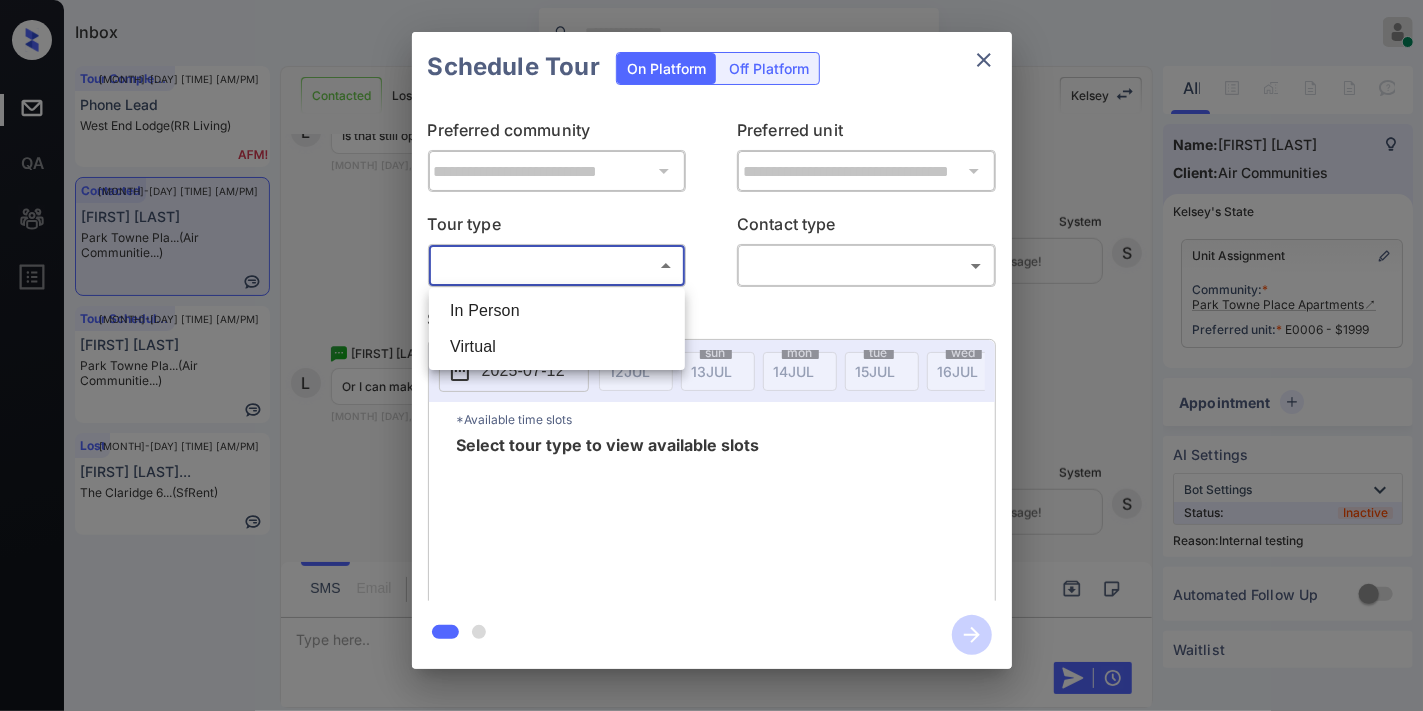 click on "In Person" at bounding box center (557, 311) 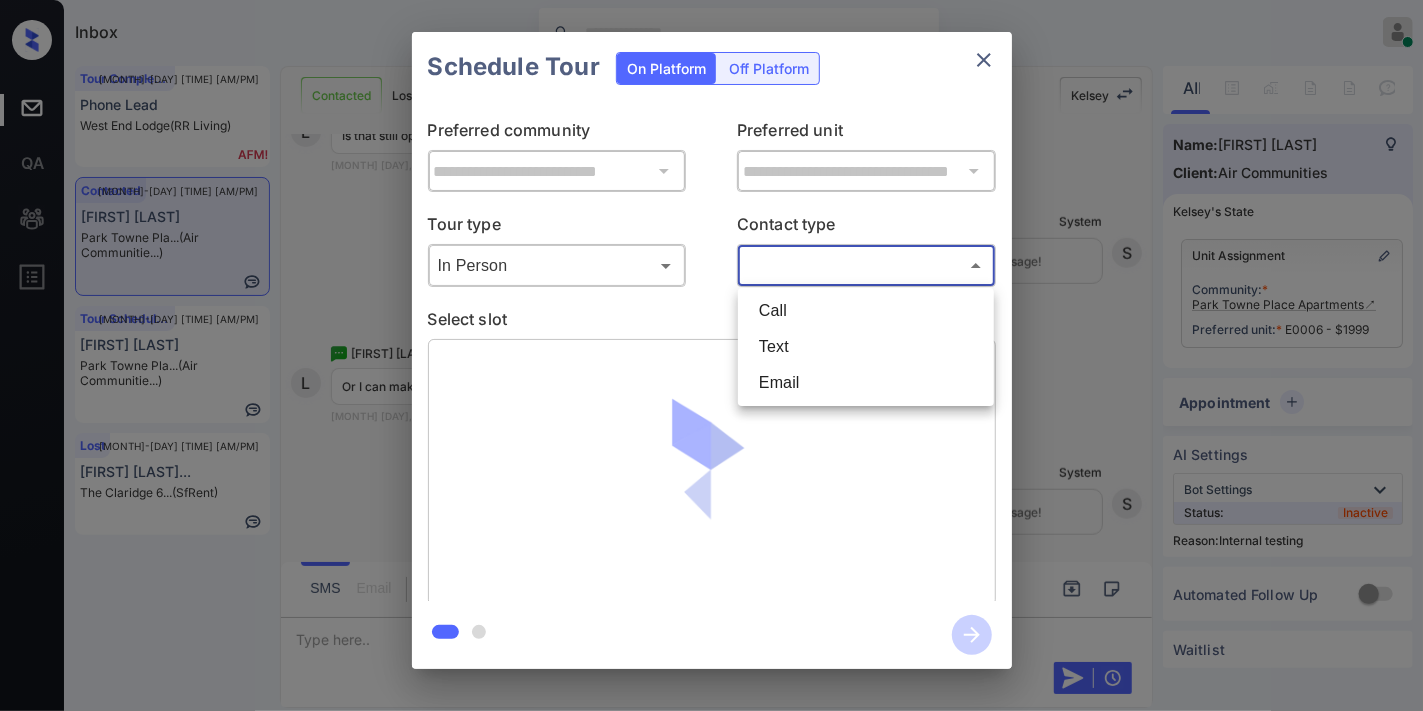 click on "Inbox [FIRST] [LAST] Online Set yourself   offline Set yourself   on break Profile Switch to  dark  mode Sign out Tour Completed [MONTH]-[DAY] [TIME] [AM/PM]   Phone Lead [COMPANY]  ([COMPANY]) Contacted [MONTH] [DAY], [YEAR] [TIME] [AM/PM]   [FIRST] [LAST] [COMPANY]  ([COMPANY]) Tour Scheduled [MONTH] [DAY], [YEAR] [TIME] [AM/PM]   [FIRST] [LAST] [COMPANY]  ([COMPANY]) Lost [MONTH] [DAY], [YEAR] [TIME] [AM/PM]   [FIRST] [LAST]... The [COMPANY] [NUMBER]...  ([COMPANY]) Contacted Lost Lead Sentiment: Angry Upon sliding the acknowledgement:  Lead will move to lost stage. * ​ SMS and call option will be set to opt out. AFM will be turned off for the lead. [FIRST] New Message [FIRST] Notes Note:  - Paste this link into your browser to view [FIRST]’s conversation with the prospect [MONTH] [DAY], [TIME] [PM]  Sync'd w  entrata K New Message Agent Lead created via emailParser in Inbound stage. [MONTH] [DAY], [TIME] [PM] A New Message [FIRST] K Zuma" at bounding box center (711, 355) 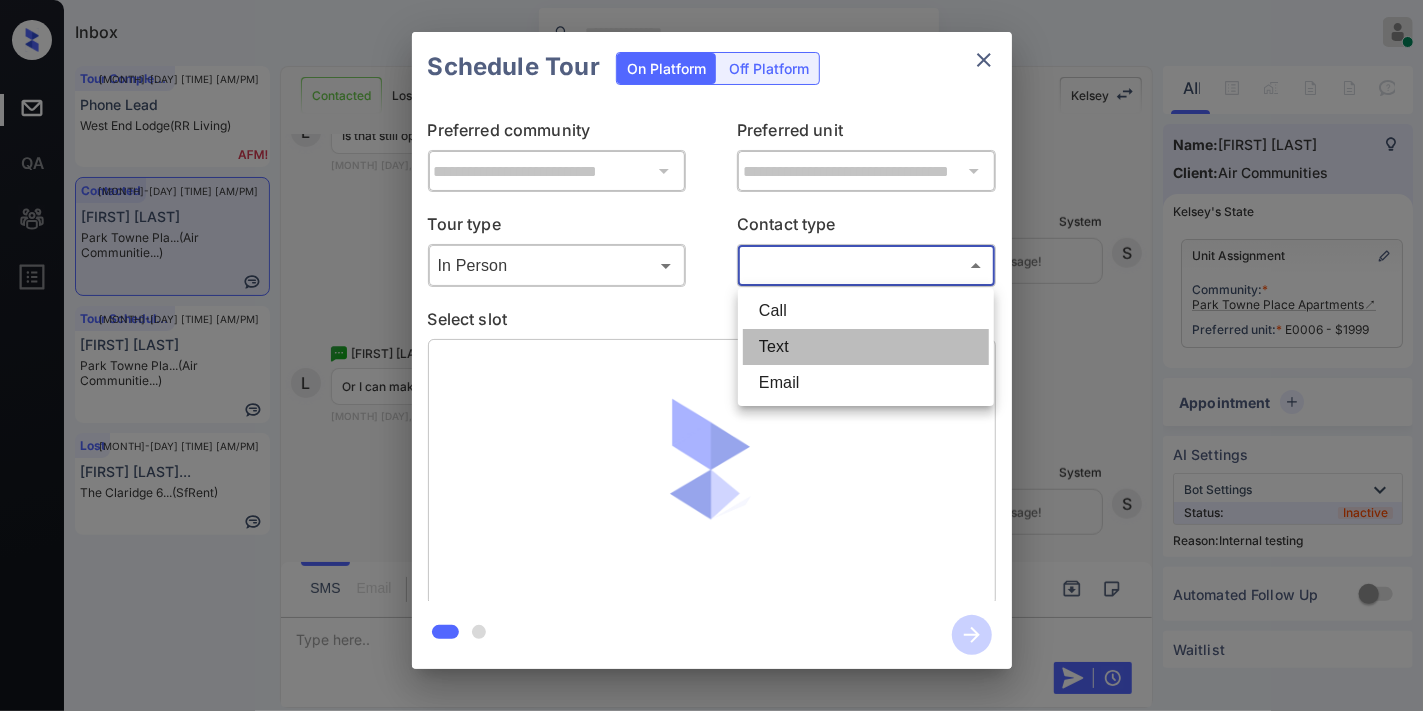 click on "Text" at bounding box center [866, 347] 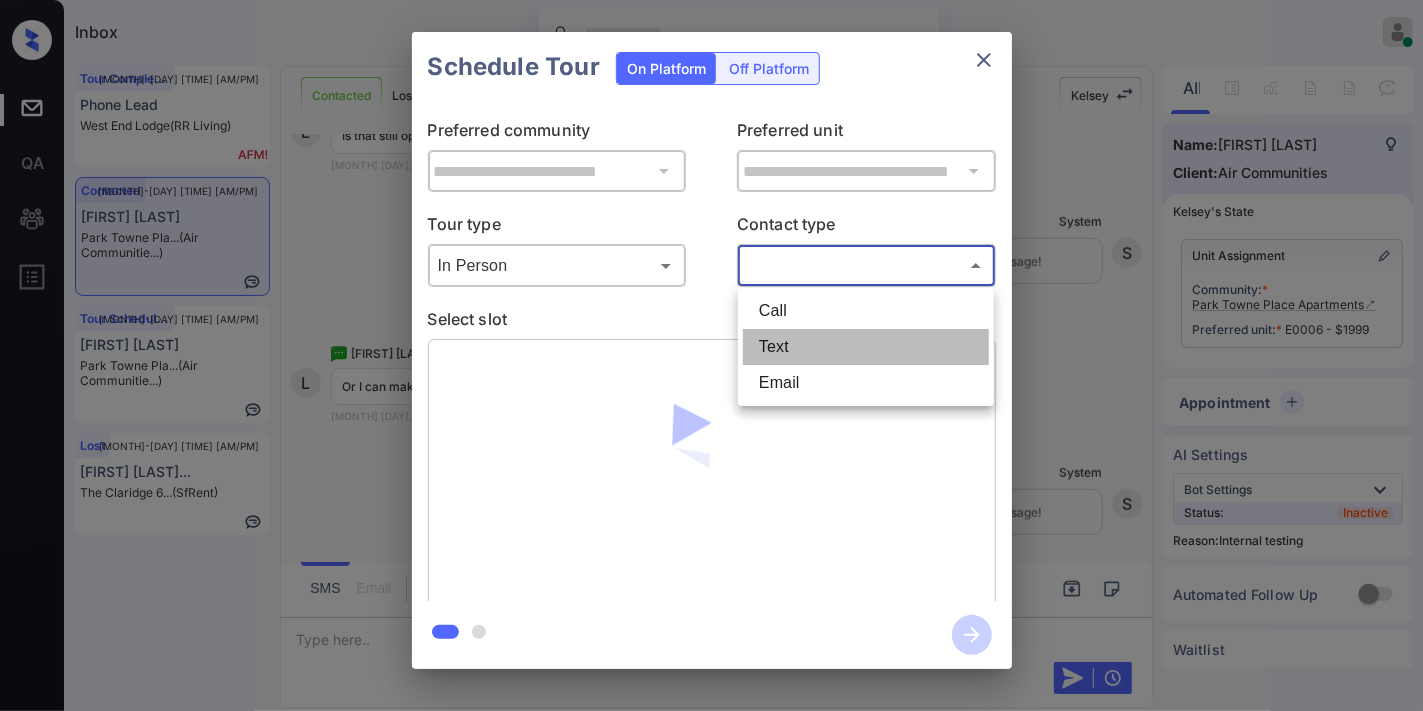 type on "****" 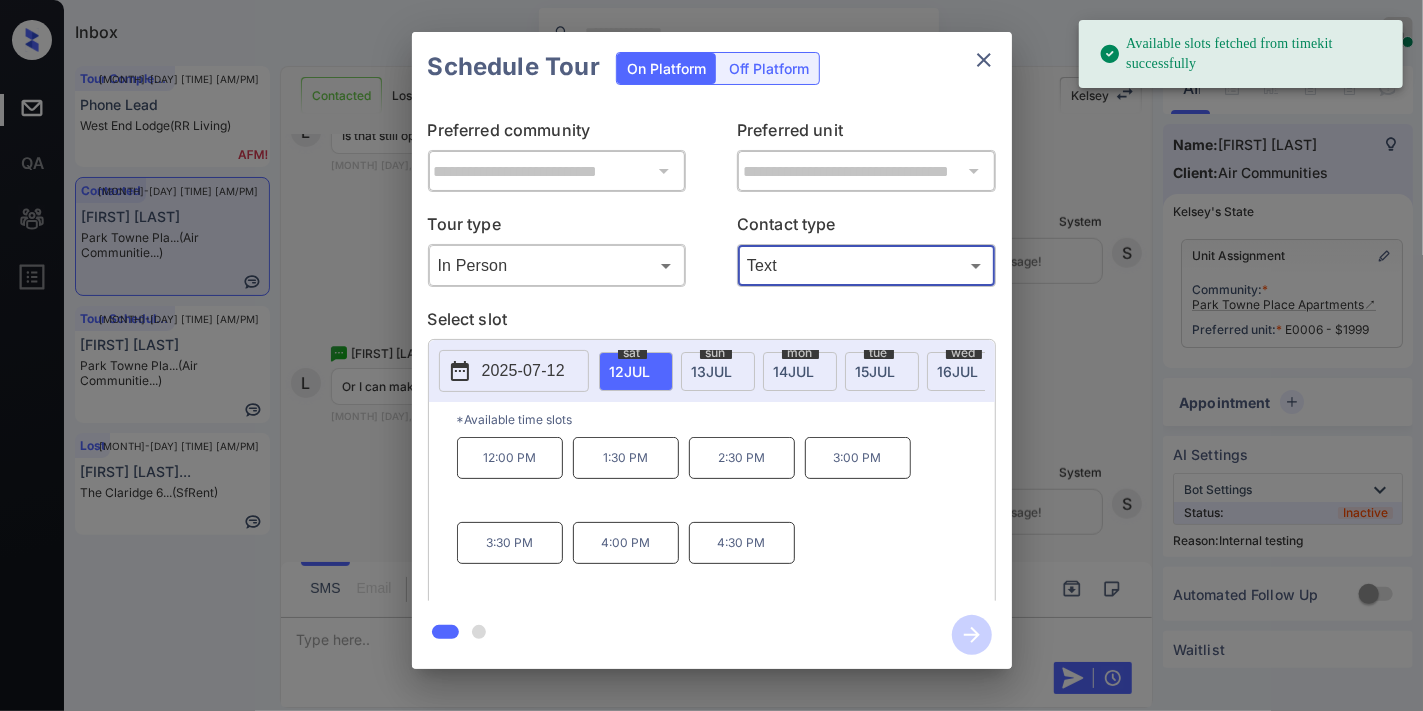 click on "12:00 PM" at bounding box center [510, 458] 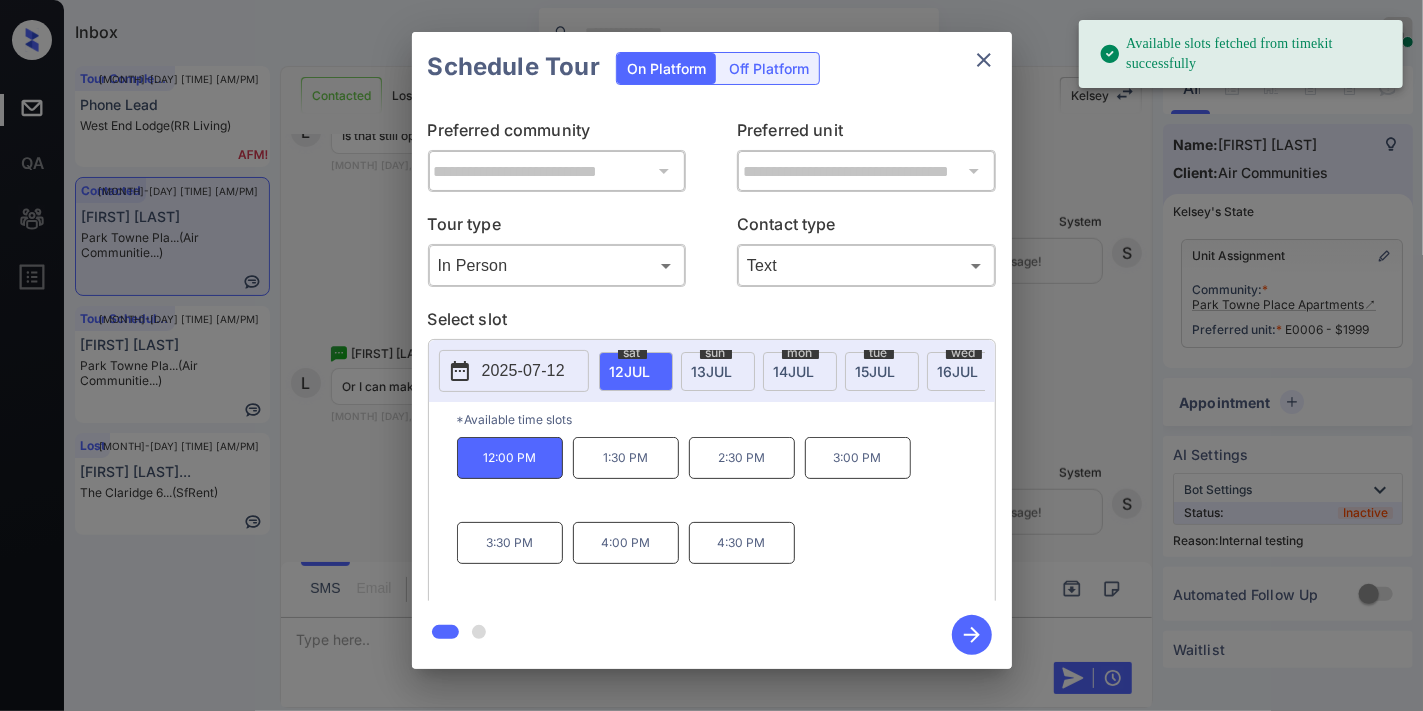 click 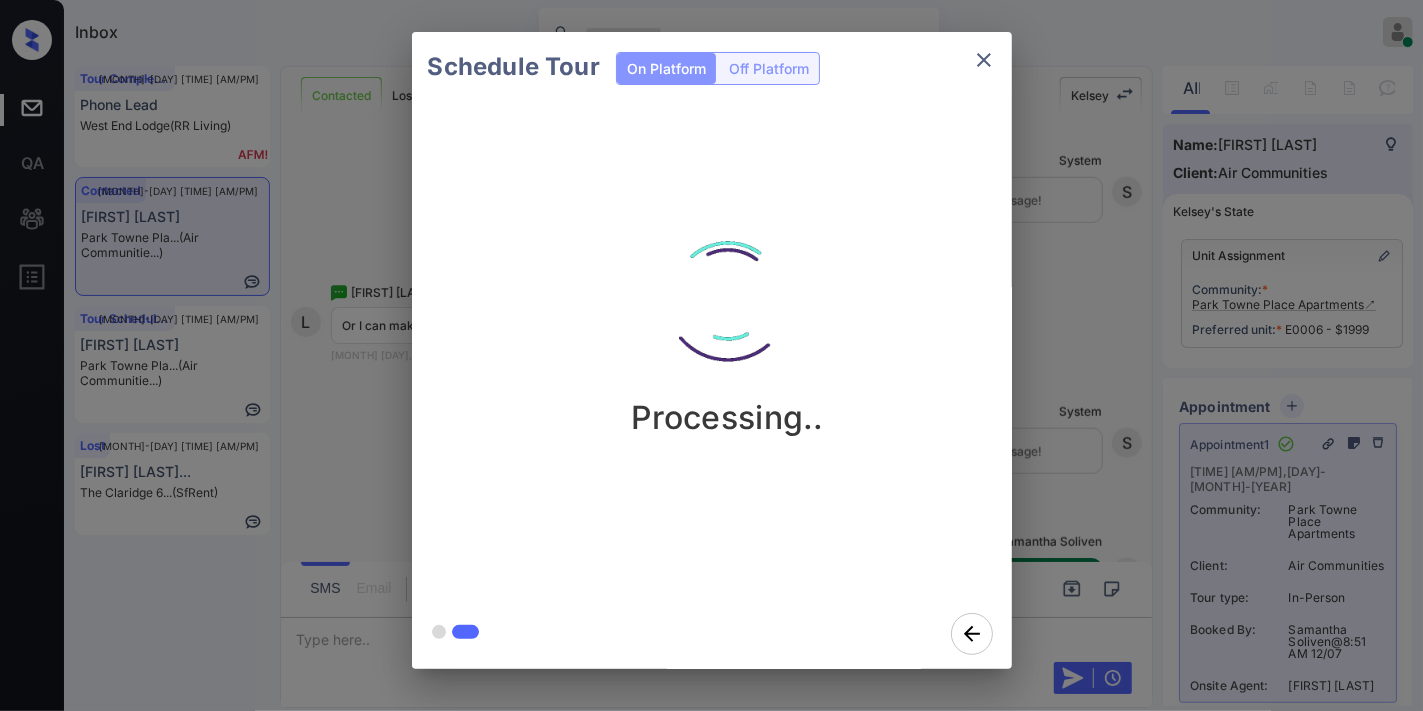 click 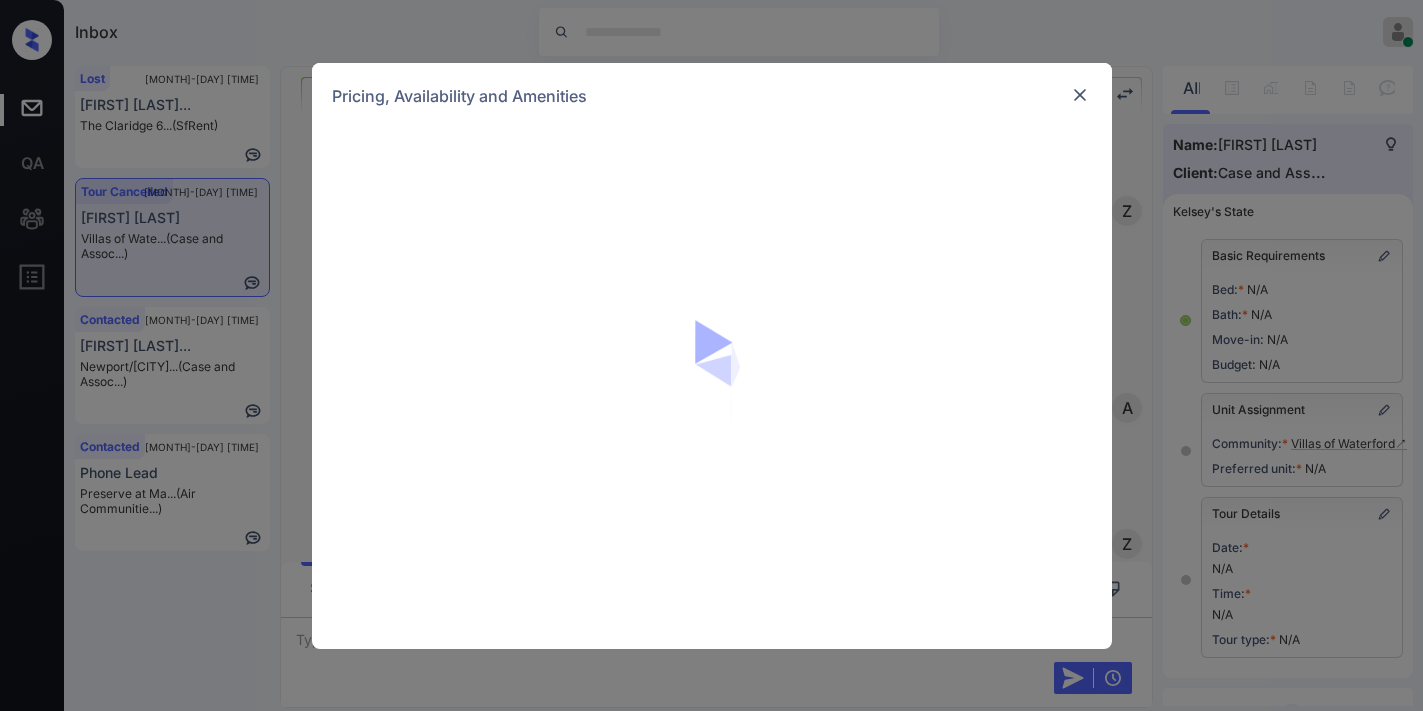 scroll, scrollTop: 0, scrollLeft: 0, axis: both 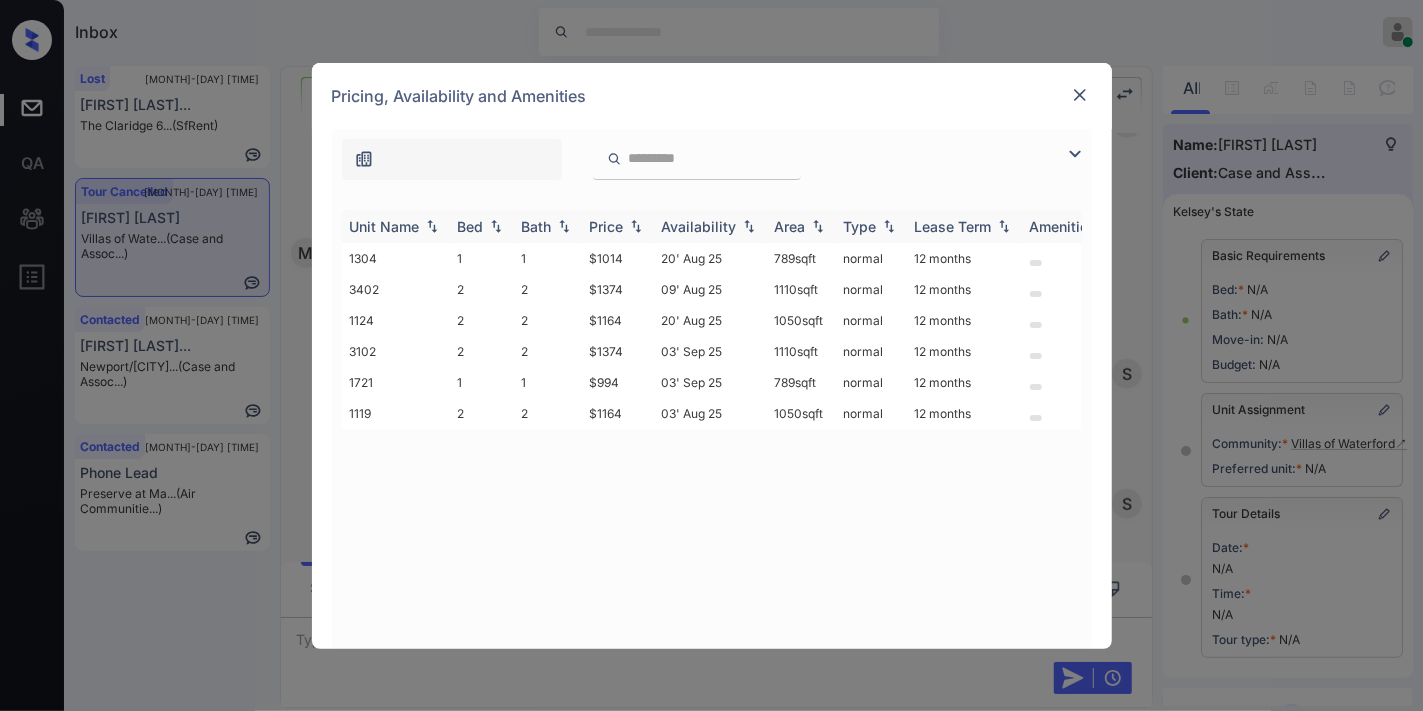 click on "Price" at bounding box center [607, 226] 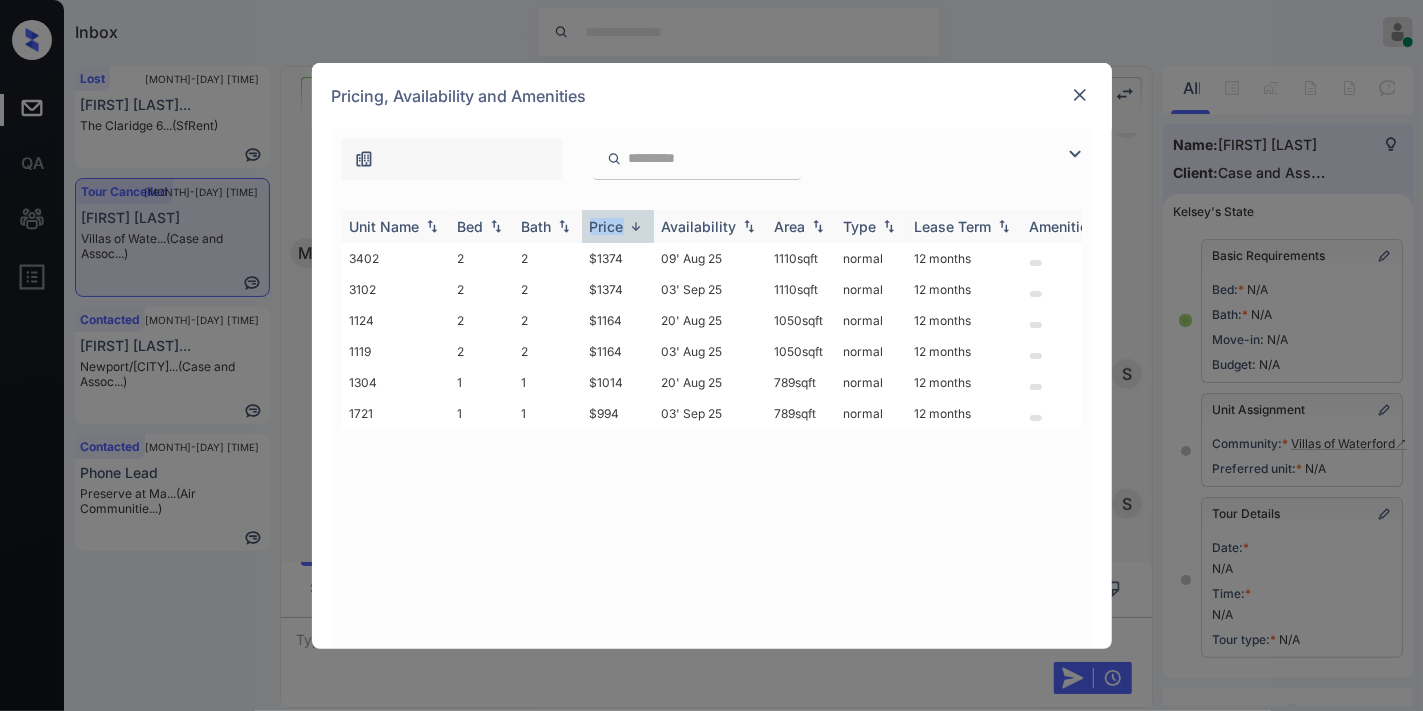 click on "Price" at bounding box center [607, 226] 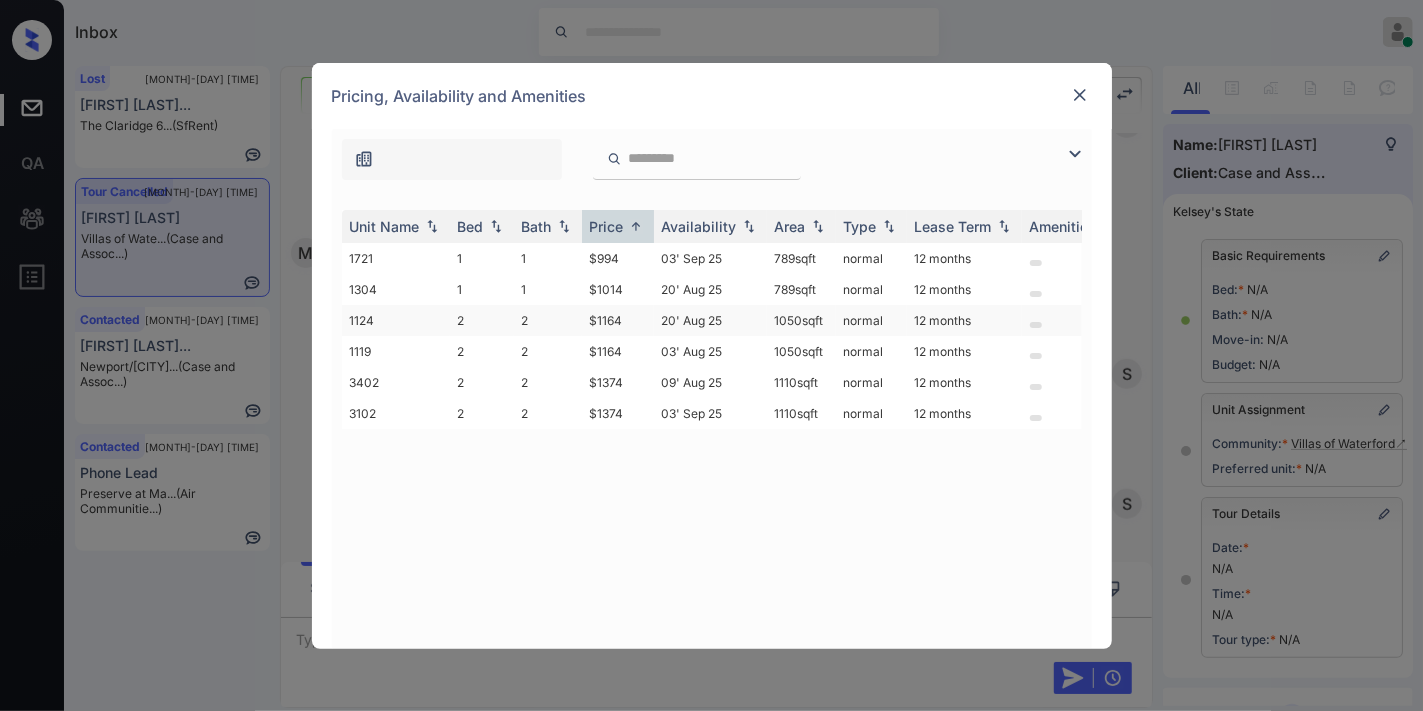 click on "$1164" at bounding box center (618, 320) 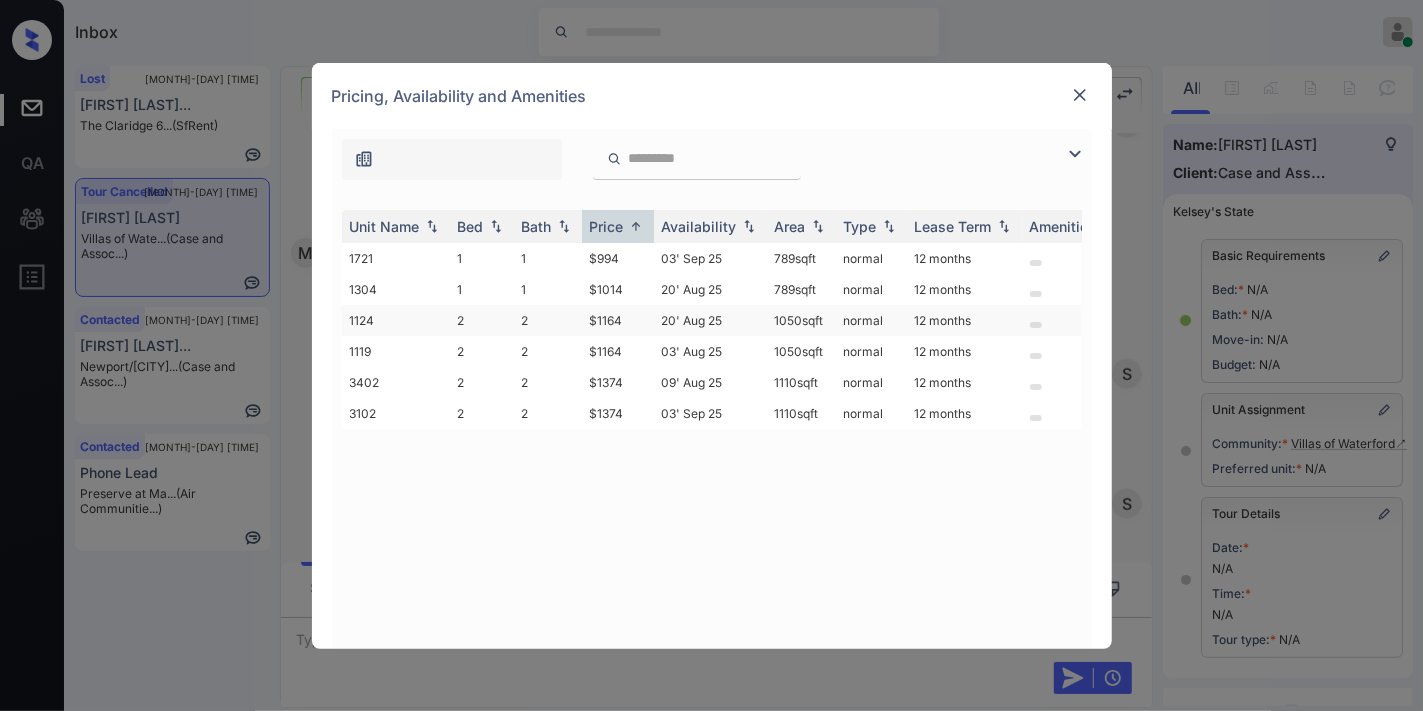 click on "$1164" at bounding box center (618, 320) 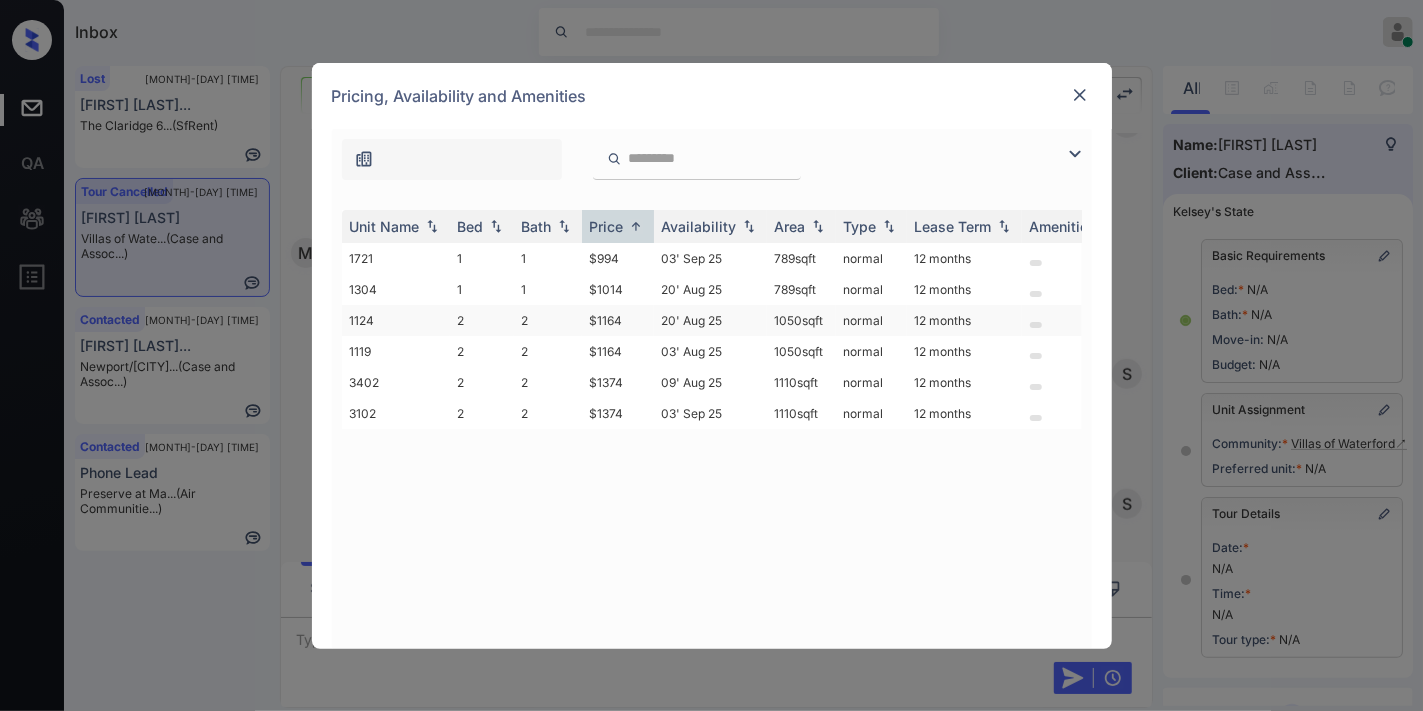 click on "$1164" at bounding box center (618, 320) 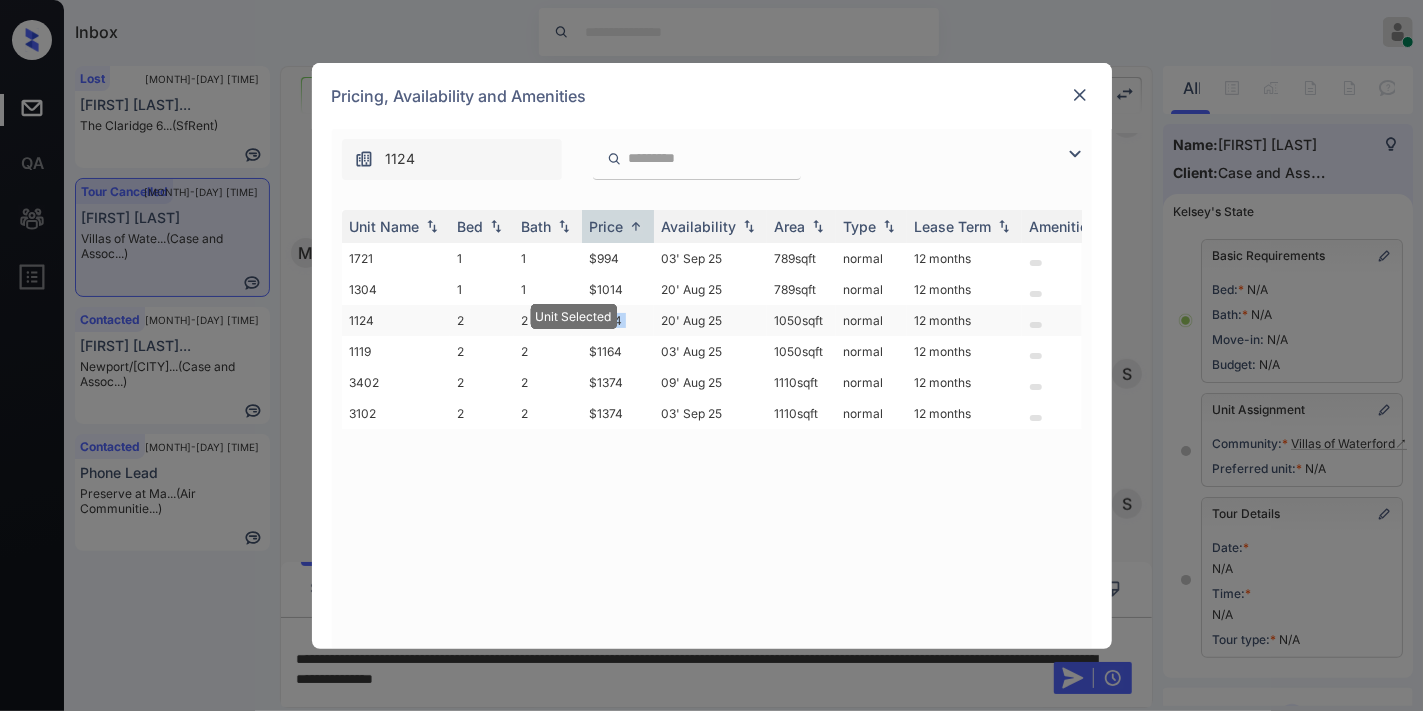 click on "$1164" at bounding box center [618, 320] 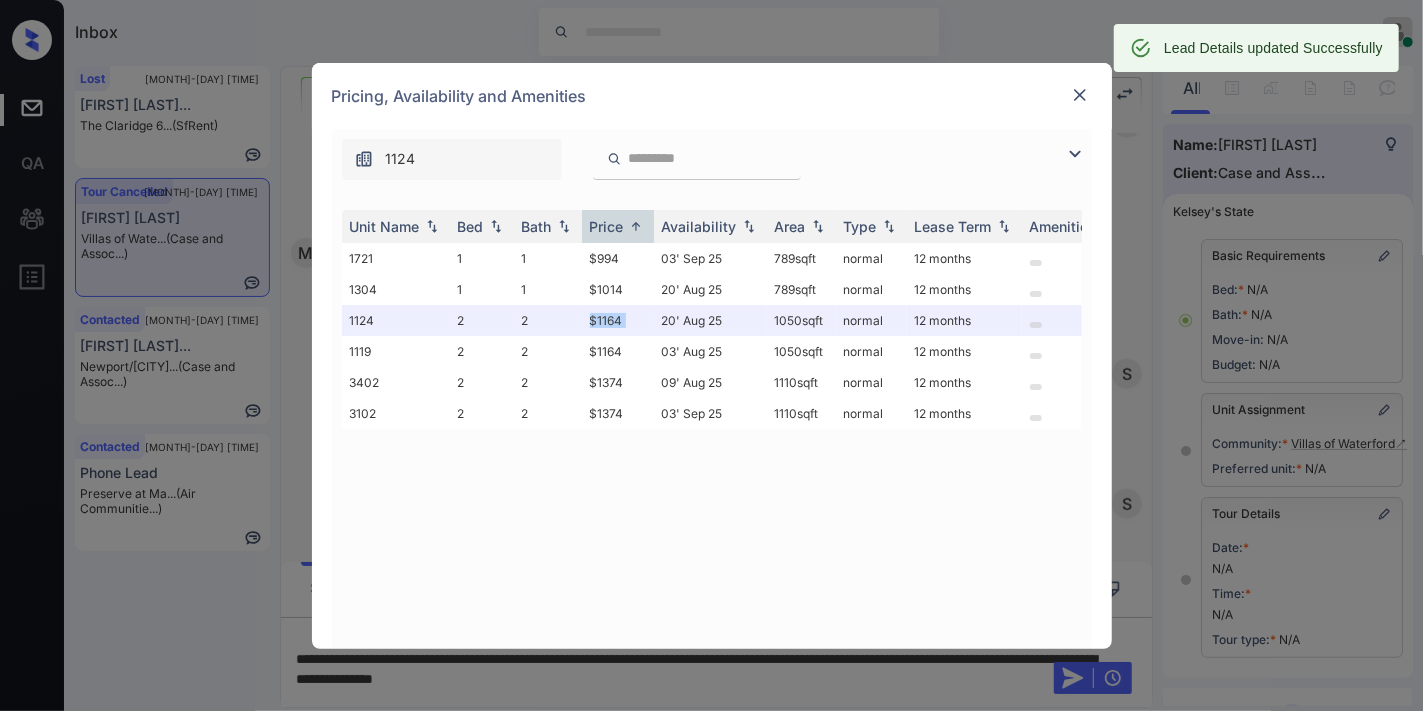 click at bounding box center (1080, 95) 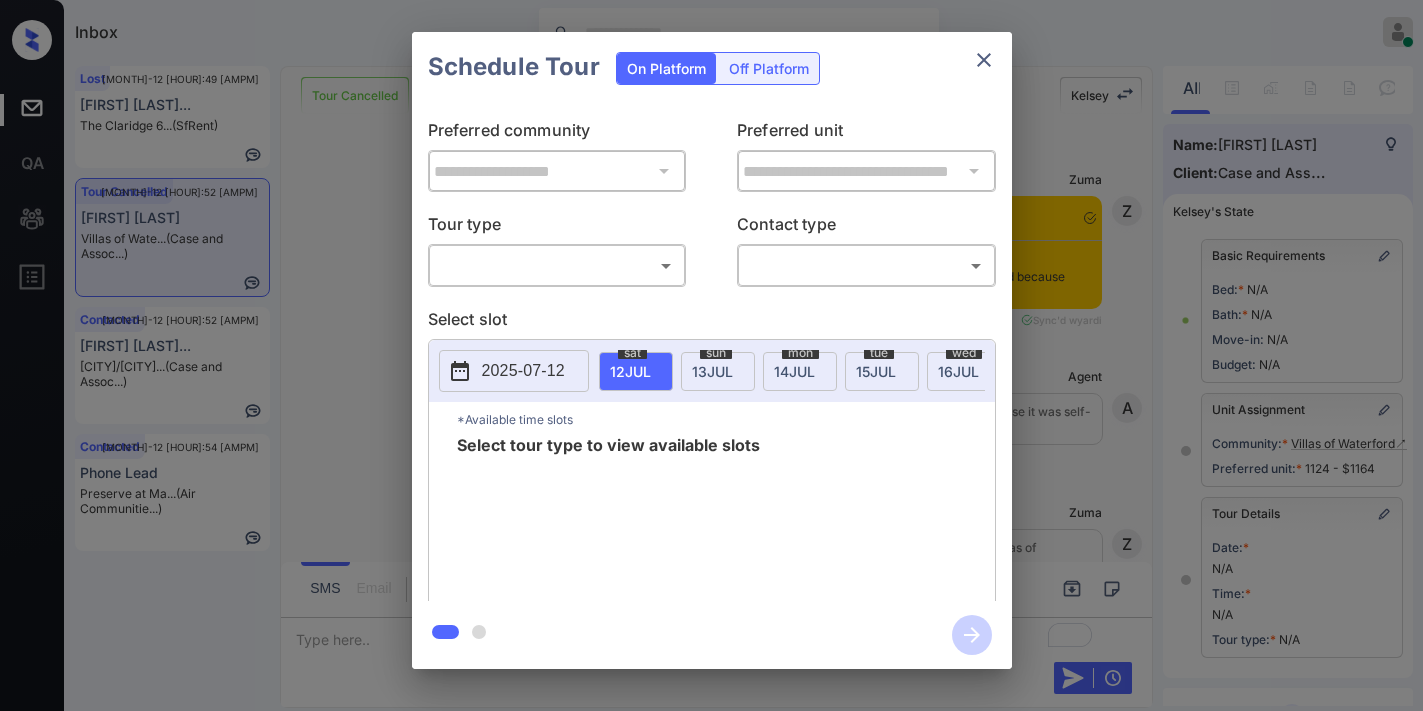click on "Inbox Samantha Soliven Online Set yourself   offline Set yourself   on break Profile Switch to  dark  mode Sign out Lost Jul-12 08:49 am   Dajamire Drayt... The Claridge 6...  (SfRent) Tour Cancelled Jul-12 08:52 am   Misty Carter Villas of Wate...  (Case and Assoc...) Contacted Jul-12 08:52 am   Kenzi Robertso... Newport/Wichit...  (Case and Assoc...) Contacted Jul-12 08:54 am   Phone Lead Preserve at Ma...  (Air Communitie...) Tour Cancelled Lost Lead Sentiment: Angry Upon sliding the acknowledgement:  Lead will move to lost stage. * ​ SMS and call option will be set to opt out. AFM will be turned off for the lead. Kelsey New Message Zuma Notes Note: Kelsey will not initially engage with this lead because they have a self-scheduled tour. Jun 22, 2025 04:51 pm  Sync'd w  yardi Z New Message Agent Lead assigned to house account because it was self-scheduled for tour. Jun 22, 2025 04:51 pm A New Message Zuma Lead transferred to leasing agent: Villas of Waterford Jun 22, 2025 04:51 pm  Sync'd w  yardi Z Agent" at bounding box center [711, 355] 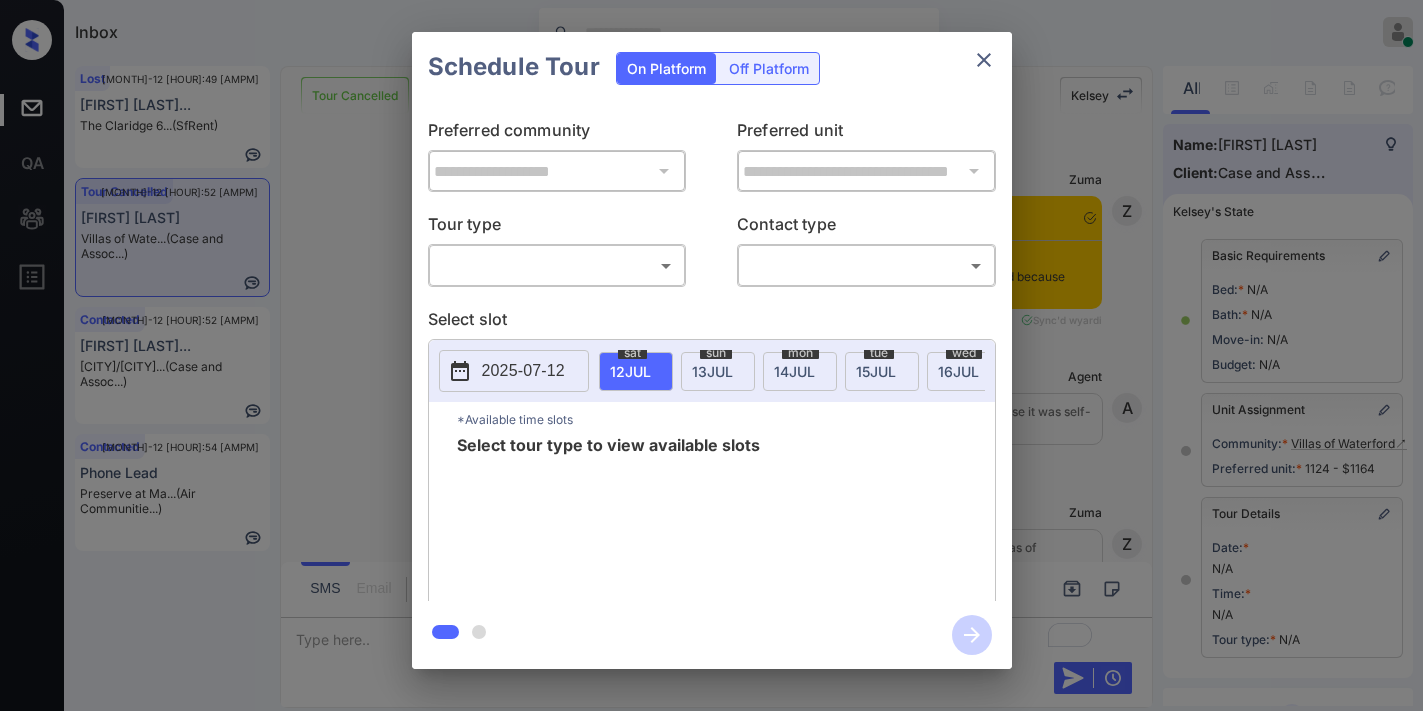 scroll, scrollTop: 0, scrollLeft: 0, axis: both 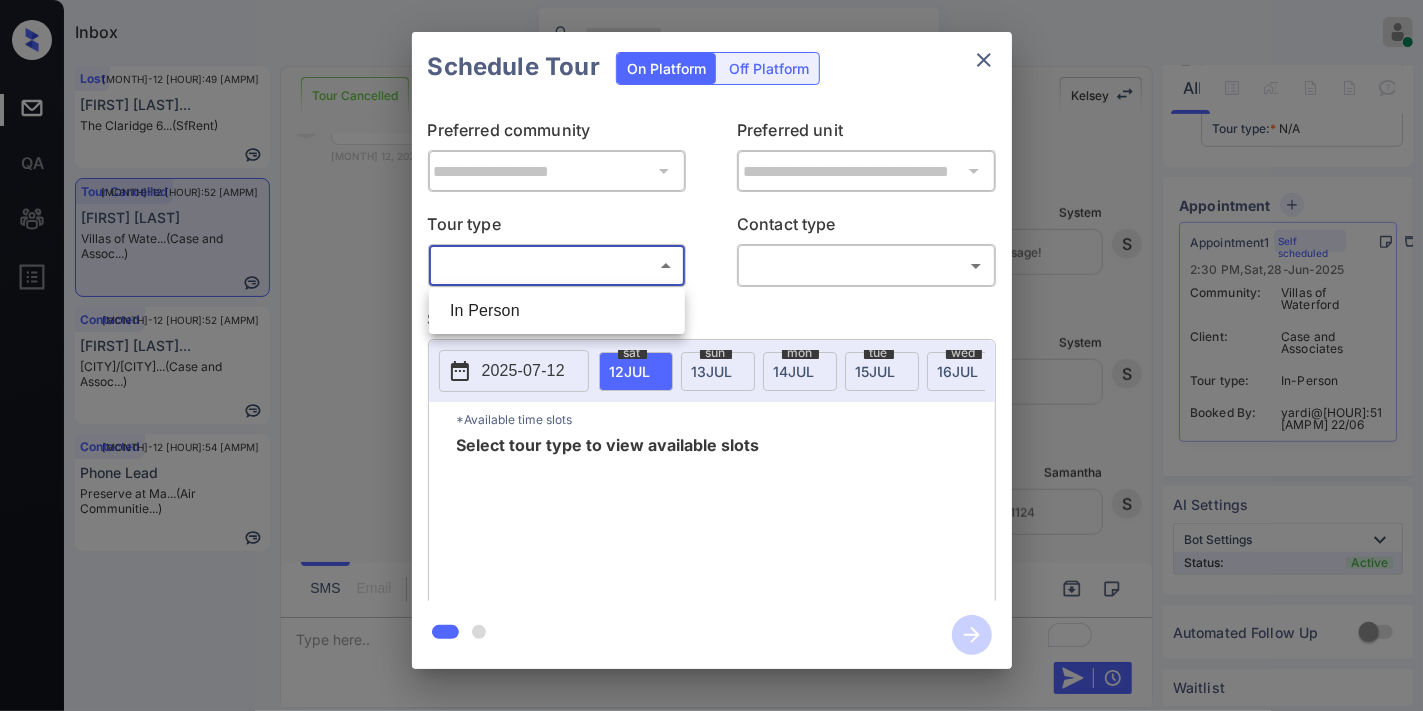click on "In Person" at bounding box center [557, 311] 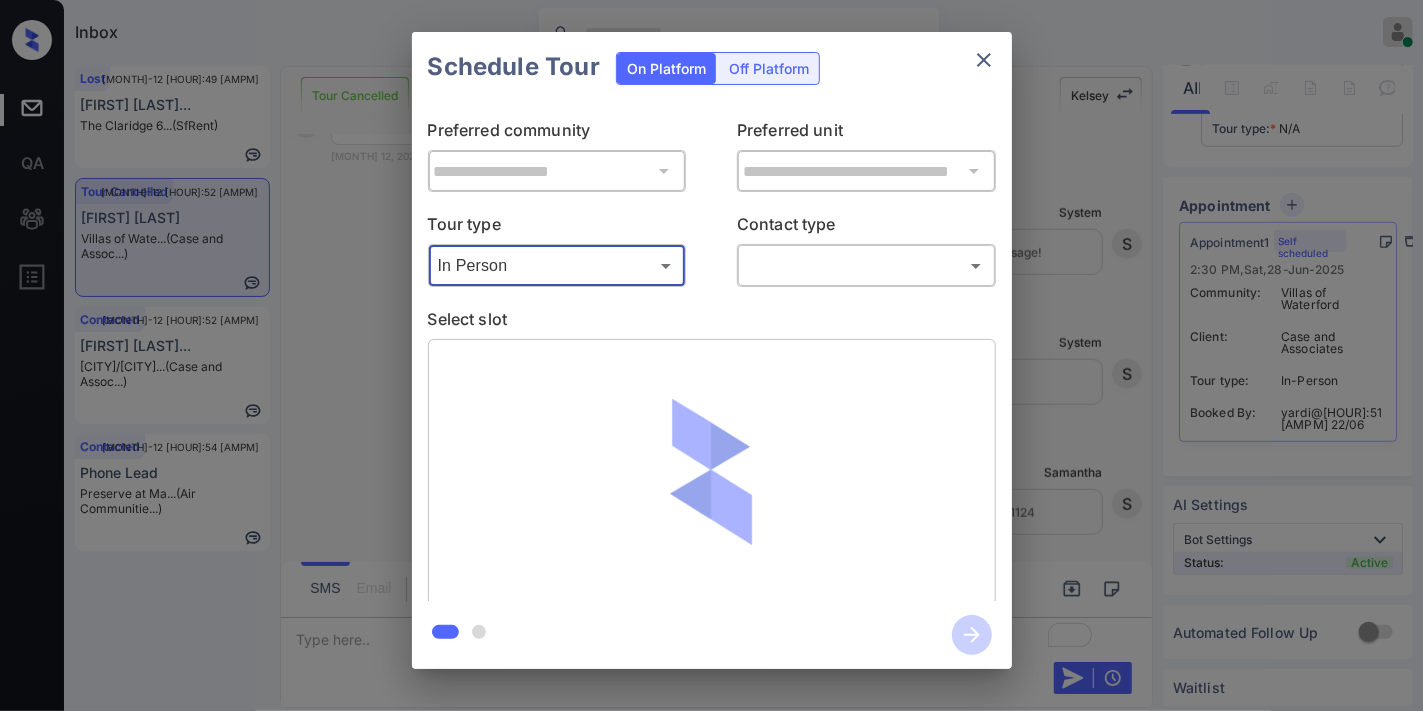 click on "Inbox Samantha Soliven Online Set yourself   offline Set yourself   on break Profile Switch to  dark  mode Sign out Lost Jul-12 08:49 am   Dajamire Drayt... The Claridge 6...  (SfRent) Tour Cancelled Jul-12 08:52 am   Misty Carter Villas of Wate...  (Case and Assoc...) Contacted Jul-12 08:52 am   Kenzi Robertso... Newport/Wichit...  (Case and Assoc...) Contacted Jul-12 08:54 am   Phone Lead Preserve at Ma...  (Air Communitie...) Tour Cancelled Lost Lead Sentiment: Angry Upon sliding the acknowledgement:  Lead will move to lost stage. * ​ SMS and call option will be set to opt out. AFM will be turned off for the lead. Kelsey New Message Zuma Notes Note: Kelsey will not initially engage with this lead because they have a self-scheduled tour. Jun 22, 2025 04:51 pm  Sync'd w  yardi Z New Message Agent Lead assigned to house account because it was self-scheduled for tour. Jun 22, 2025 04:51 pm A New Message Zuma Lead transferred to leasing agent: Villas of Waterford Jun 22, 2025 04:51 pm  Sync'd w  yardi Z Agent" at bounding box center [711, 355] 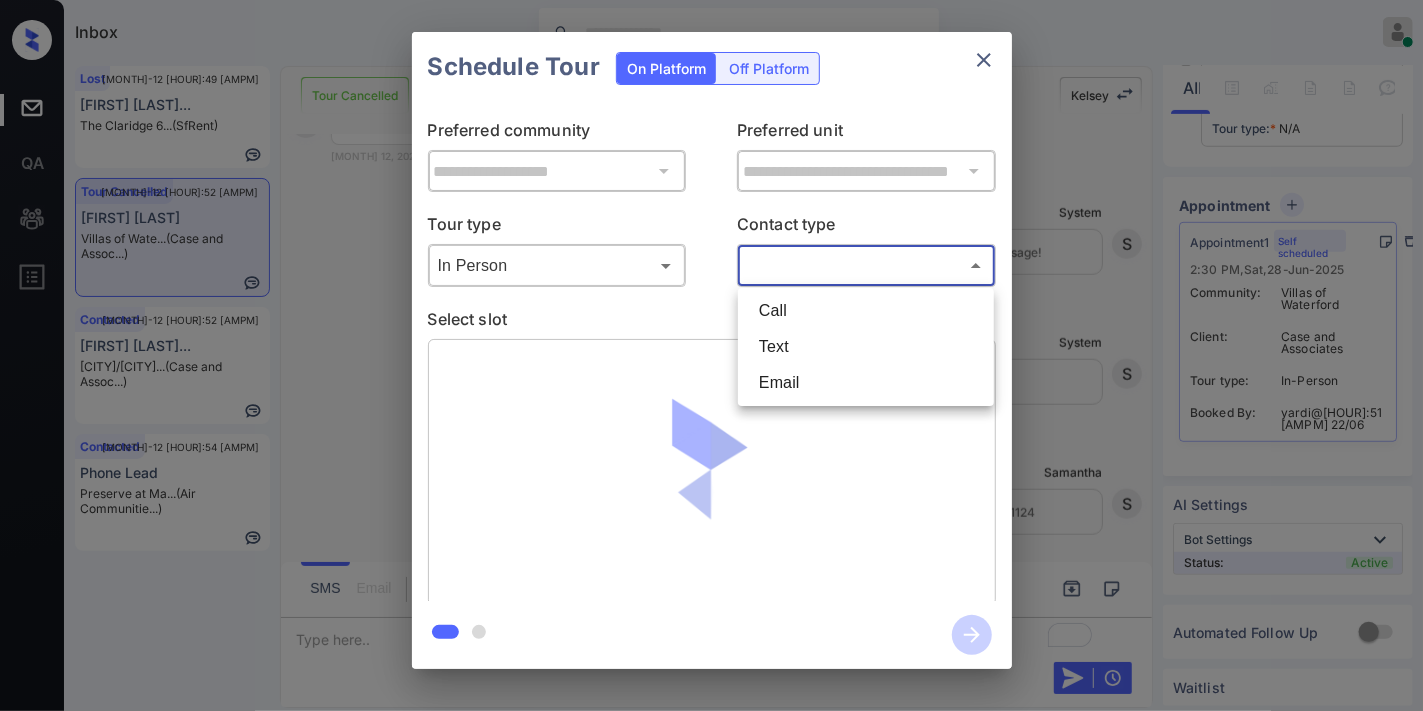 click on "Text" at bounding box center (866, 347) 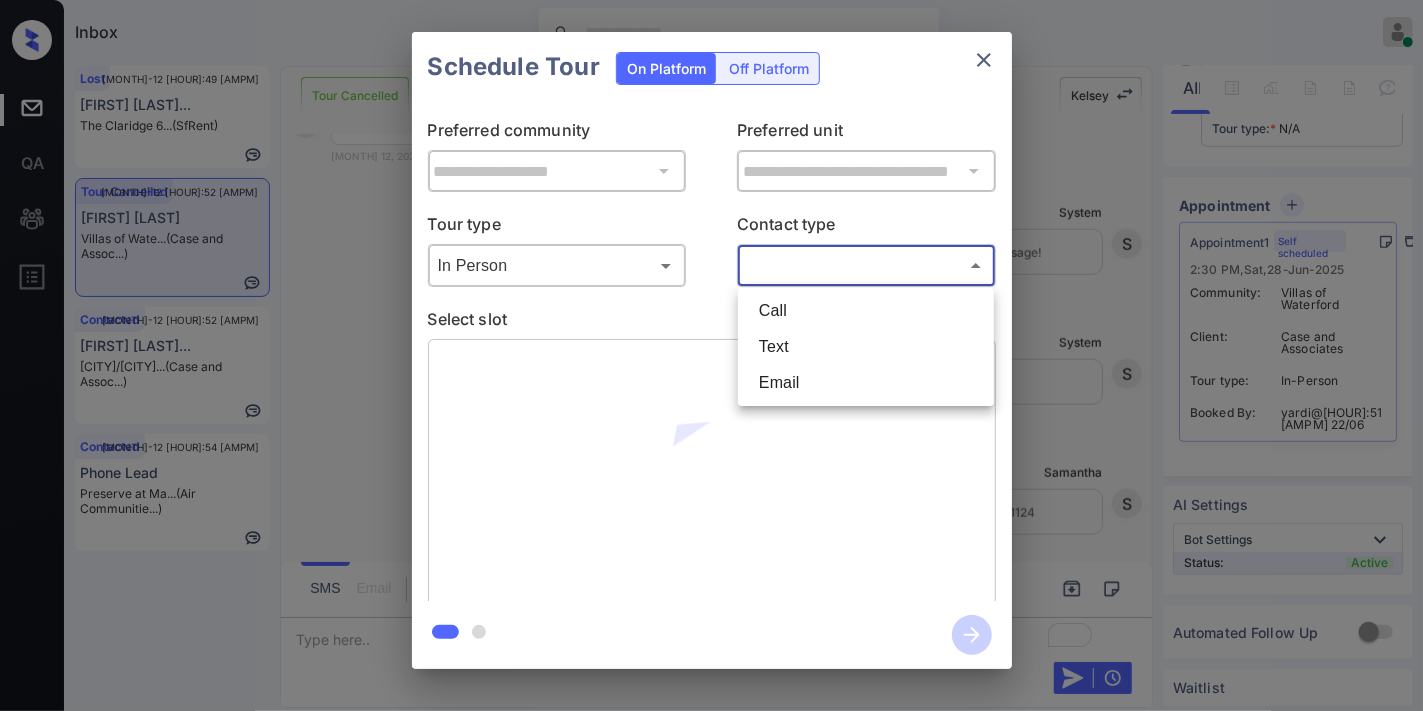 type on "****" 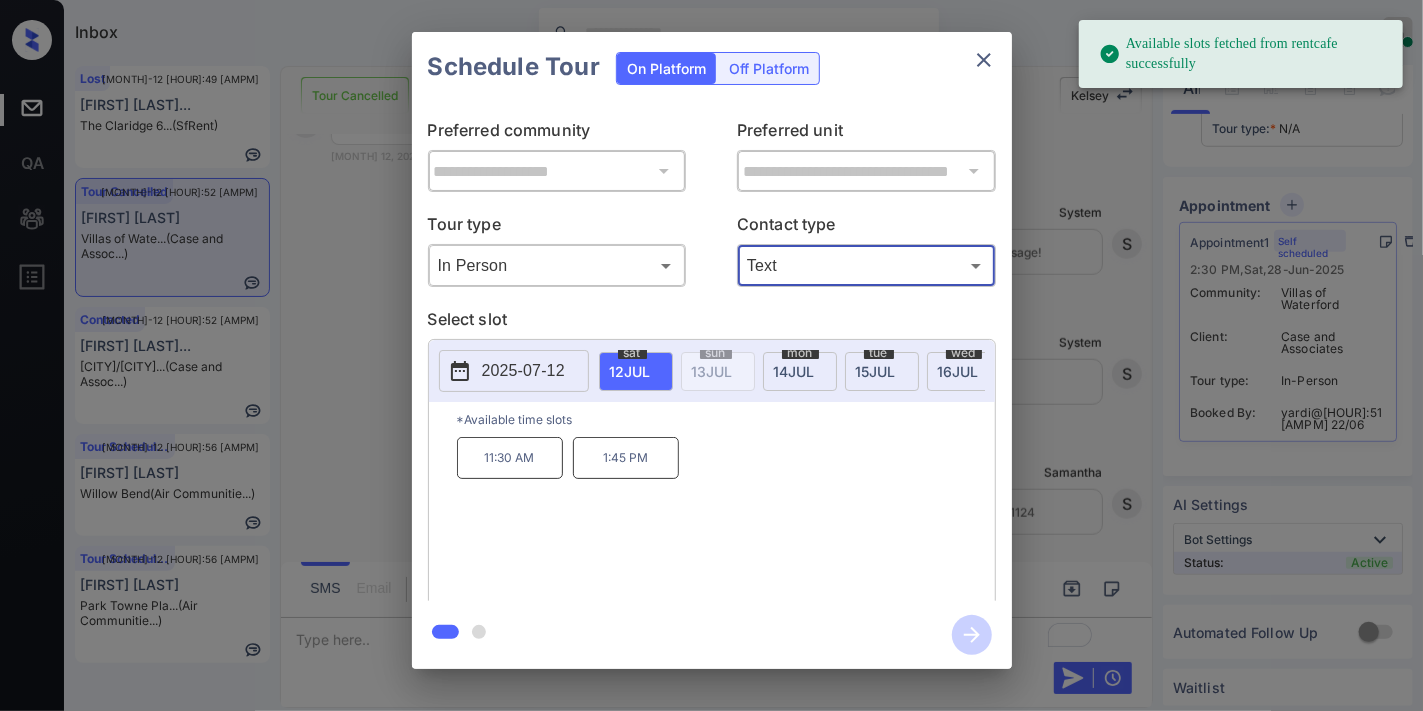 click on "1:45 PM" at bounding box center [626, 458] 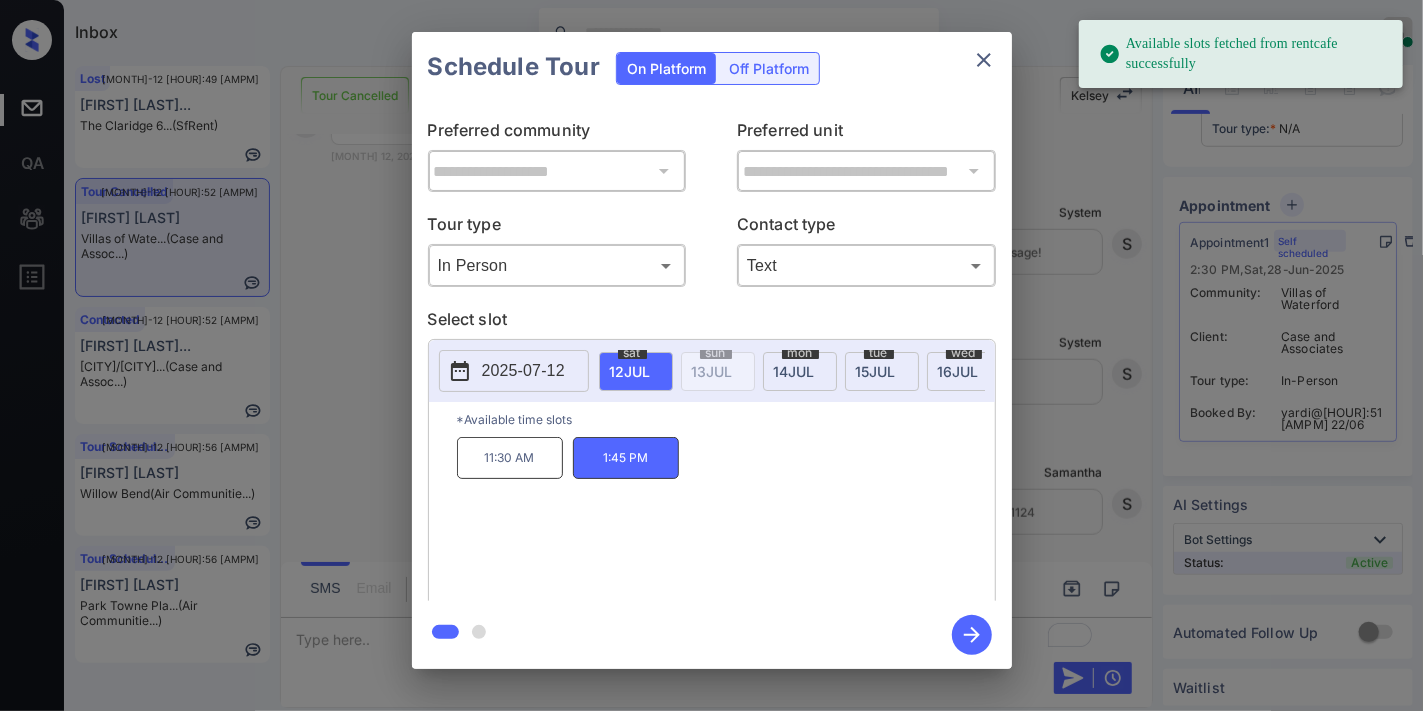 click 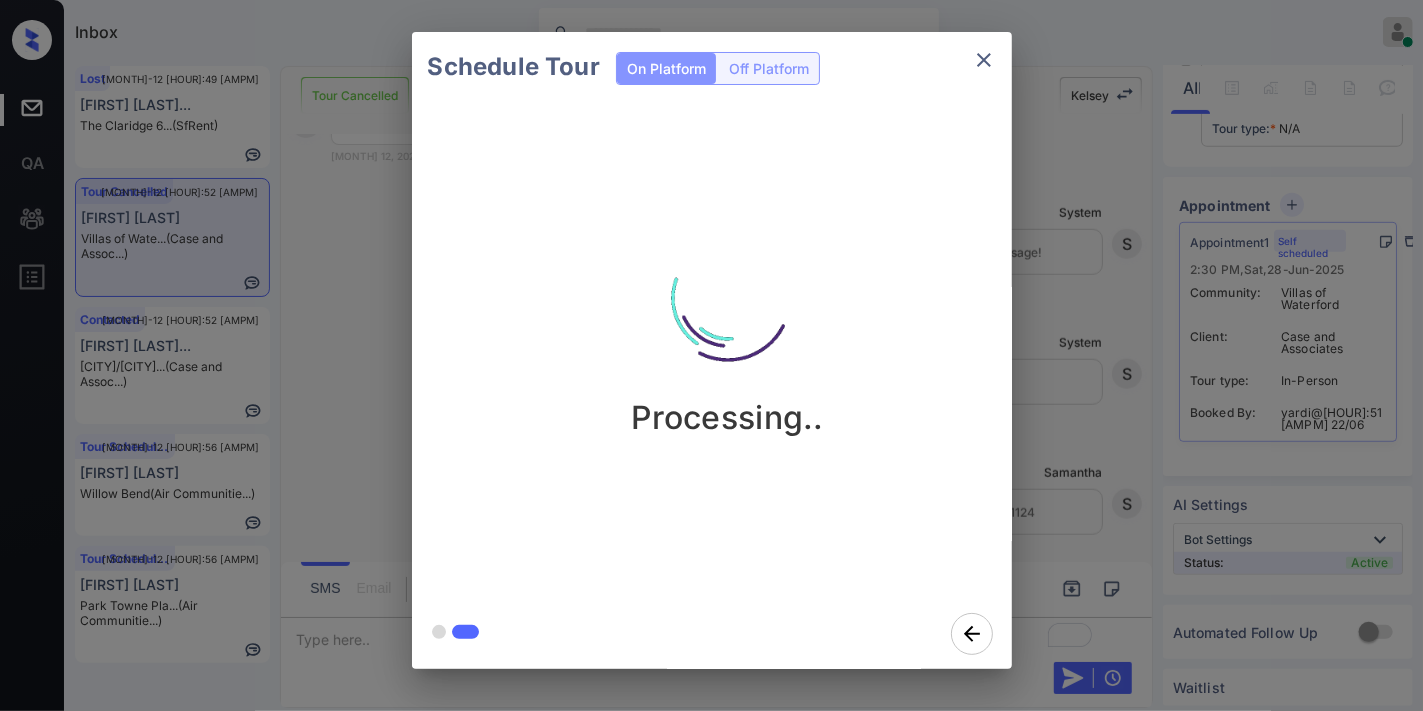 click at bounding box center [728, 298] 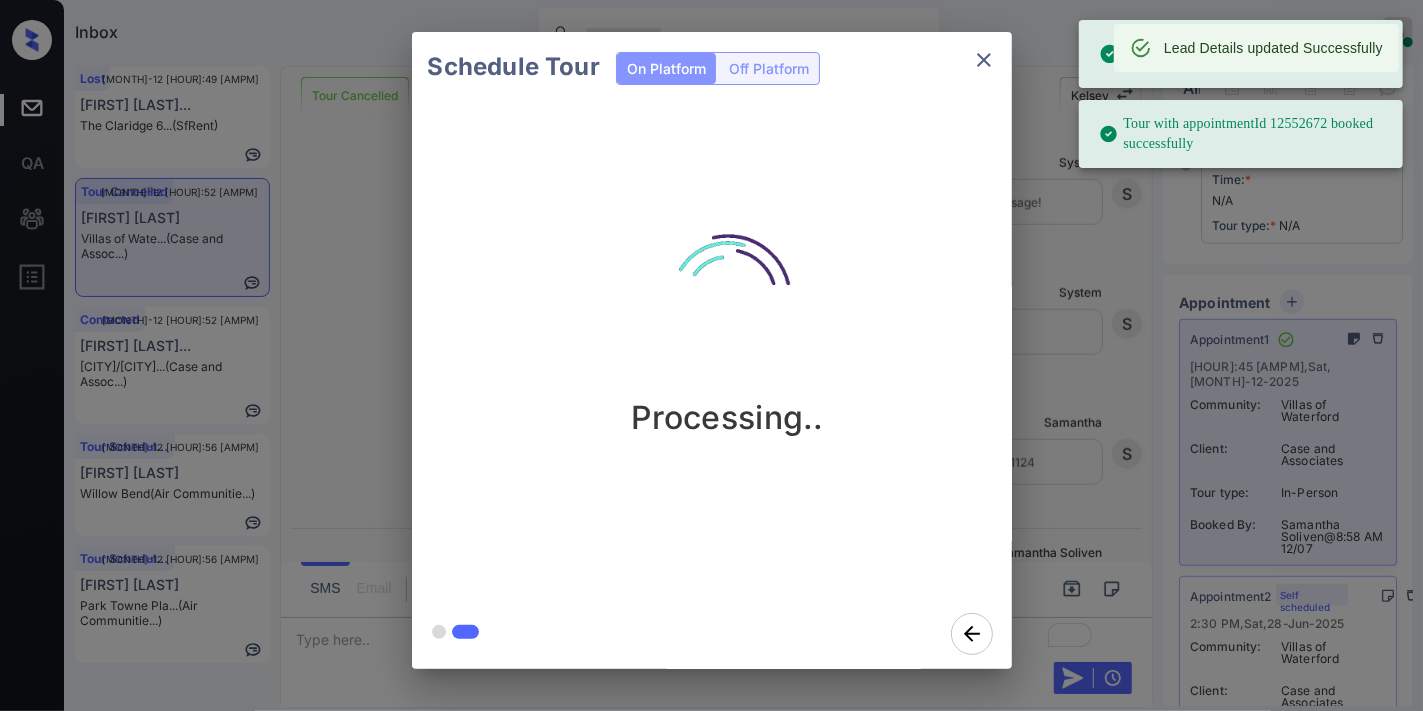 scroll, scrollTop: 544, scrollLeft: 0, axis: vertical 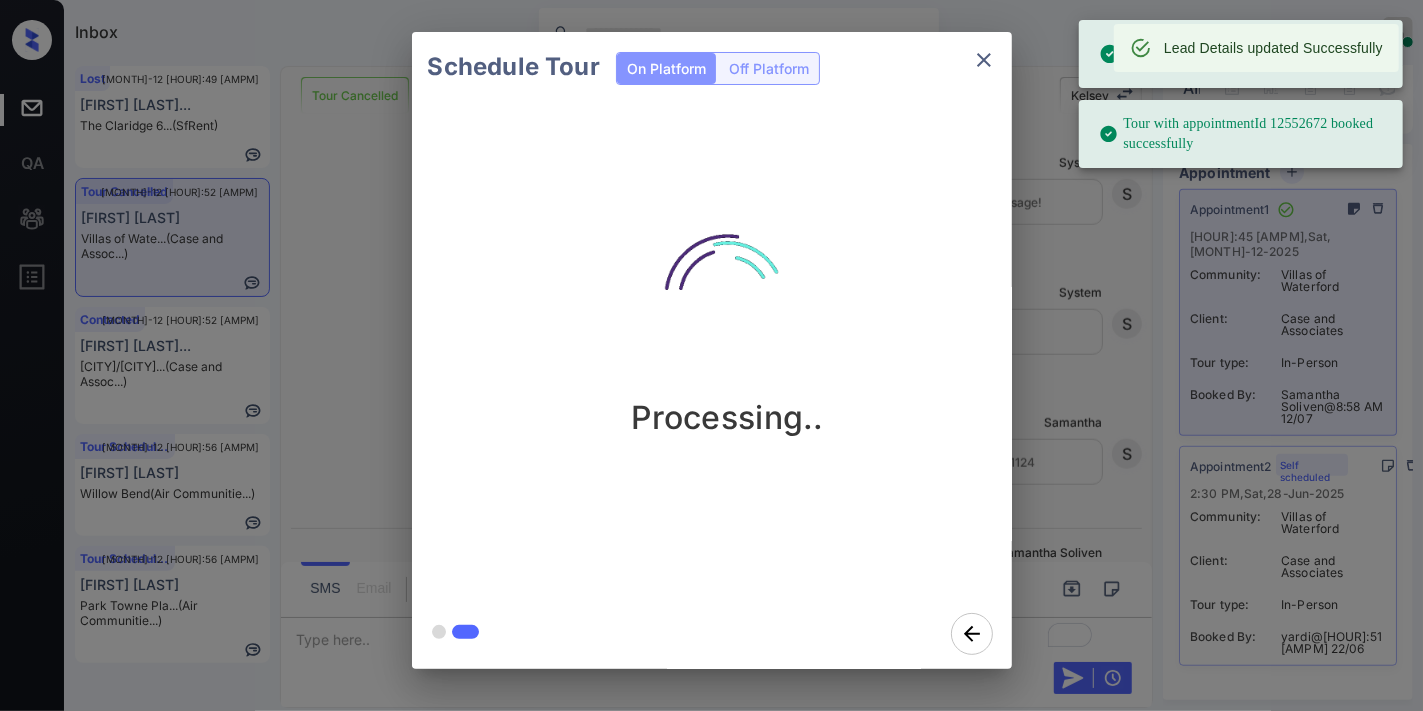 click 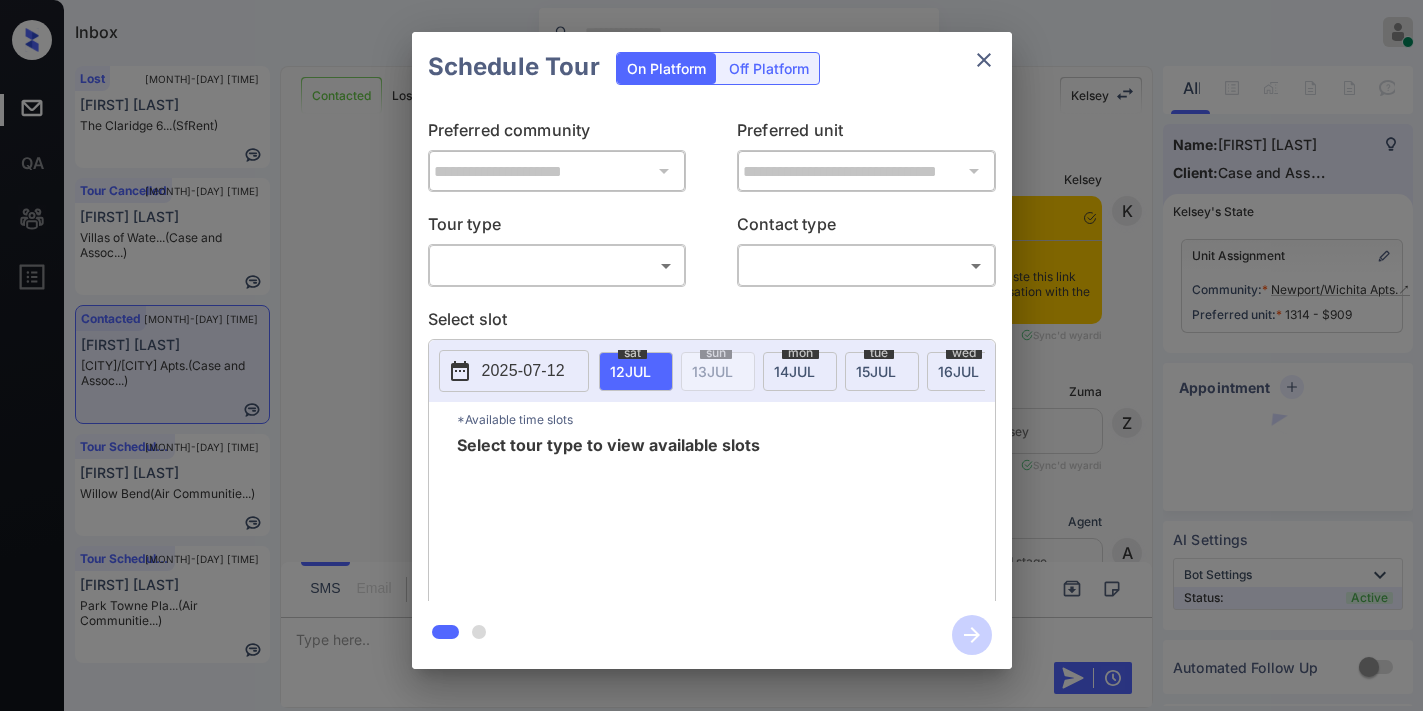 scroll, scrollTop: 0, scrollLeft: 0, axis: both 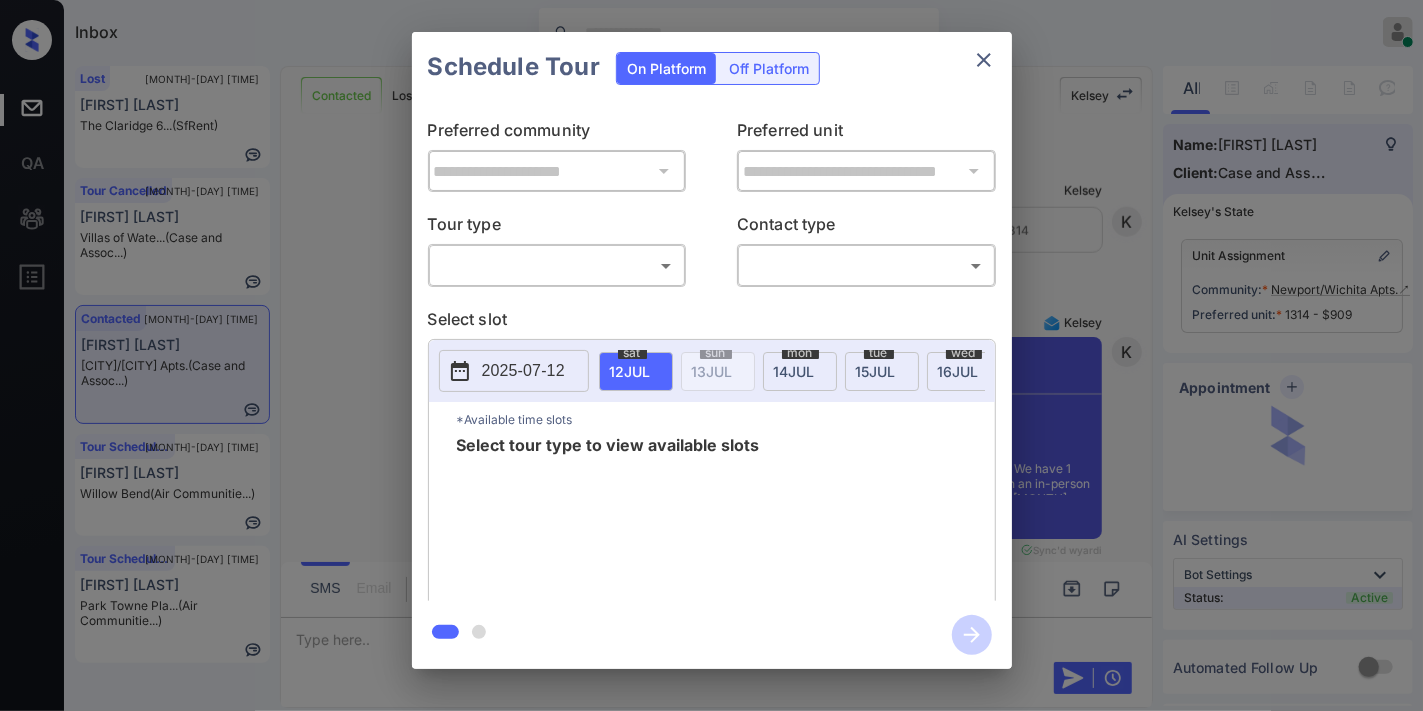 click on "Inbox [FIRST] [LAST] Online Set yourself   offline Set yourself   on break Profile Switch to  dark  mode Sign out Lost [MONTH]-[DAY] [TIME]   [FIRST] [LAST] The Claridge 6...  (SfRent) Tour Cancelled [MONTH] [DAY] [TIME]   [FIRST] [LAST] Villas of Wate...  (Case and Assoc...) Contacted [MONTH] [DAY] [TIME]   [FIRST] [LAST] [CITY]/[CITY] Apts.  (Case and Assoc...) Tour Scheduled [MONTH] [DAY] [TIME]   [FIRST] [LAST] Willow Bend  (Air Communitie...) Tour Scheduled [MONTH] [DAY] [TIME]   [FIRST] [LAST] Park Towne Pla...  (Air Communitie...) Contacted Lost Lead Sentiment: Angry Upon sliding the acknowledgement:  Lead will move to lost stage. * ​ SMS and call option will be set to opt out. AFM will be turned off for the lead. [FIRST] New Message [FIRST] Notes Note: https://conversation.getzuma.com/[ID] - Paste this link into your browser to view [FIRST]’s conversation with the prospect [MONTH] [DAY], [YEAR] [TIME]  Sync'd w  yardi K New Message Zuma Lead transferred to leasing agent: [FIRST] [MONTH] [DAY], [YEAR] [TIME]  Sync'd w  Z A" at bounding box center (711, 355) 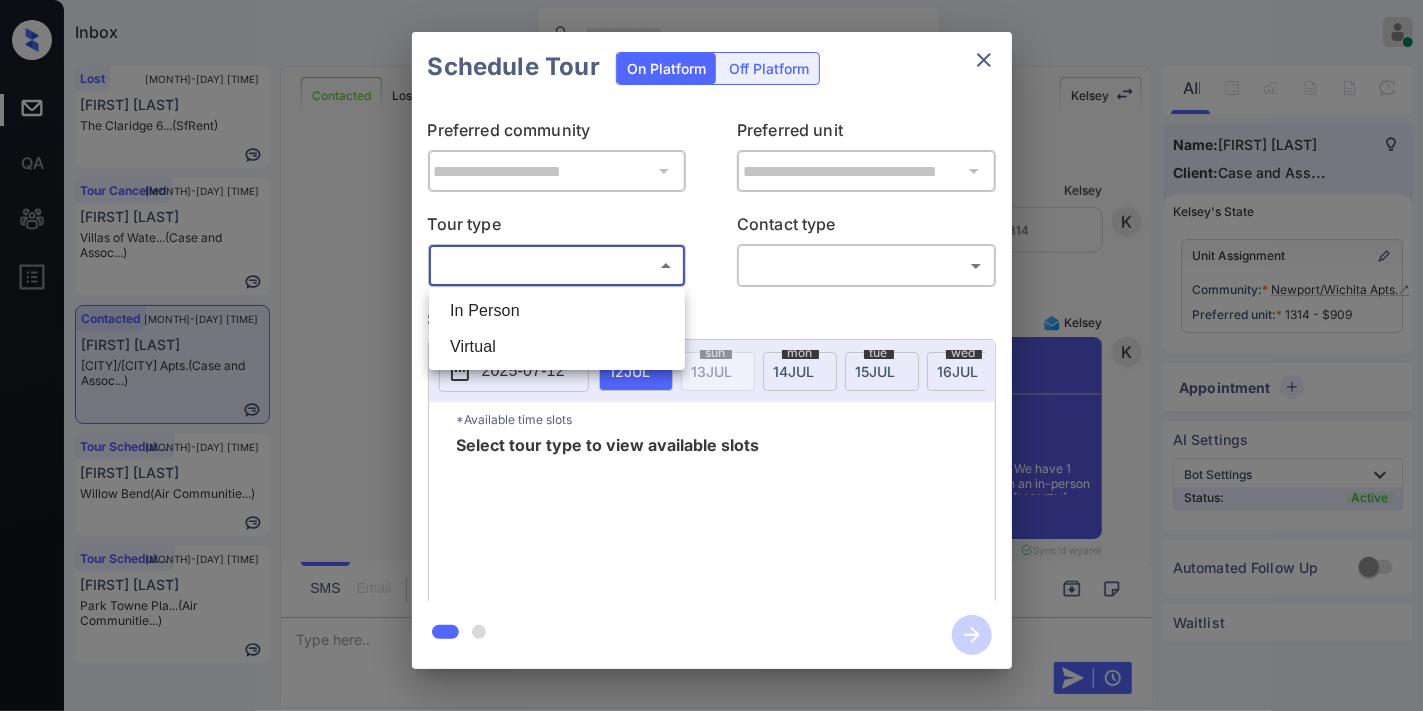 click at bounding box center (711, 355) 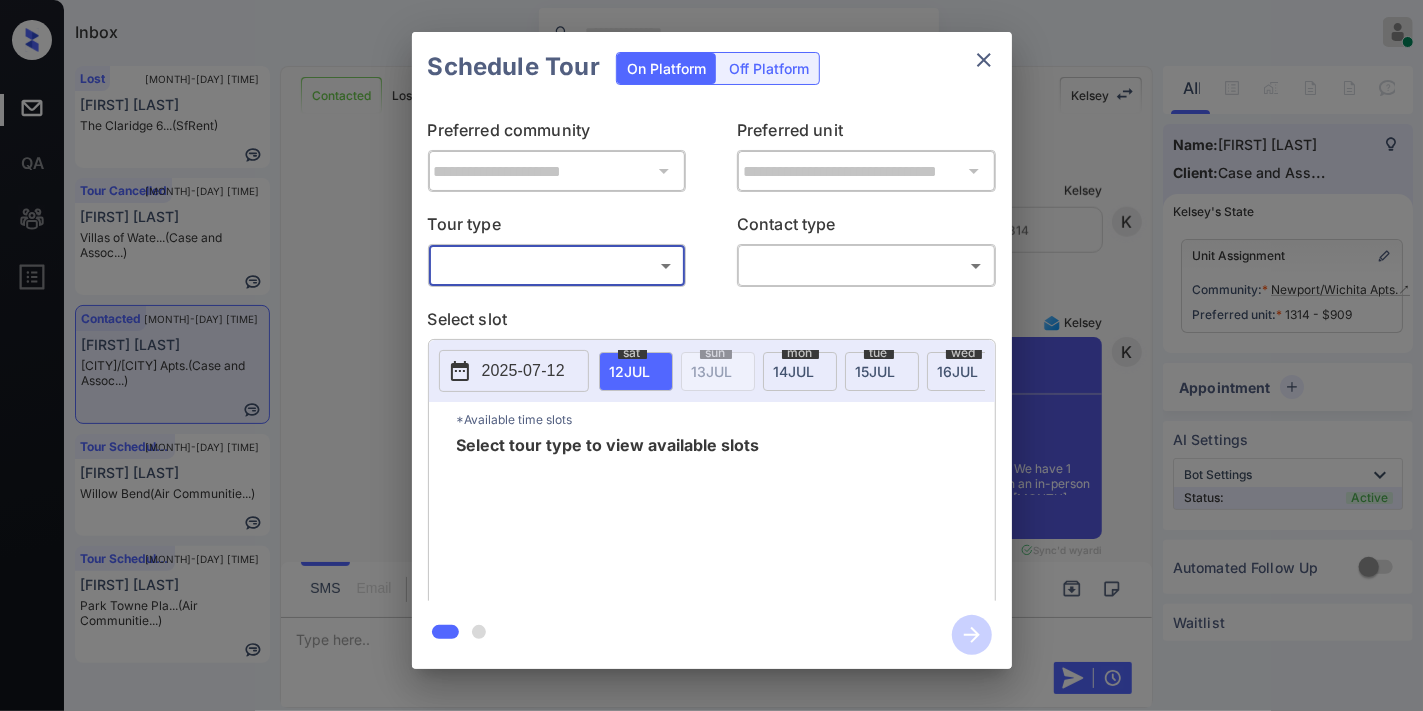 click 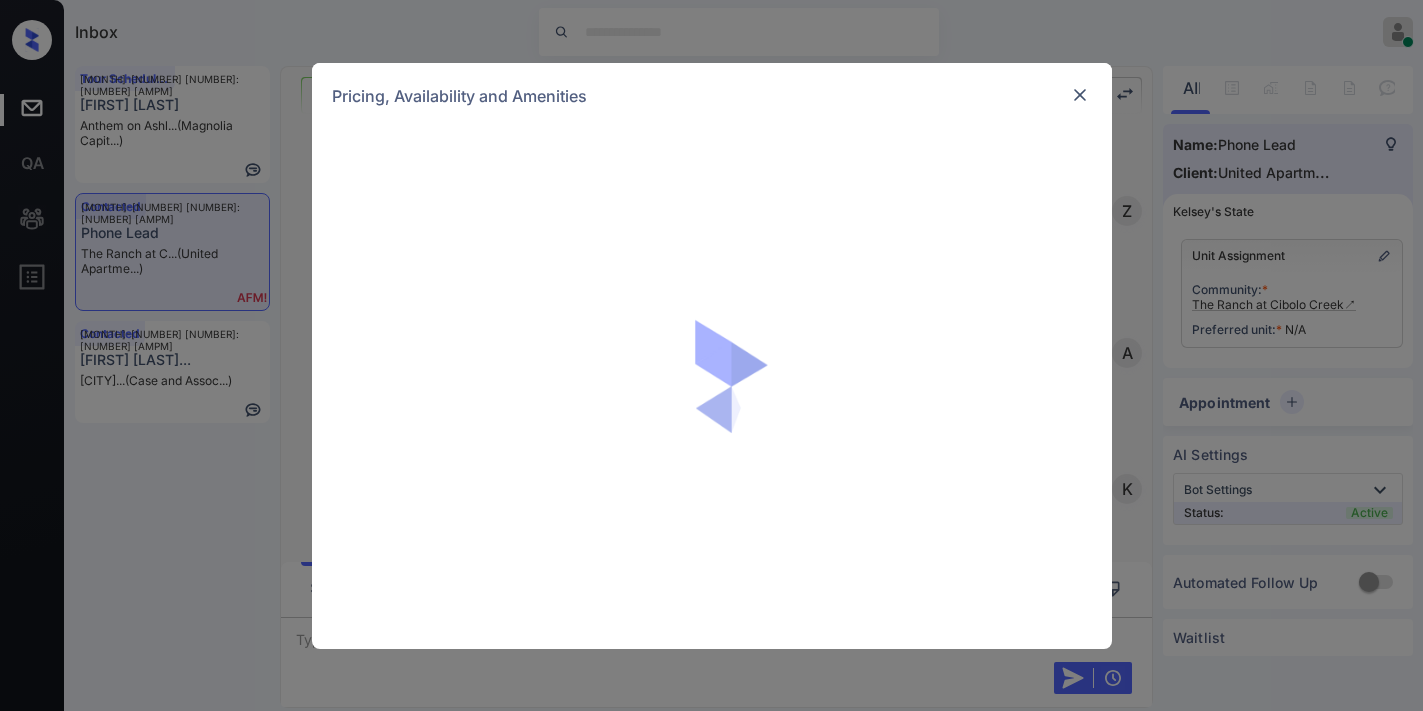 scroll, scrollTop: 0, scrollLeft: 0, axis: both 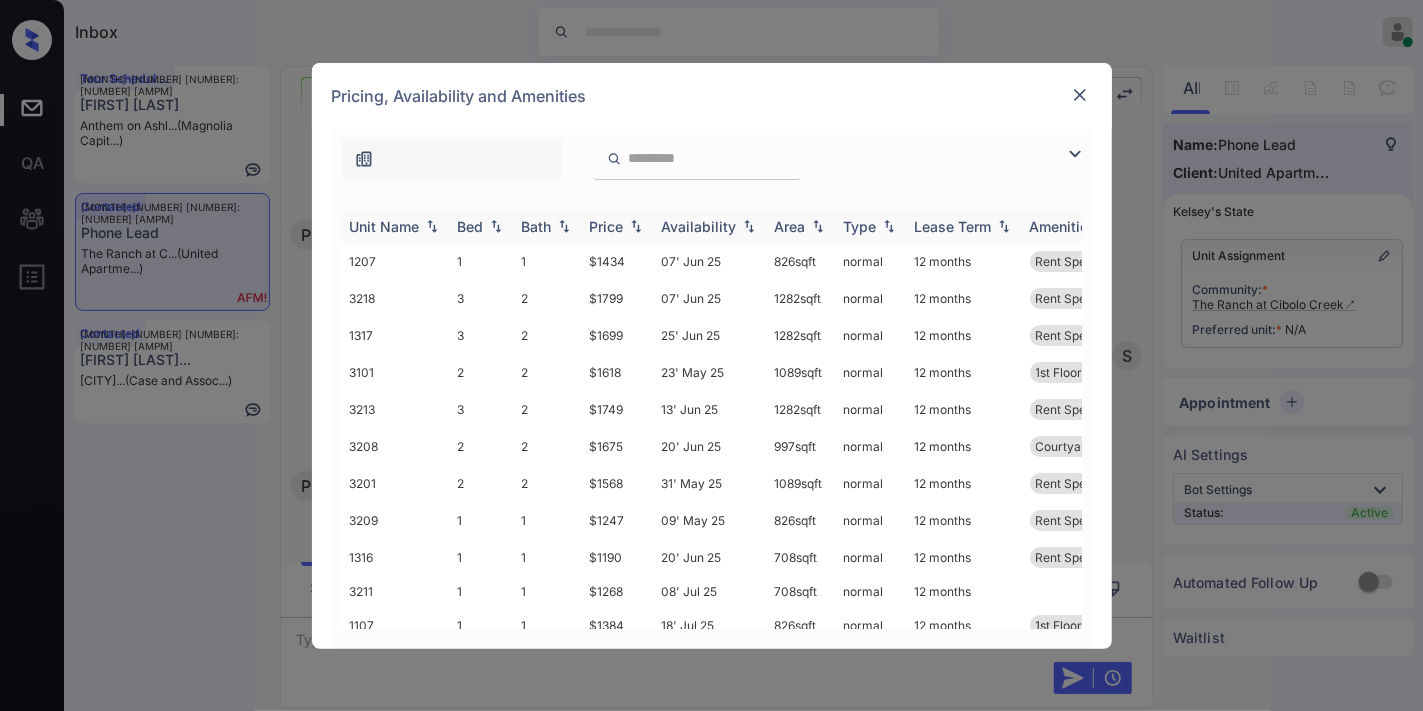 click on "Price" at bounding box center (618, 226) 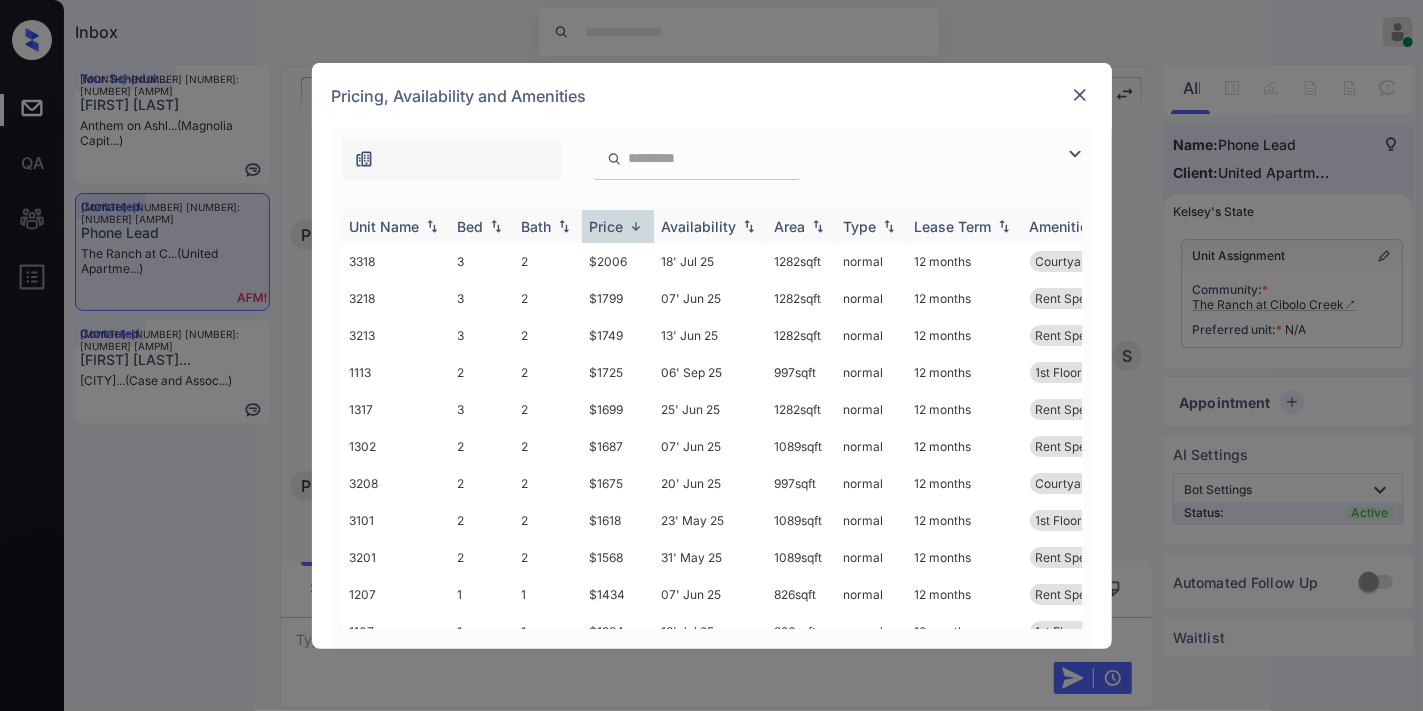 click on "Price" at bounding box center [618, 226] 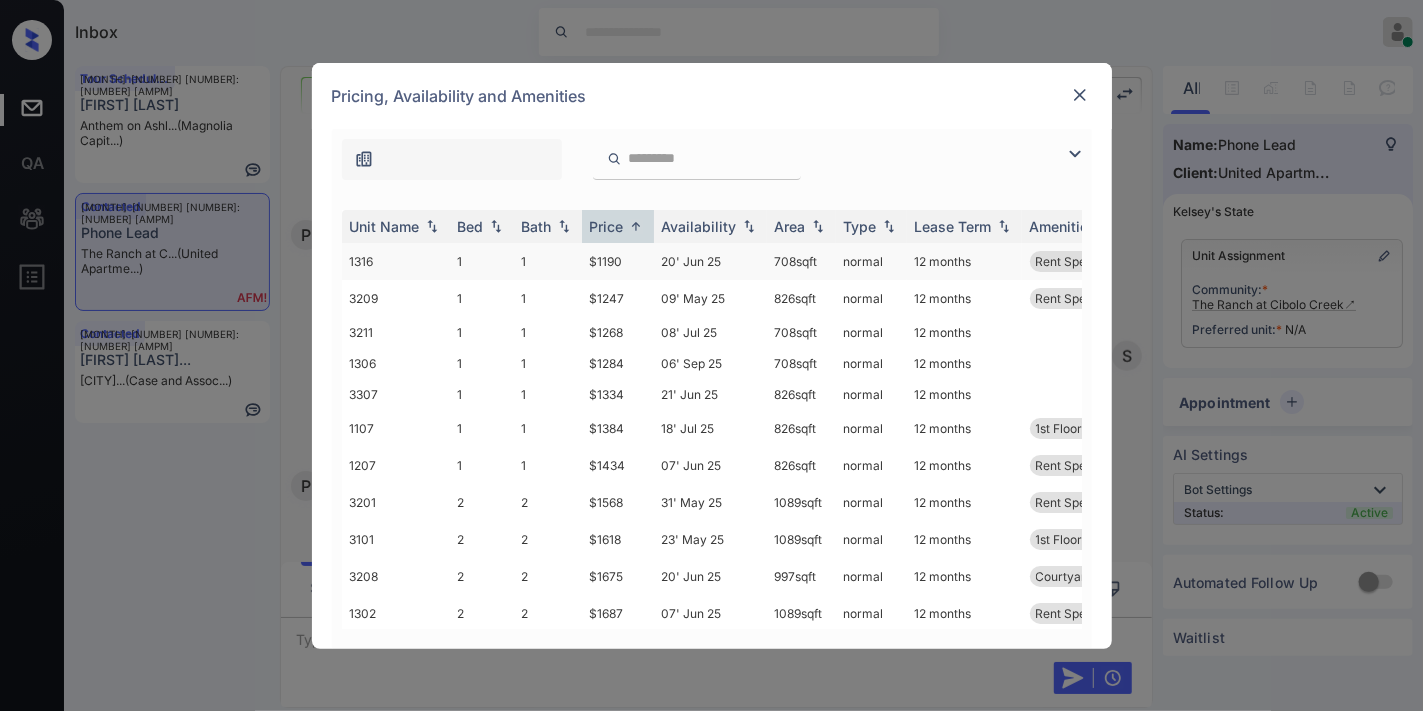 click on "$1190" at bounding box center (618, 261) 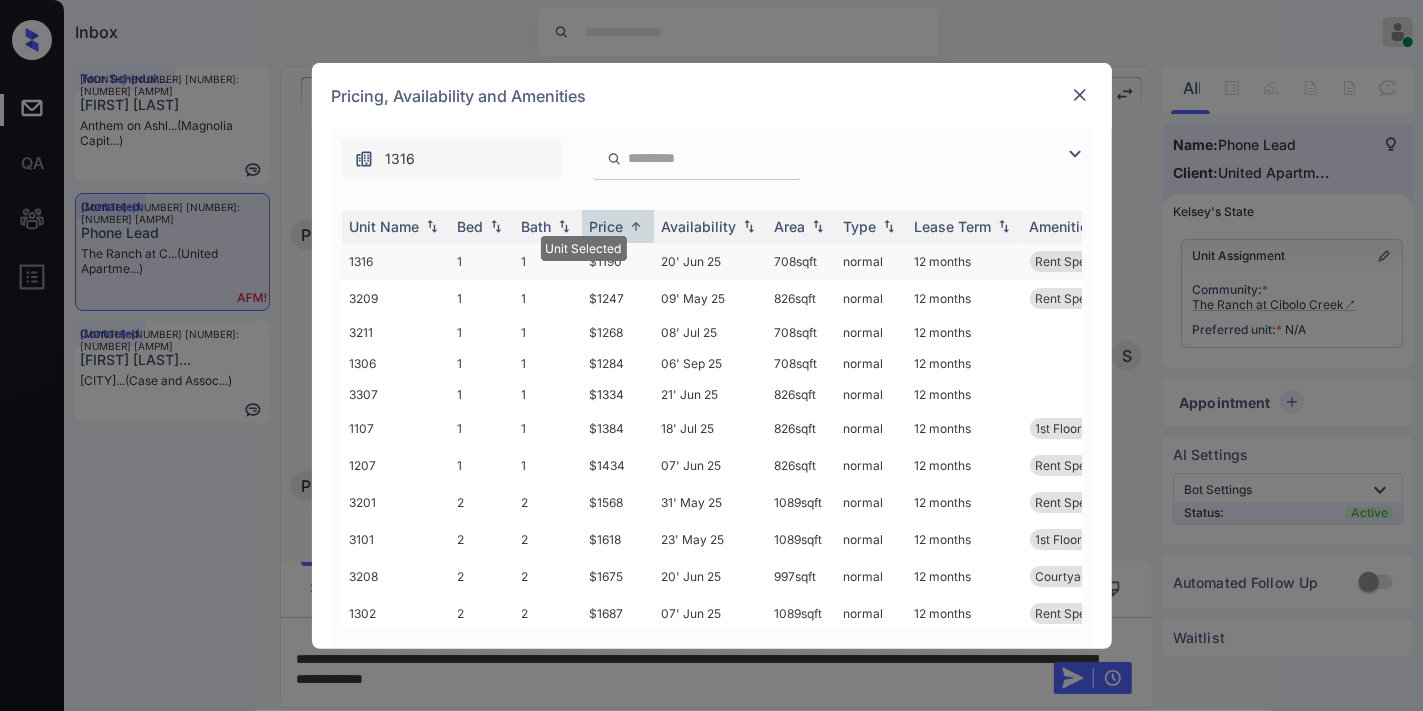 click on "$1190" at bounding box center [618, 261] 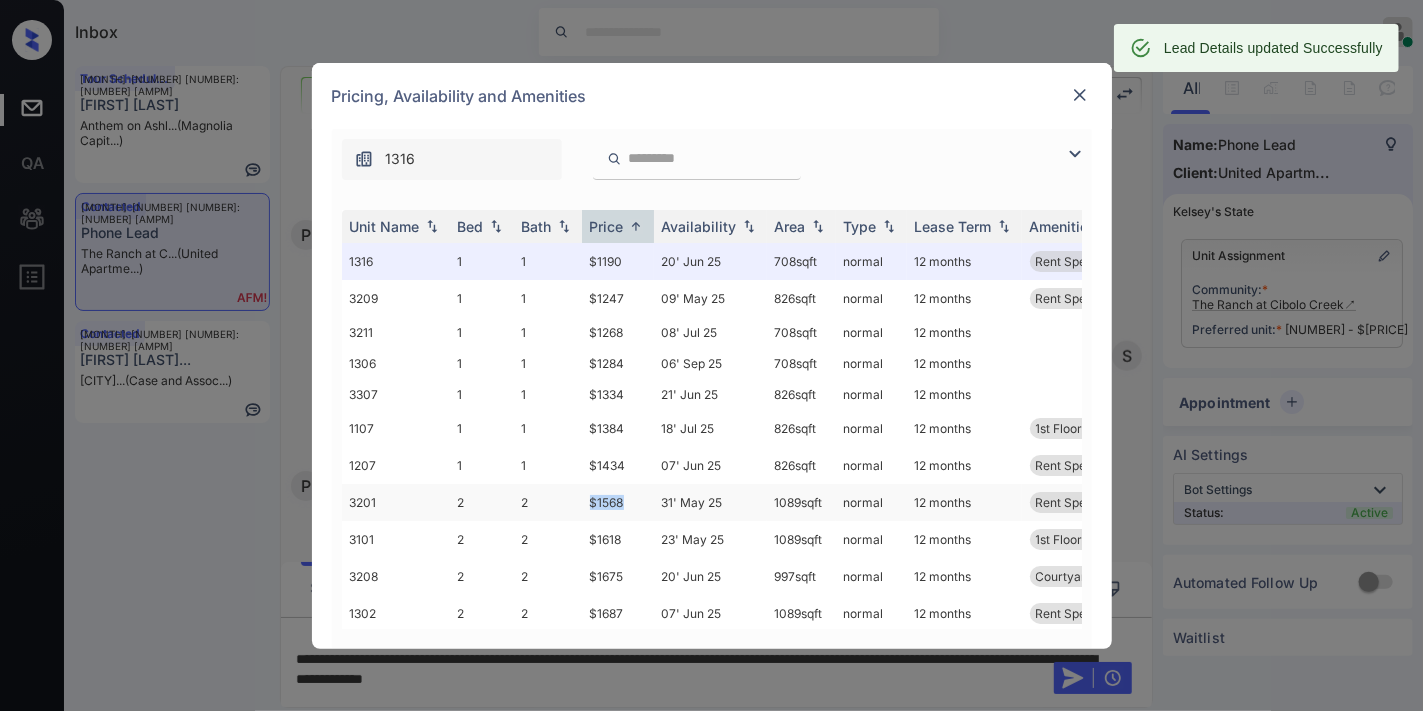 drag, startPoint x: 634, startPoint y: 500, endPoint x: 570, endPoint y: 501, distance: 64.00781 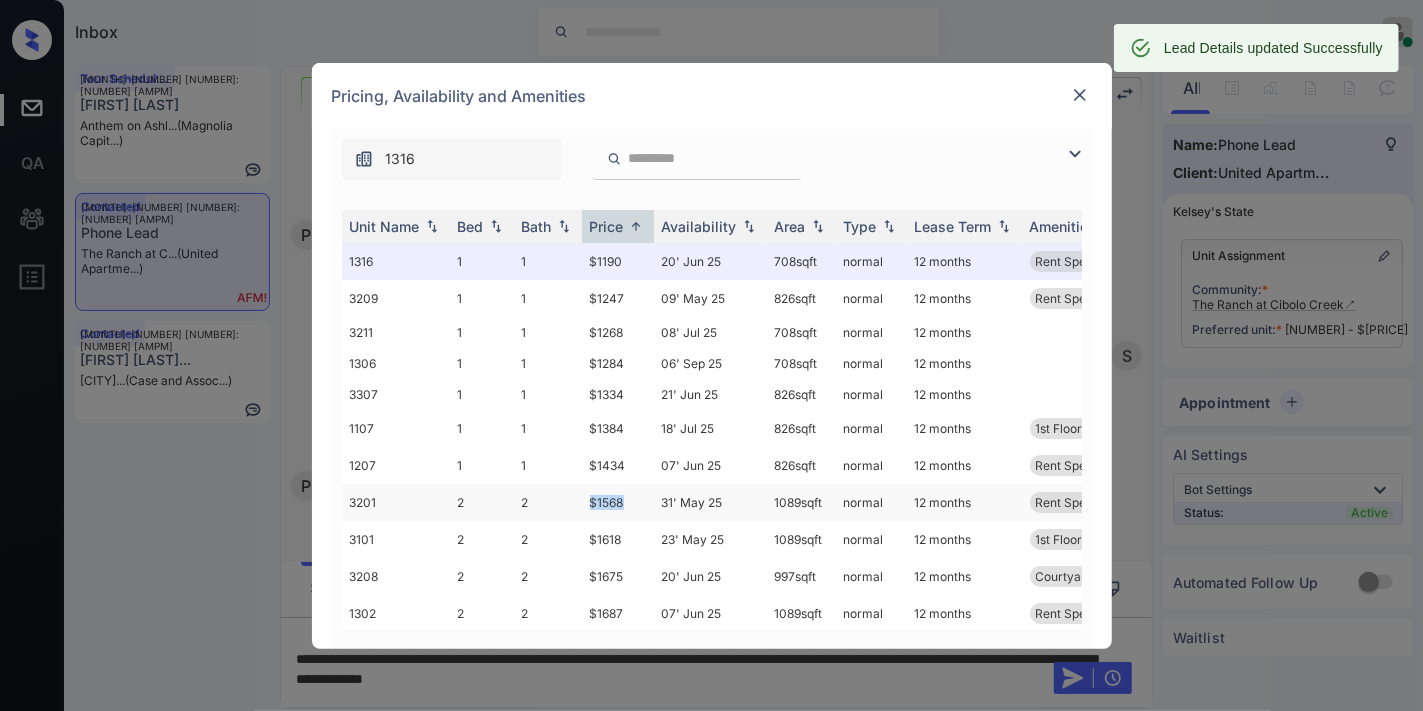 click on "3201 2 2 $1568 31' May 25 1089  sqft normal 12   months Rent Special 1 Courtyard view" at bounding box center [864, 502] 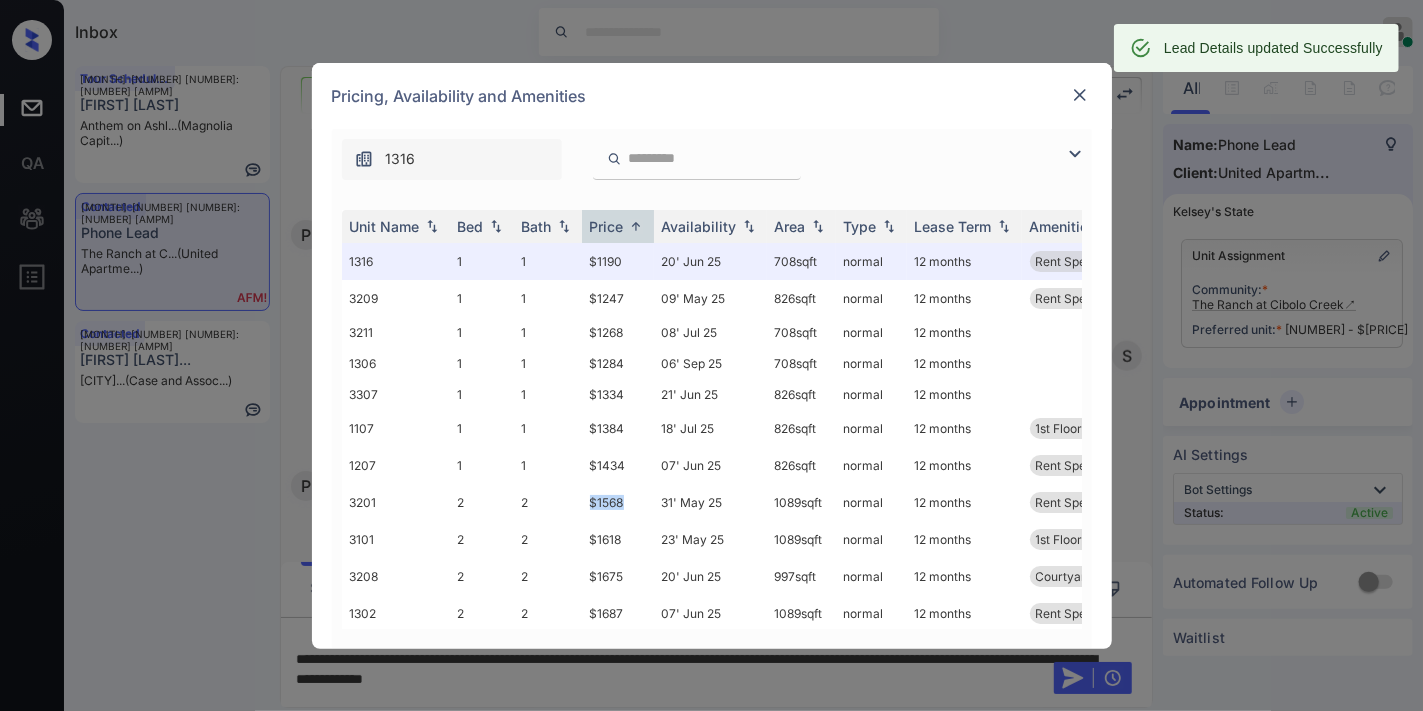 click at bounding box center (1080, 95) 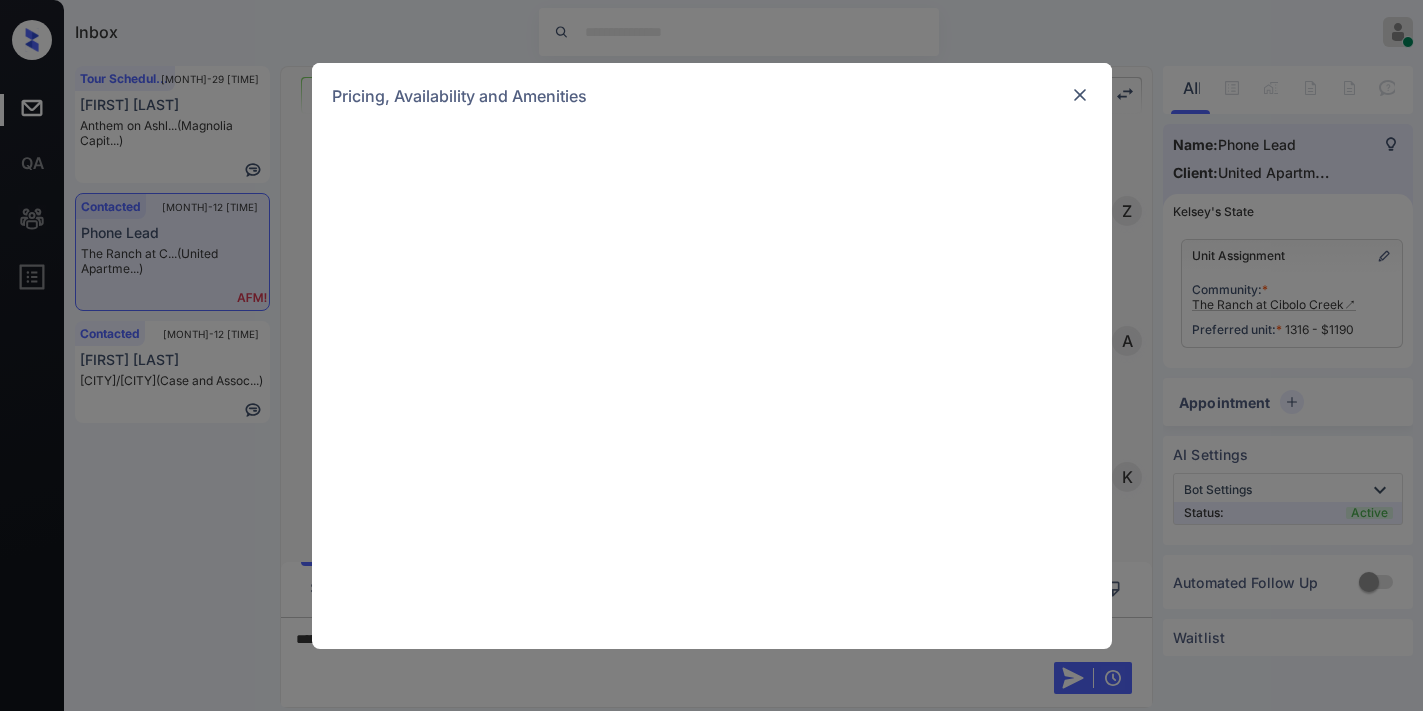 scroll, scrollTop: 0, scrollLeft: 0, axis: both 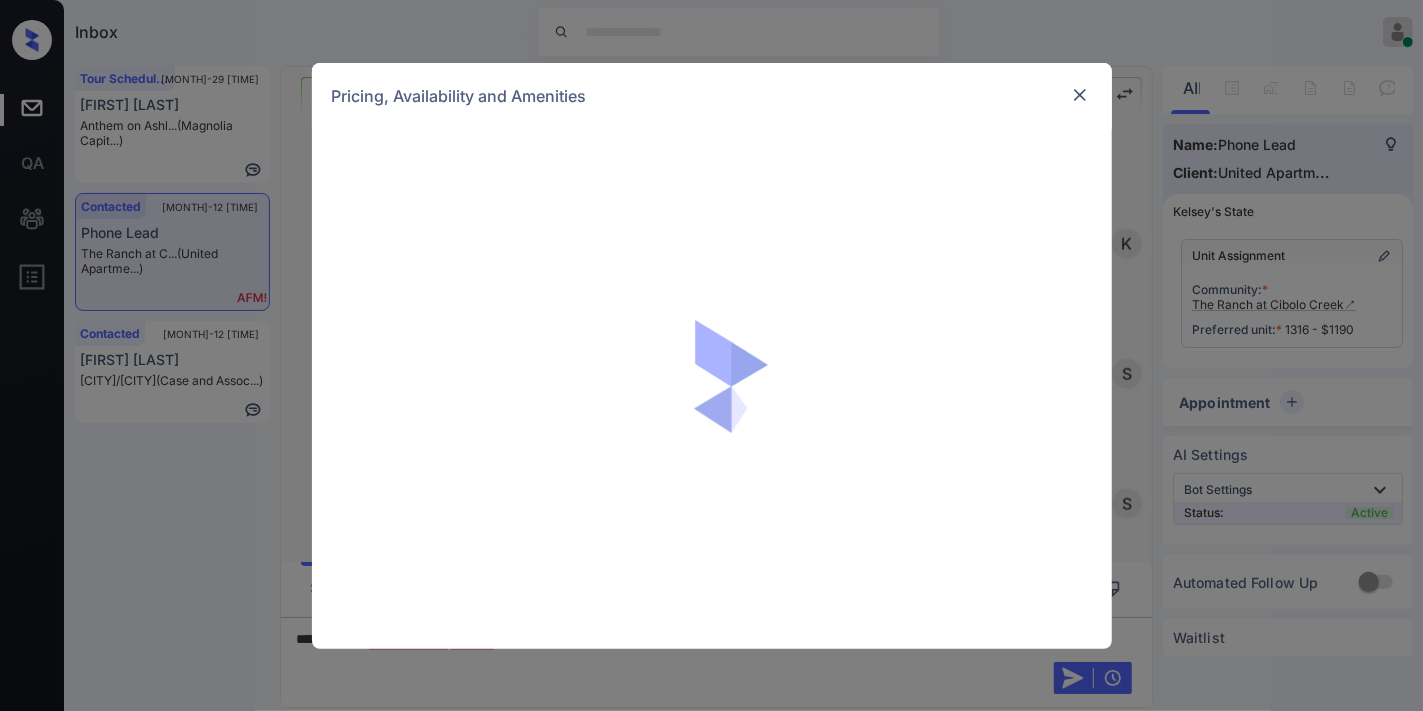 click at bounding box center (1080, 95) 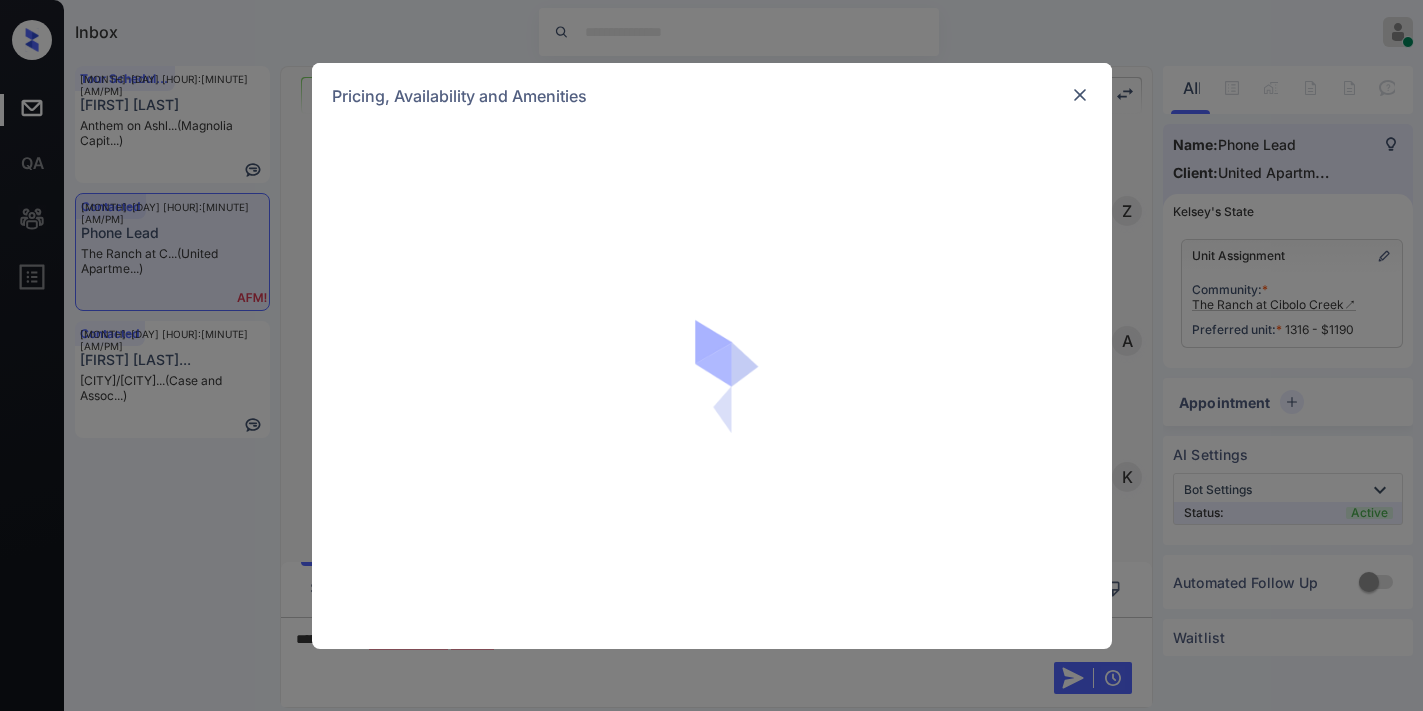 scroll, scrollTop: 0, scrollLeft: 0, axis: both 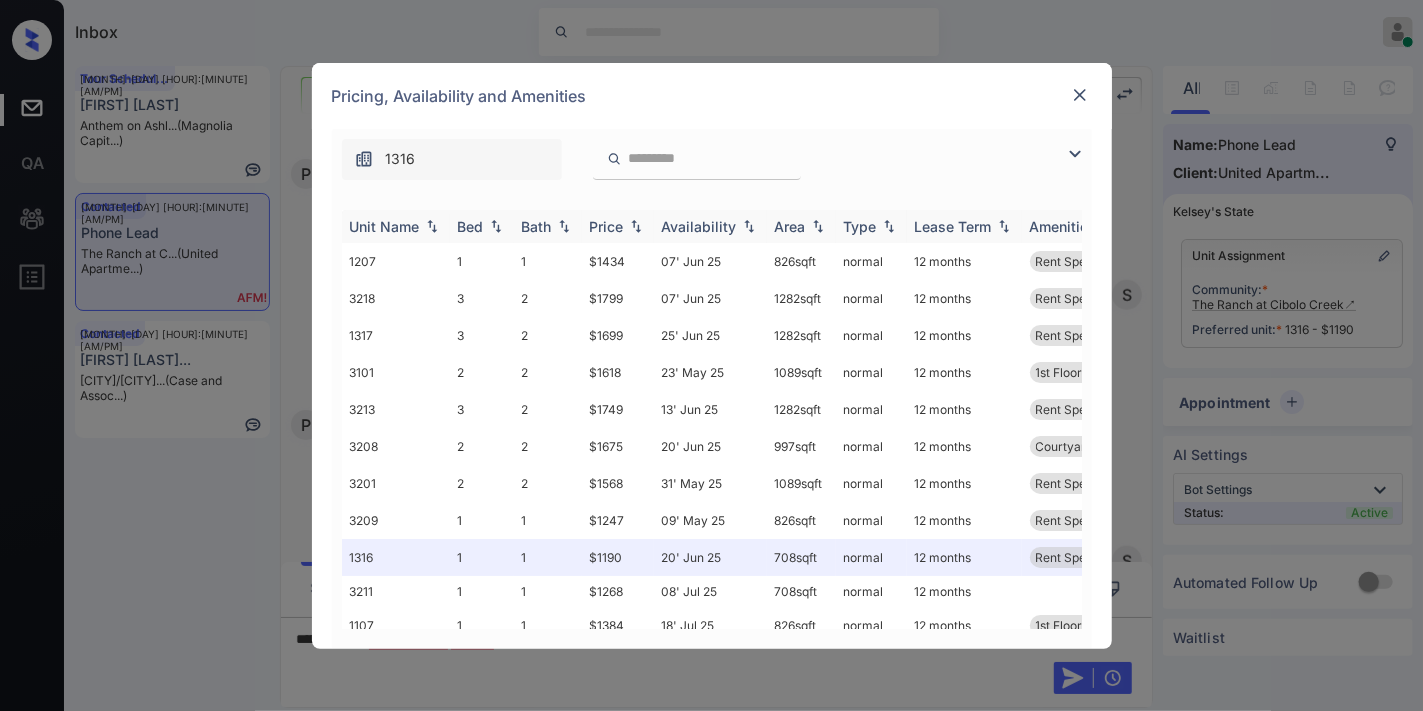 click at bounding box center [636, 226] 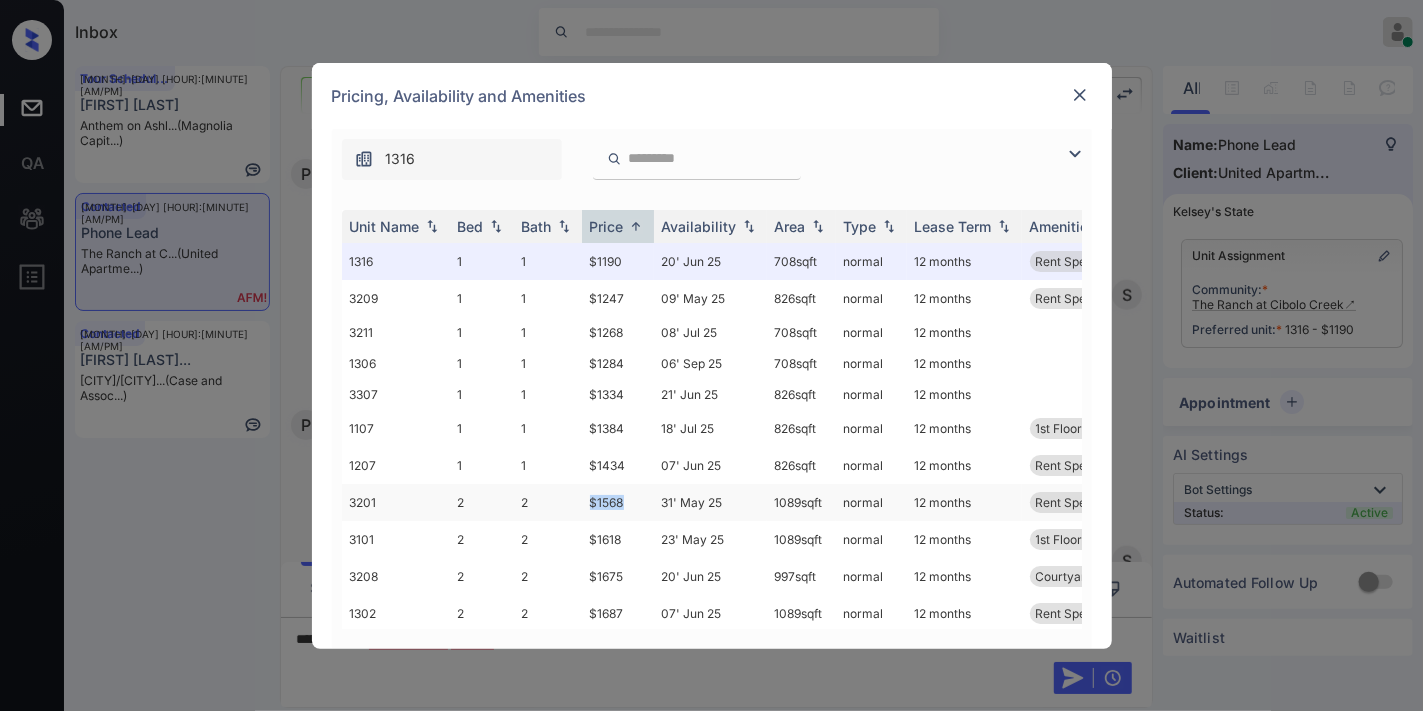 drag, startPoint x: 633, startPoint y: 505, endPoint x: 578, endPoint y: 505, distance: 55 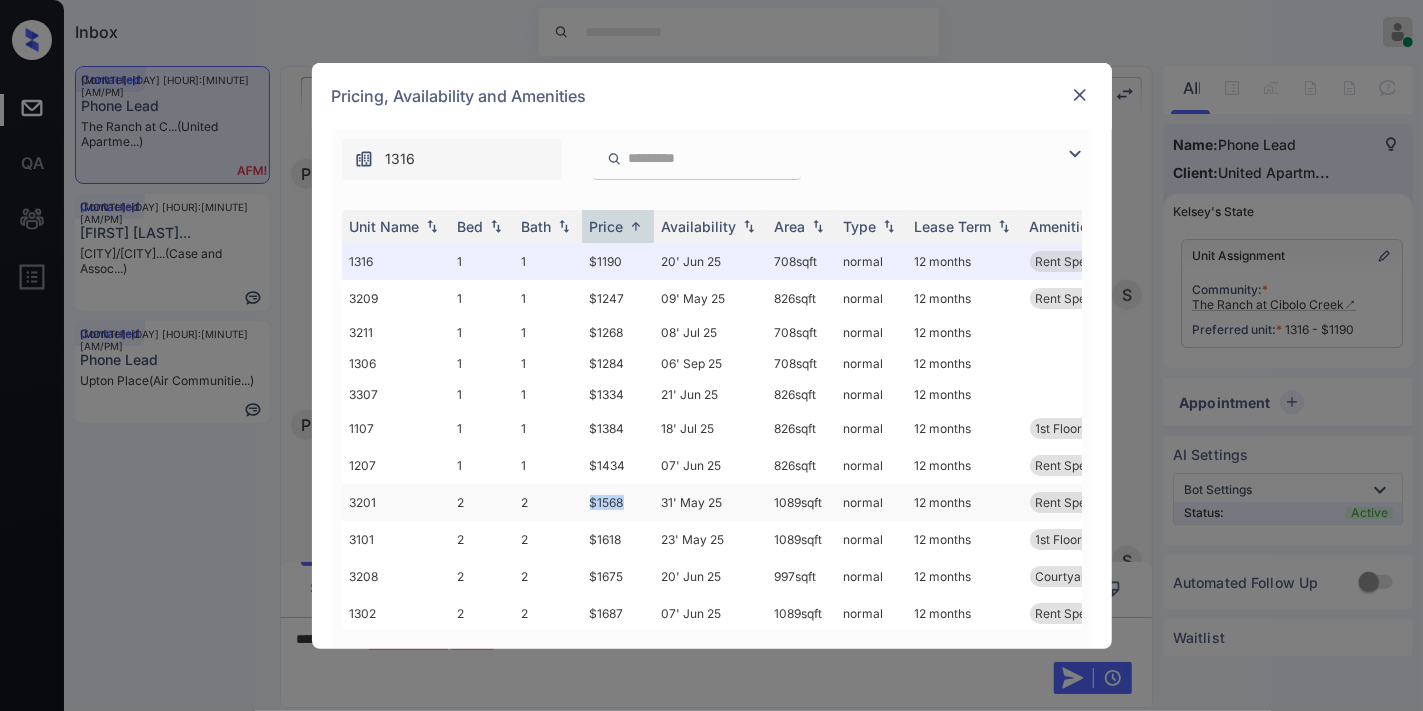 copy on "$1568" 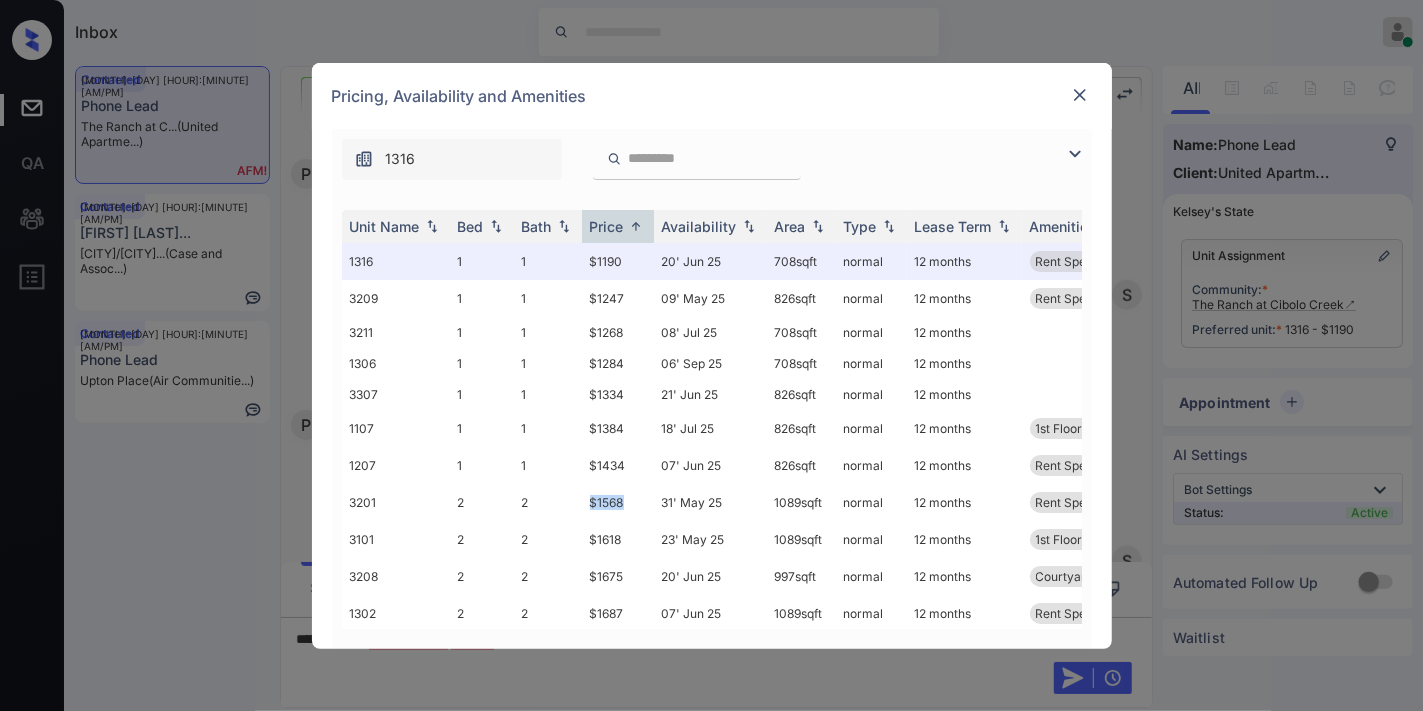click at bounding box center [1080, 95] 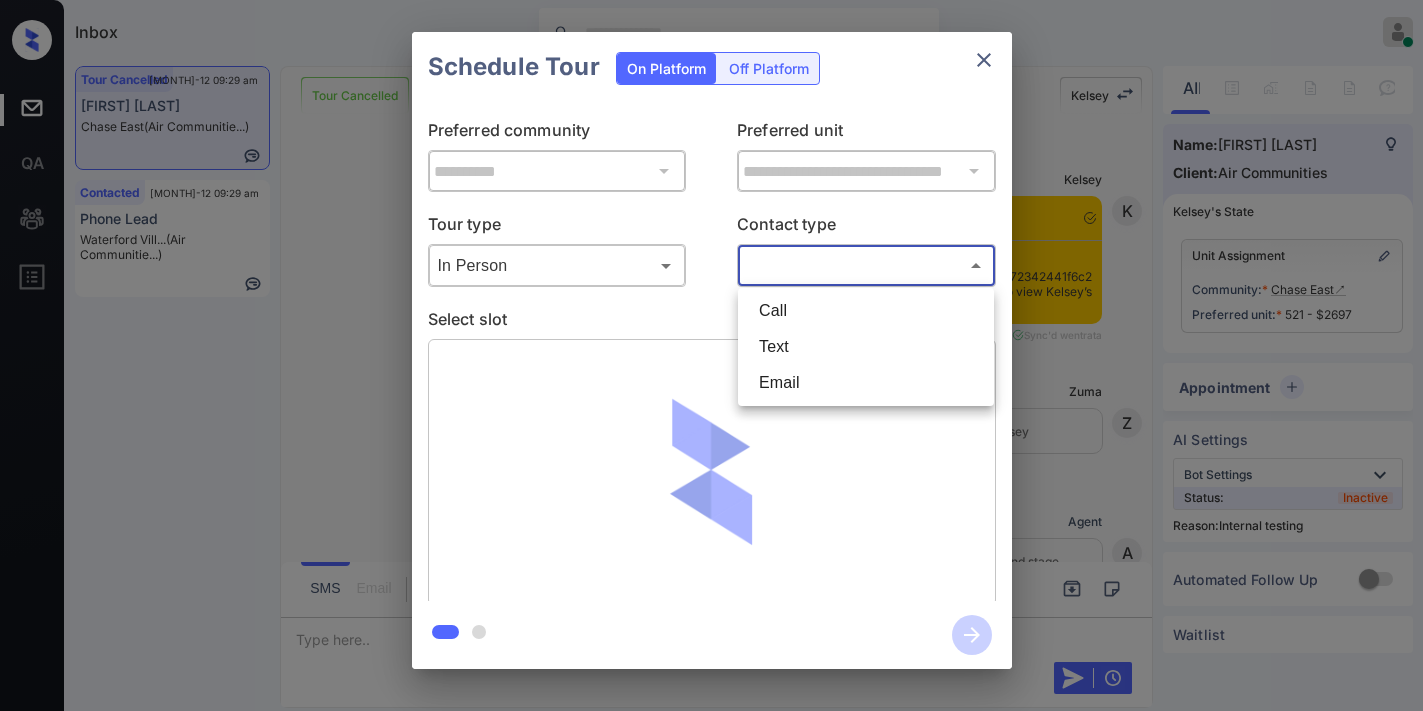 click on "Text" at bounding box center [866, 347] 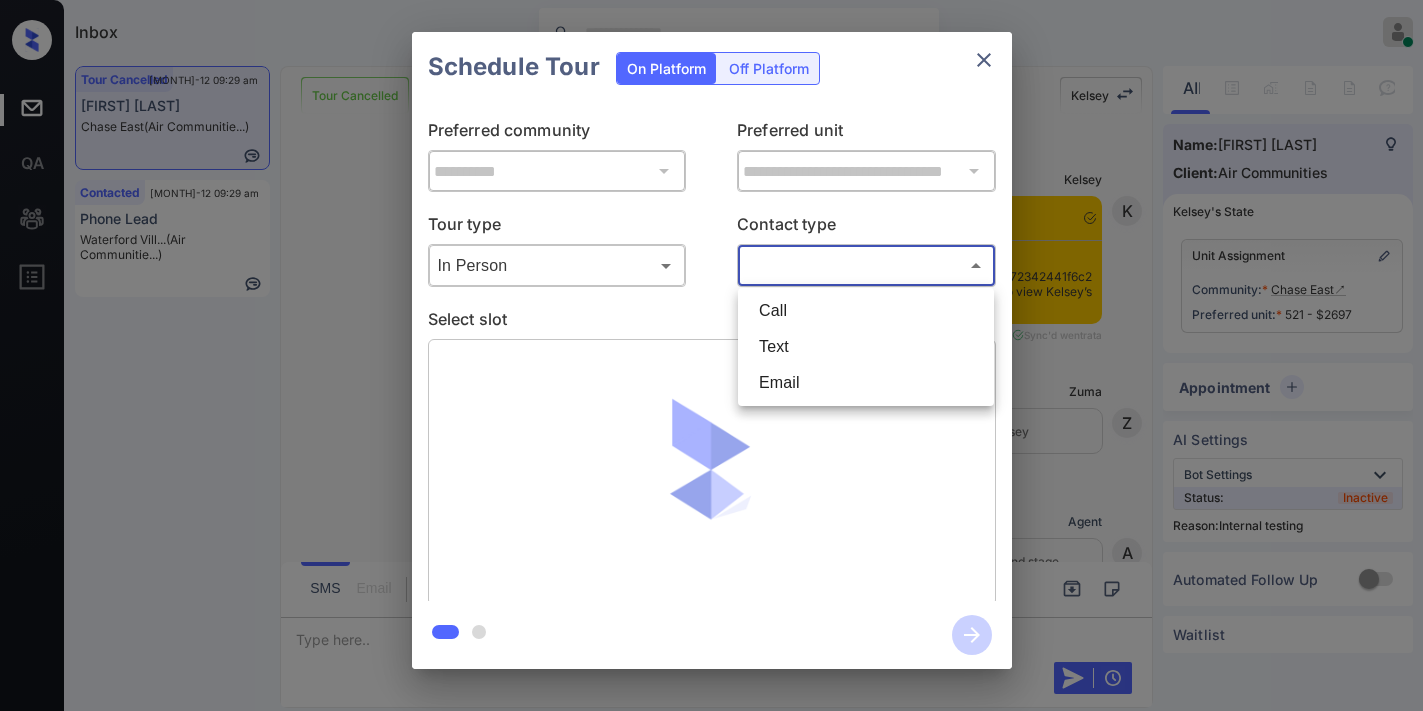 type on "****" 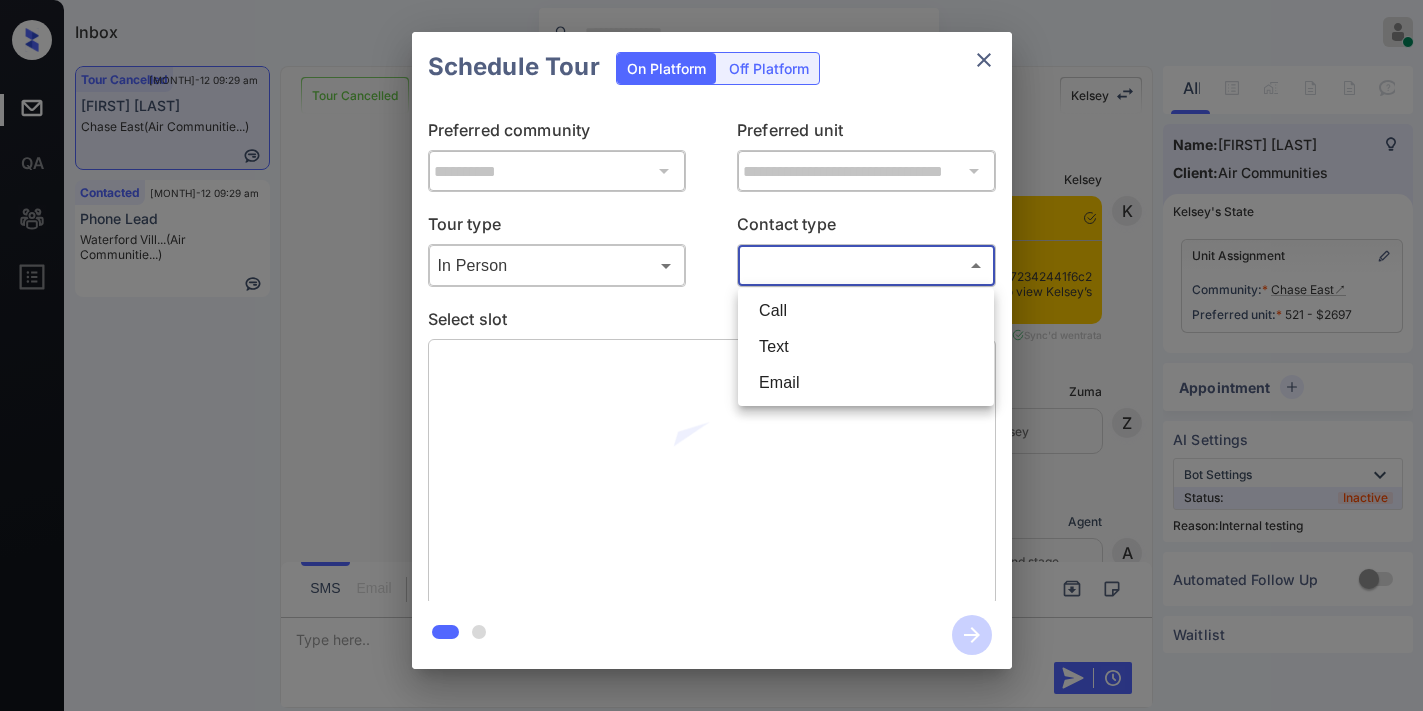 scroll, scrollTop: 0, scrollLeft: 0, axis: both 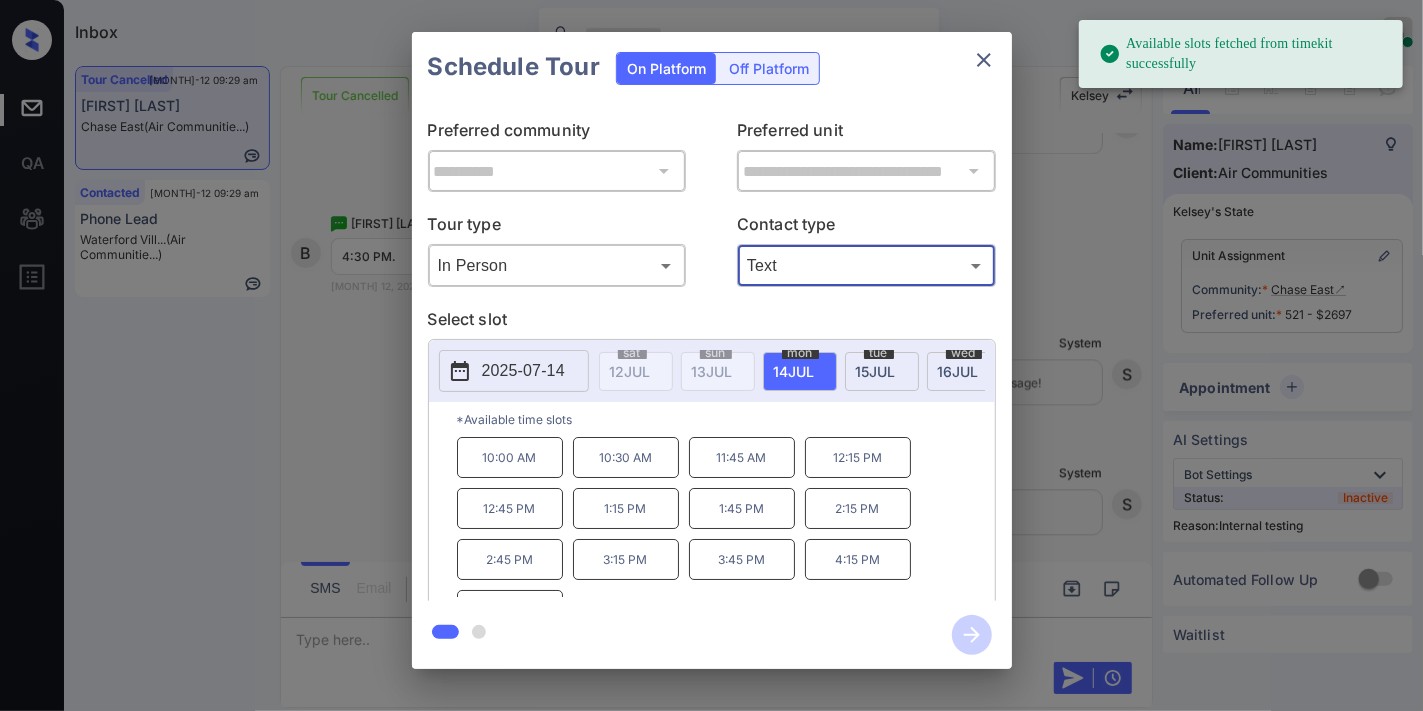 click on "2025-07-14" at bounding box center (523, 371) 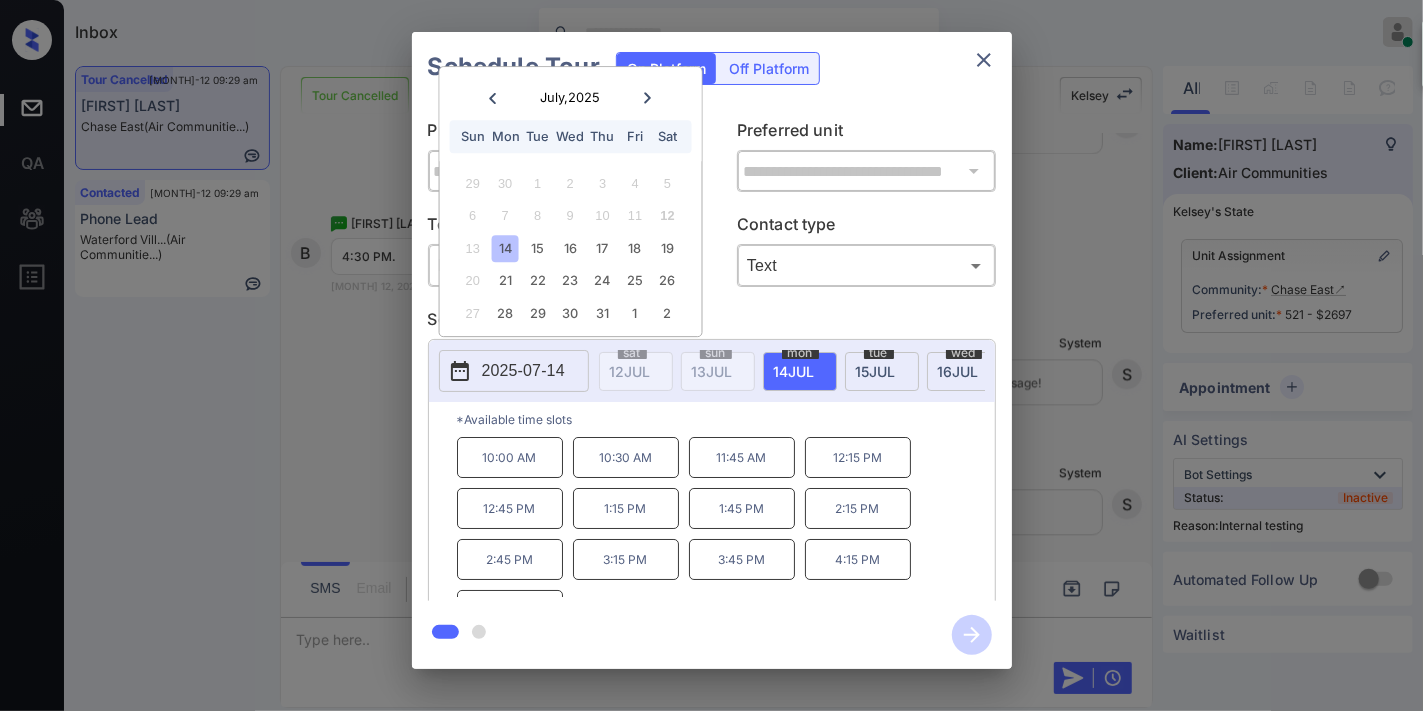 scroll, scrollTop: 34, scrollLeft: 0, axis: vertical 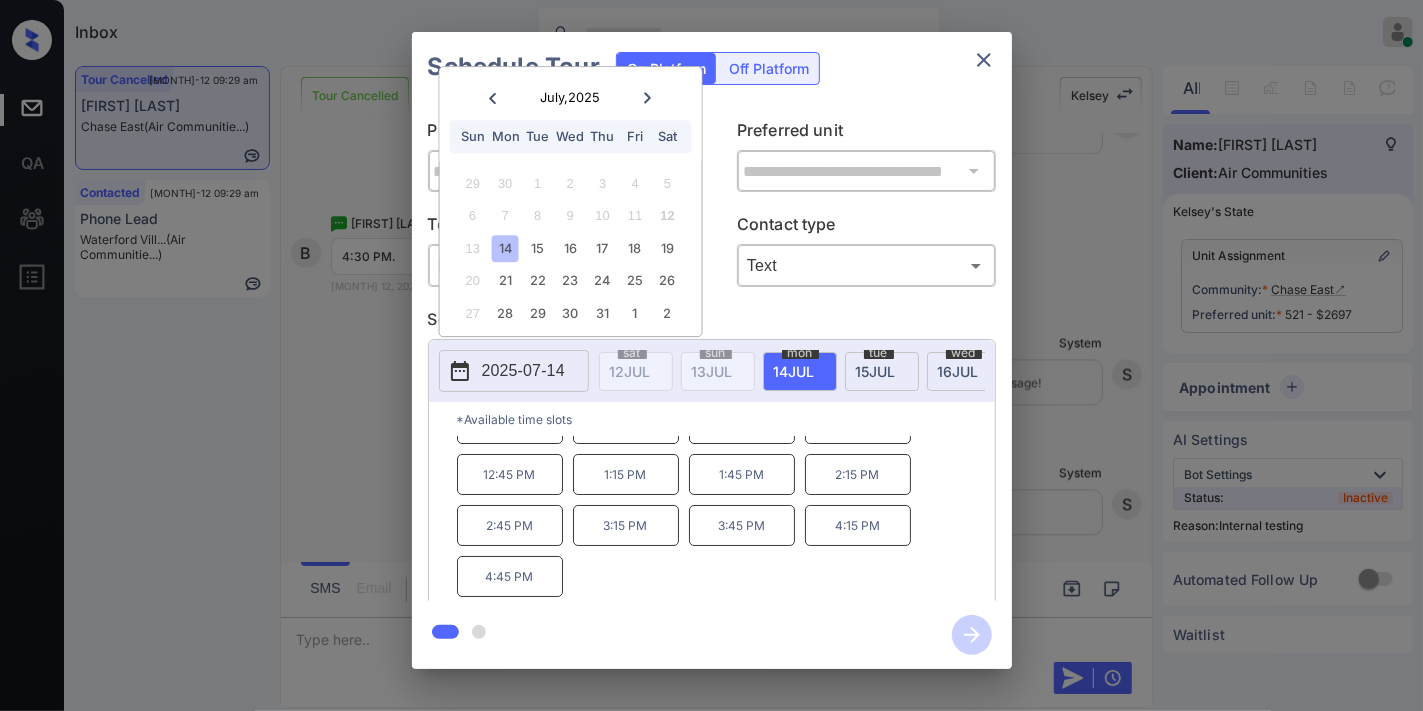 click on "4:45 PM" at bounding box center [510, 576] 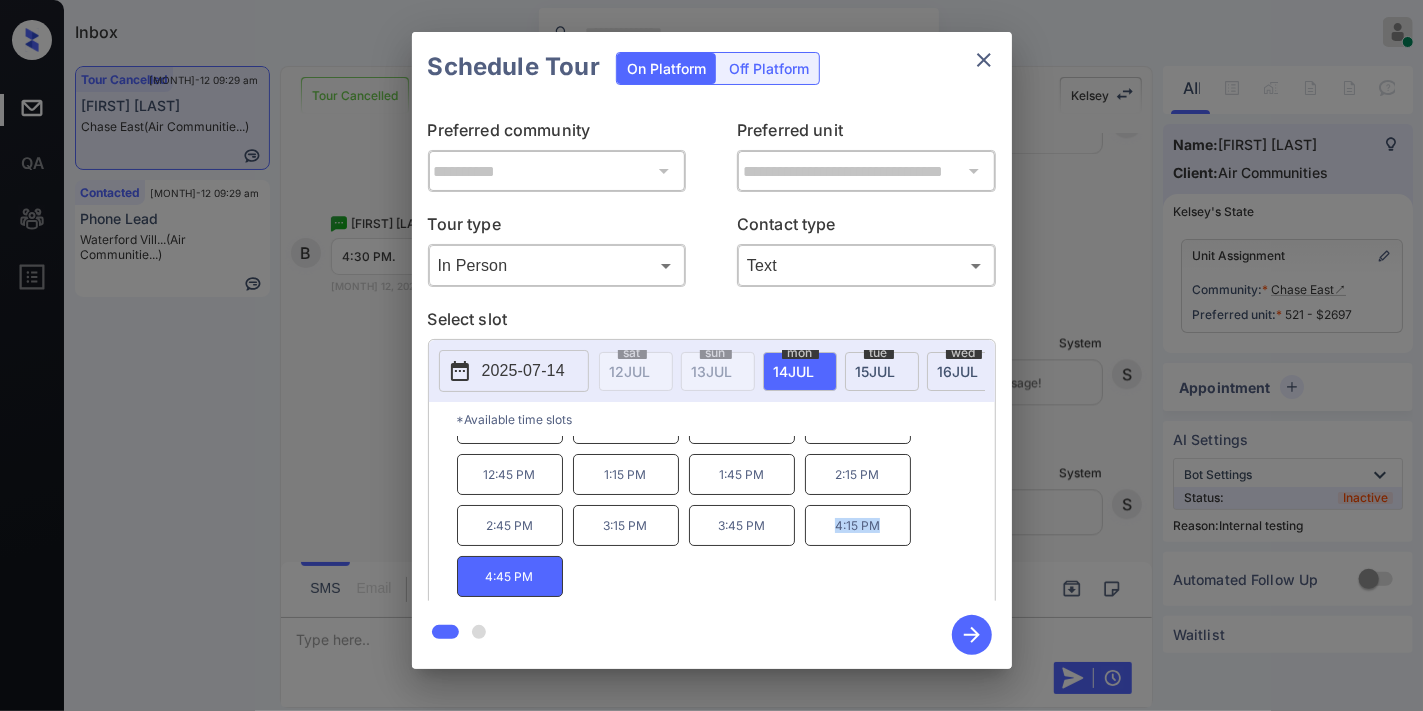 drag, startPoint x: 901, startPoint y: 538, endPoint x: 807, endPoint y: 538, distance: 94 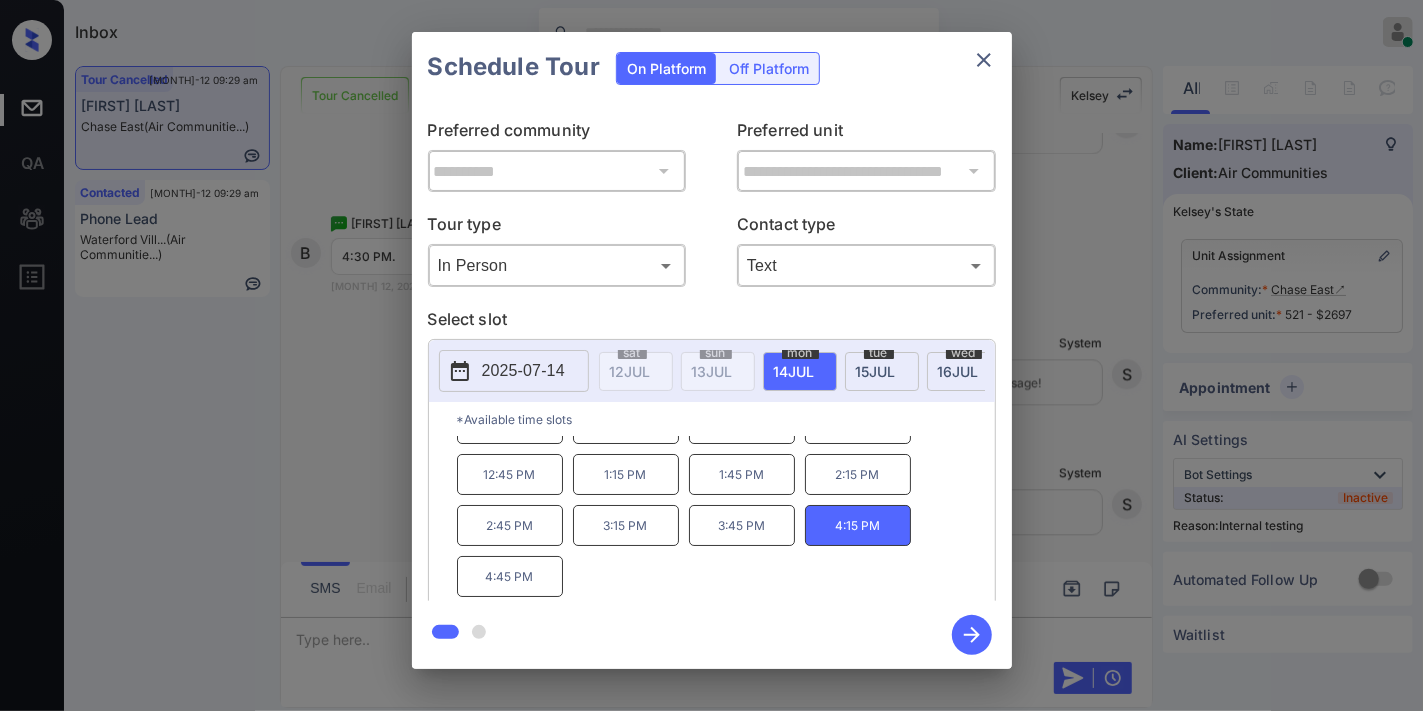 click on "10:00 AM 10:30 AM 11:45 AM 12:15 PM 12:45 PM 1:15 PM 1:45 PM 2:15 PM 2:45 PM 3:15 PM 3:45 PM 4:15 PM 4:45 PM" at bounding box center [726, 517] 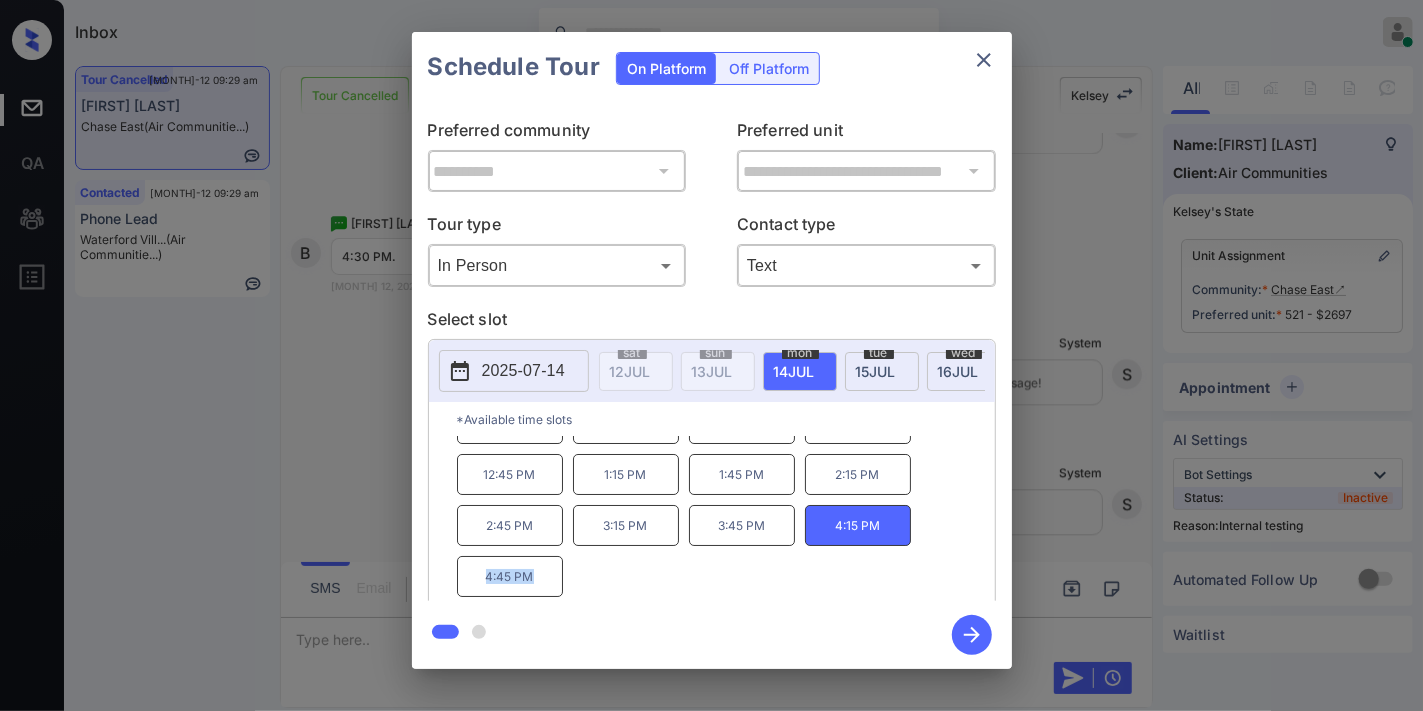 drag, startPoint x: 537, startPoint y: 588, endPoint x: 467, endPoint y: 593, distance: 70.178345 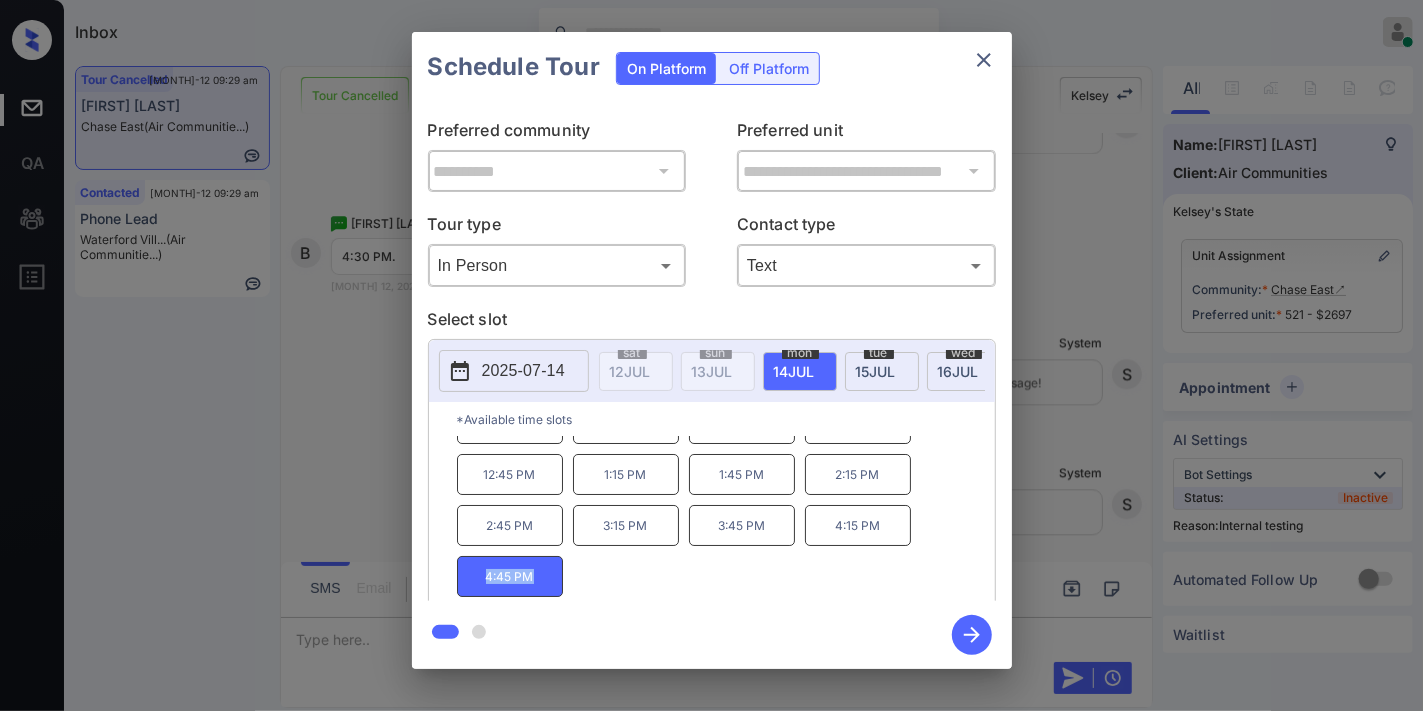 copy on "4:45 PM" 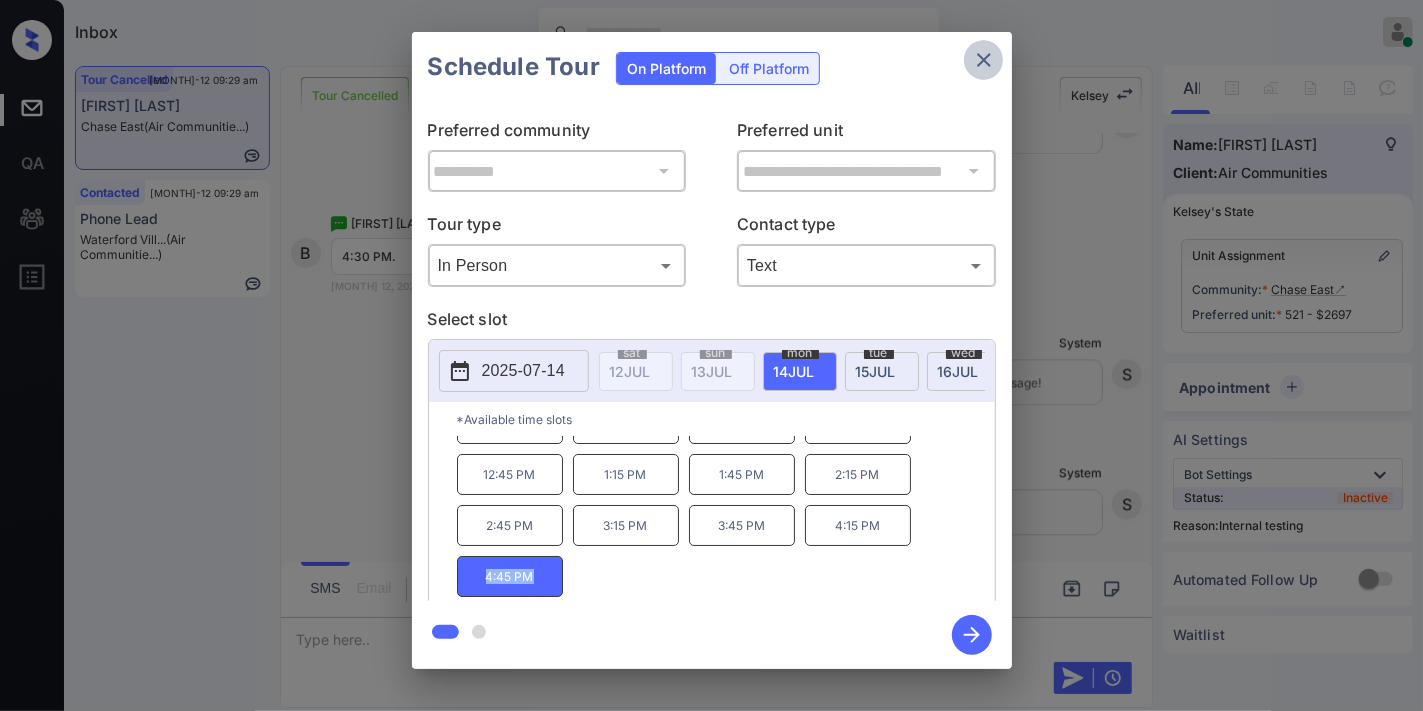click 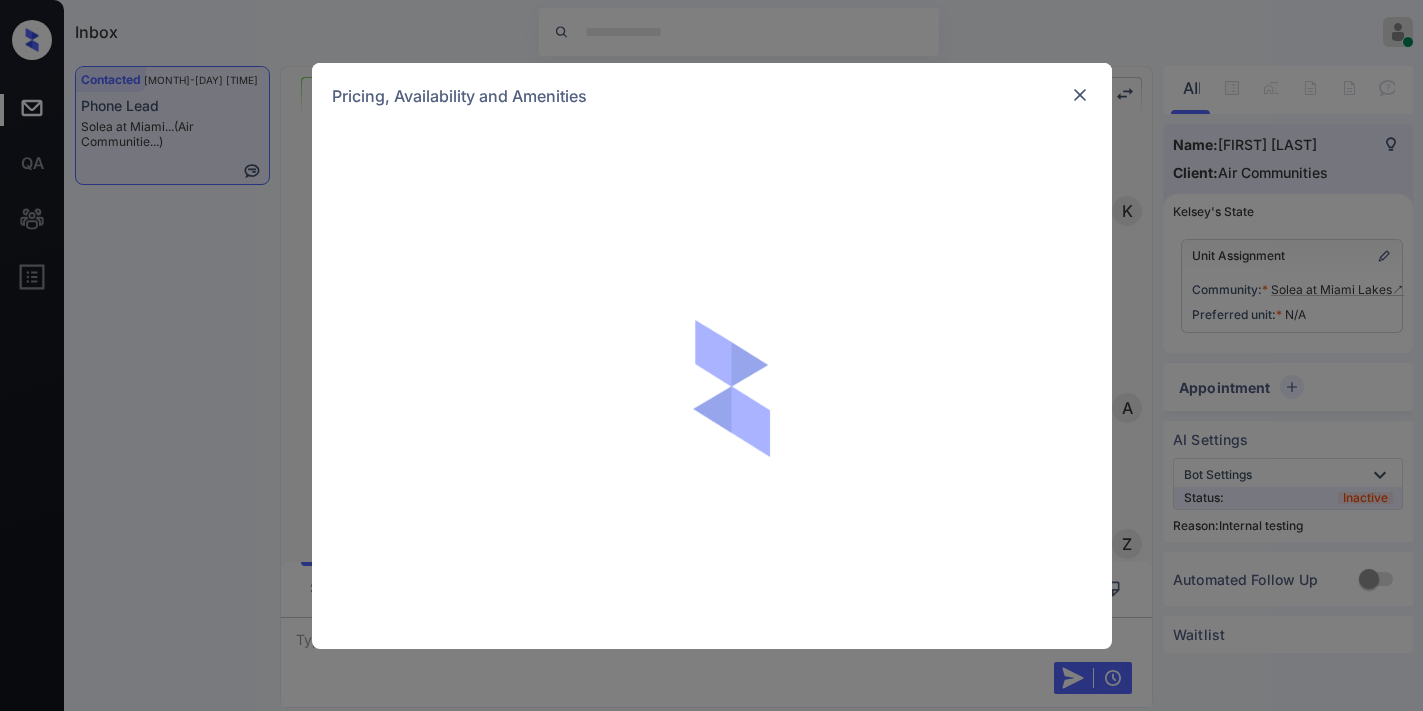 scroll, scrollTop: 0, scrollLeft: 0, axis: both 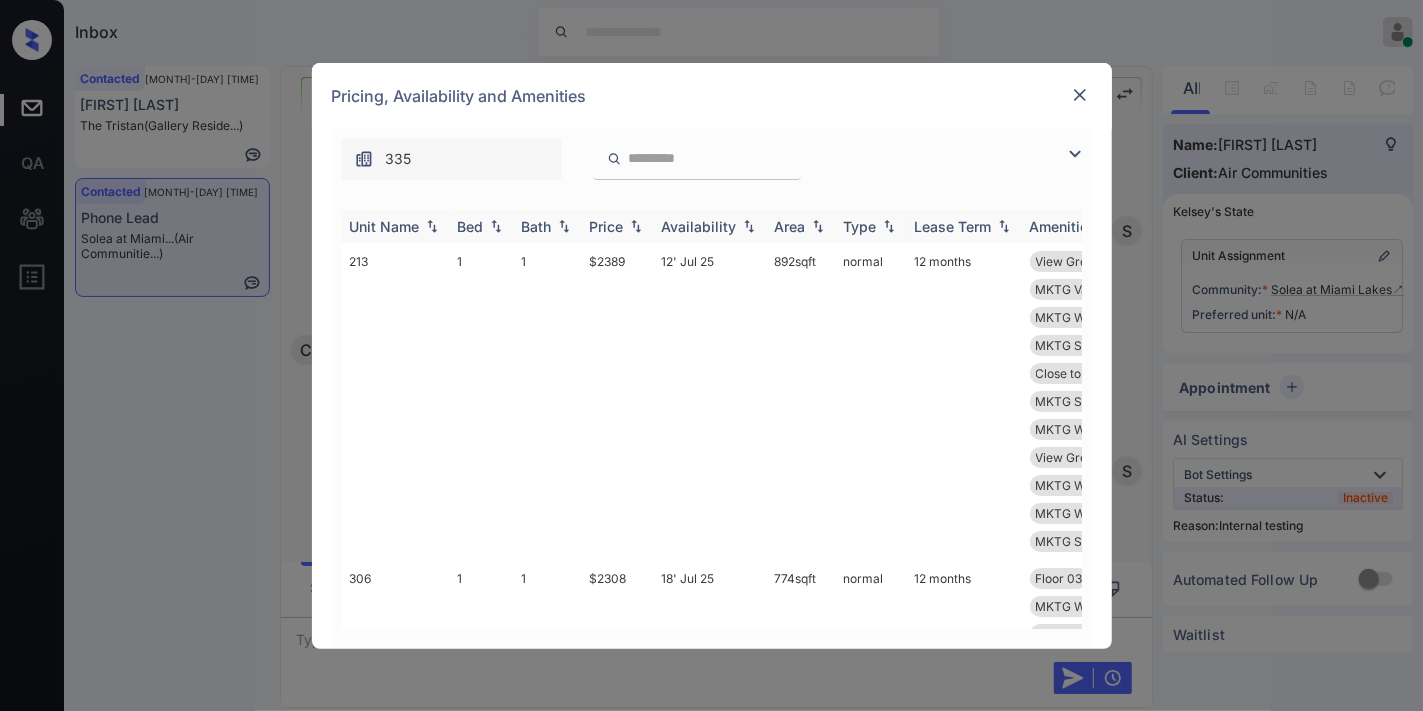click at bounding box center [636, 226] 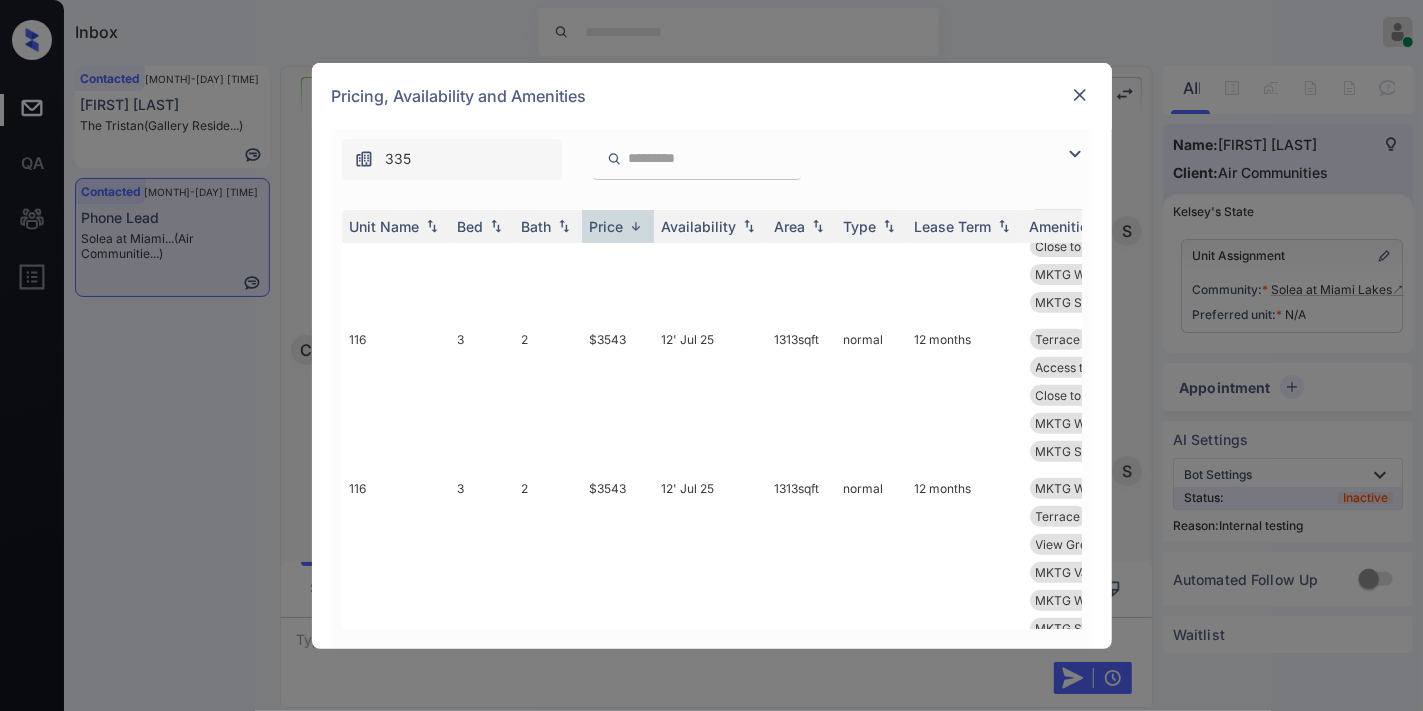 scroll, scrollTop: 3333, scrollLeft: 0, axis: vertical 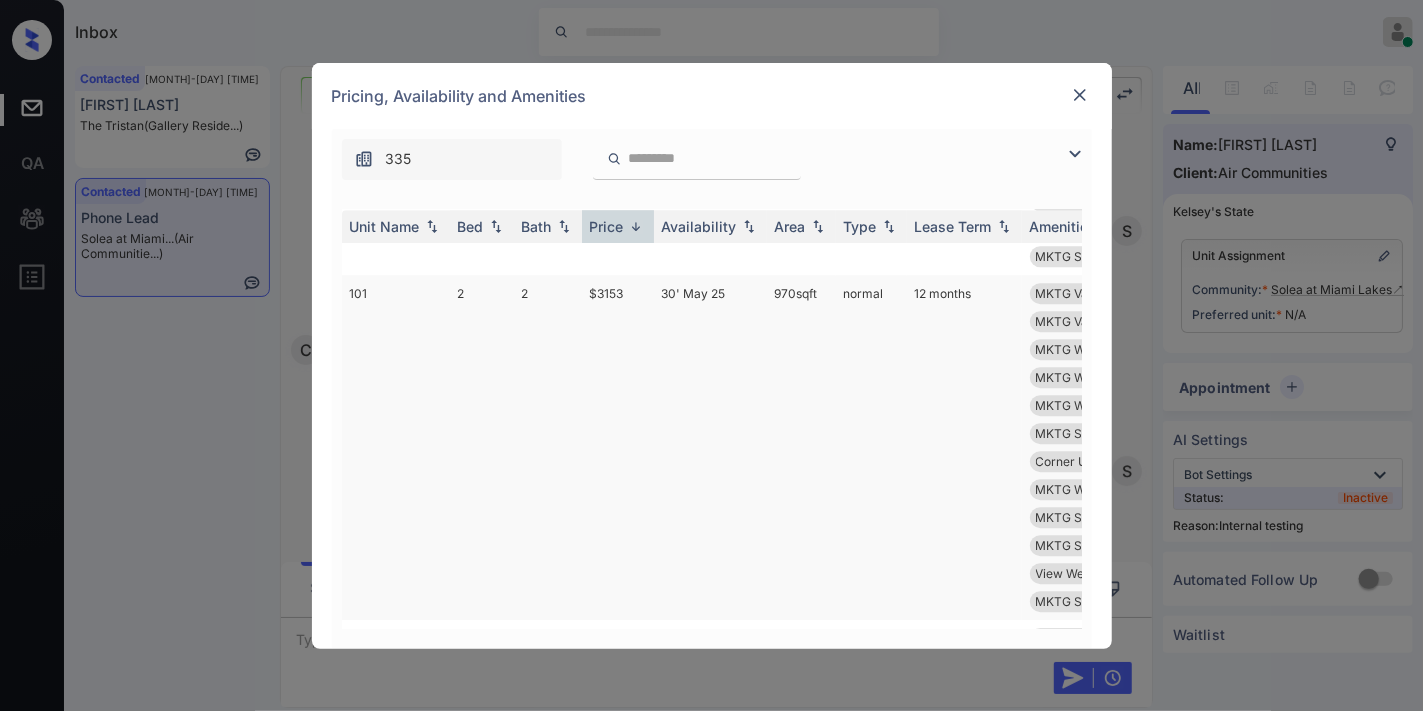 click on "$3153" at bounding box center [618, 447] 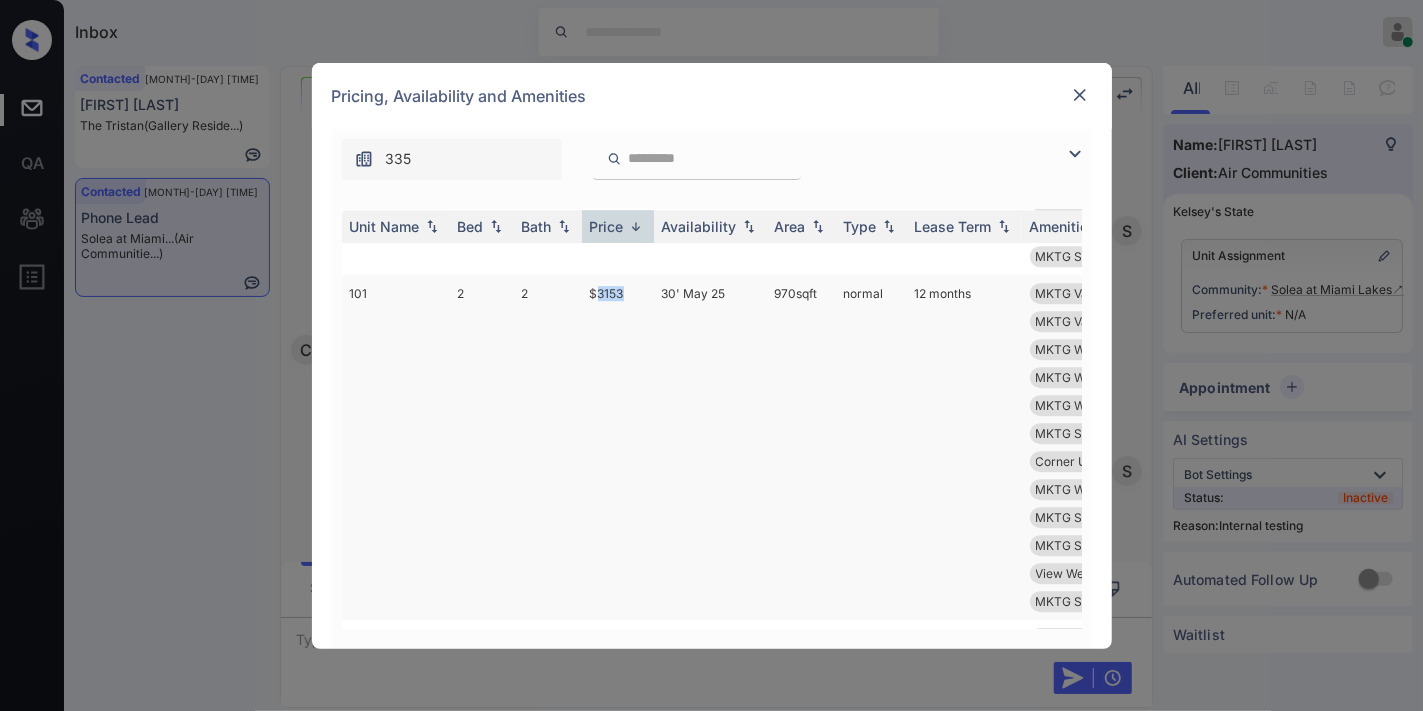 click on "$3153" at bounding box center [618, 447] 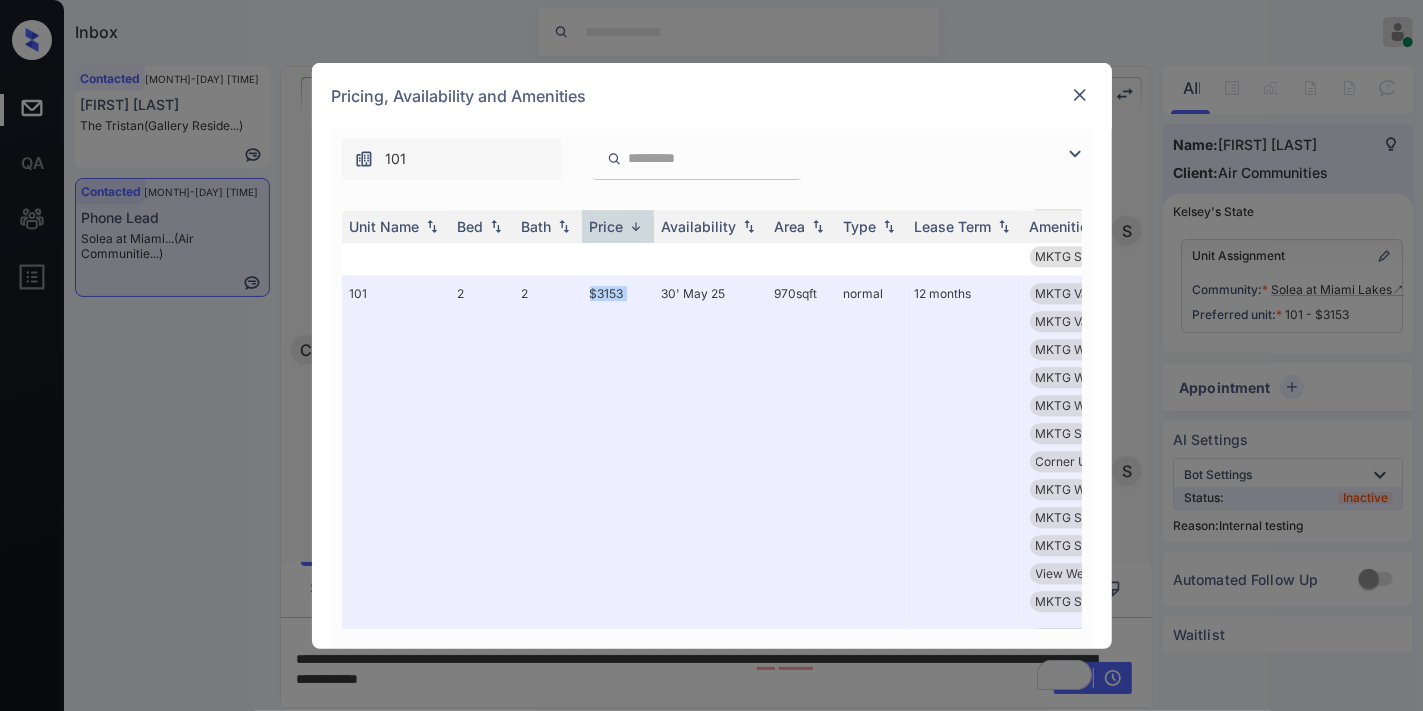 click at bounding box center [1080, 95] 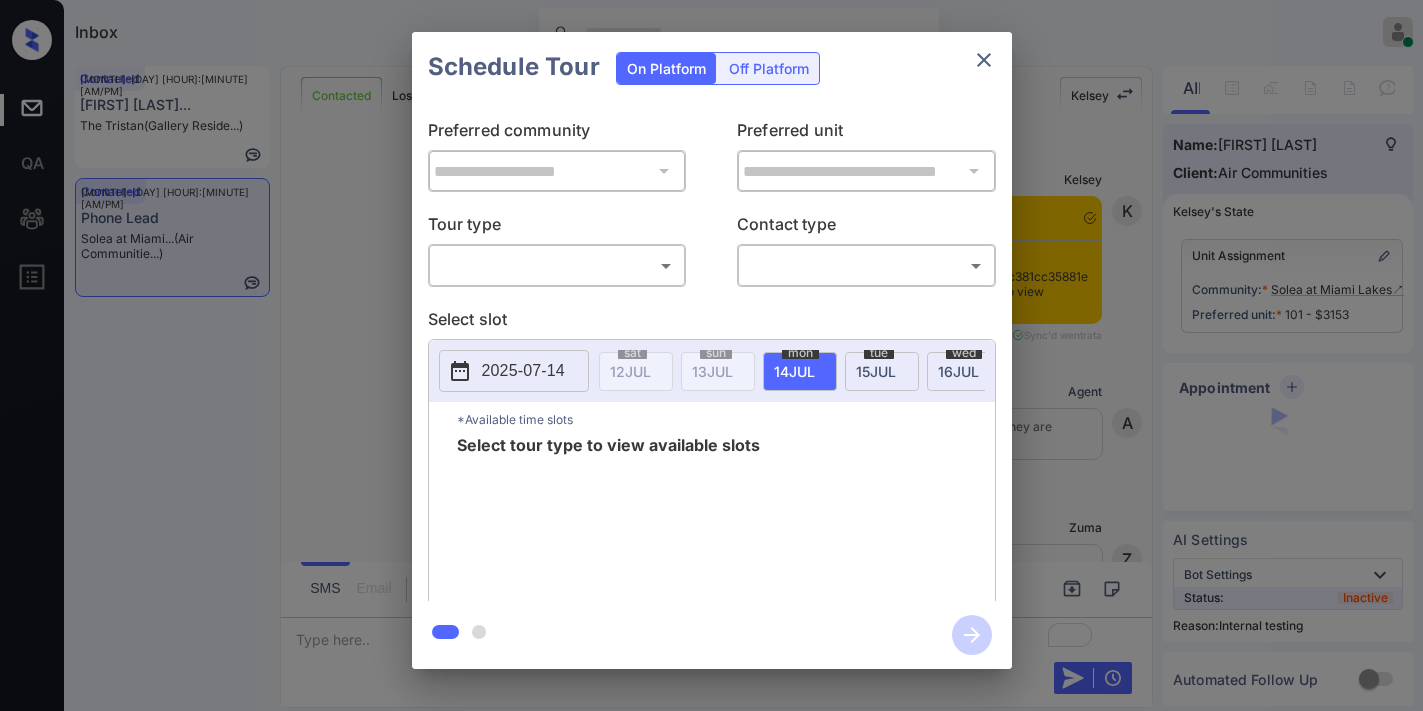 scroll, scrollTop: 0, scrollLeft: 0, axis: both 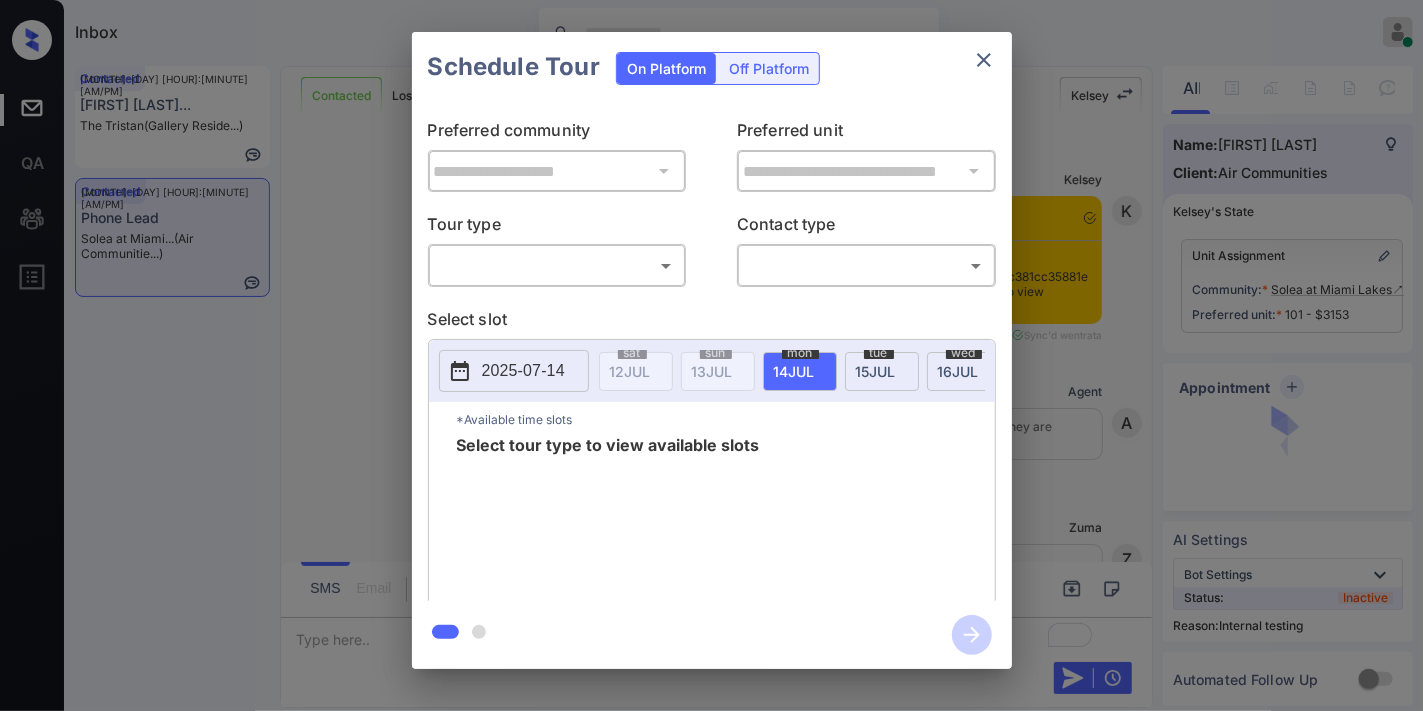 click on "Inbox Samantha Soliven Online Set yourself   offline Set yourself   on break Profile Switch to  dark  mode Sign out Contacted Jul-12 09:41 am   Patricia Britn... The Tristan  (Gallery Reside...) Contacted Jul-12 09:42 am   Phone Lead Solea at Miami...  (Air Communitie...) Contacted Lost Lead Sentiment: Angry Upon sliding the acknowledgement:  Lead will move to lost stage. * ​ SMS and call option will be set to opt out. AFM will be turned off for the lead. Kelsey New Message Kelsey Notes Note: <a href="https://conversation.getzuma.com/68728dc381cc35881ec9f567">https://conversation.getzuma.com/68728dc381cc35881ec9f567</a> - Paste this link into your browser to view Kelsey’s conversation with the prospect Jul 12, 2025 09:31 am  Sync'd w  entrata K New Message Agent Lead created because they indicated they are interested in leasing via Zuma IVR. Jul 12, 2025 09:31 am A New Message Zuma Lead transferred to leasing agent: kelsey Jul 12, 2025 09:31 am Z New Message Kelsey Jul 12, 2025 09:31 am K New Message A A" at bounding box center [711, 355] 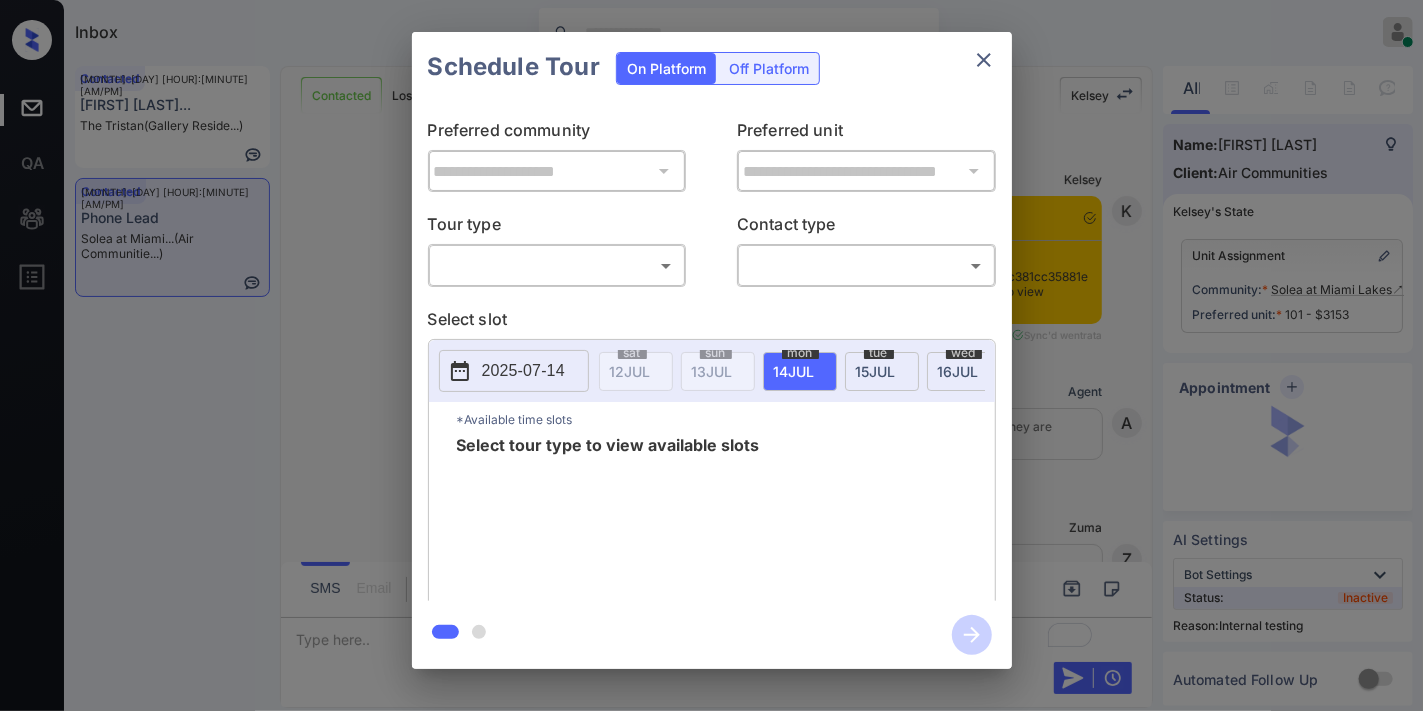 scroll, scrollTop: 3147, scrollLeft: 0, axis: vertical 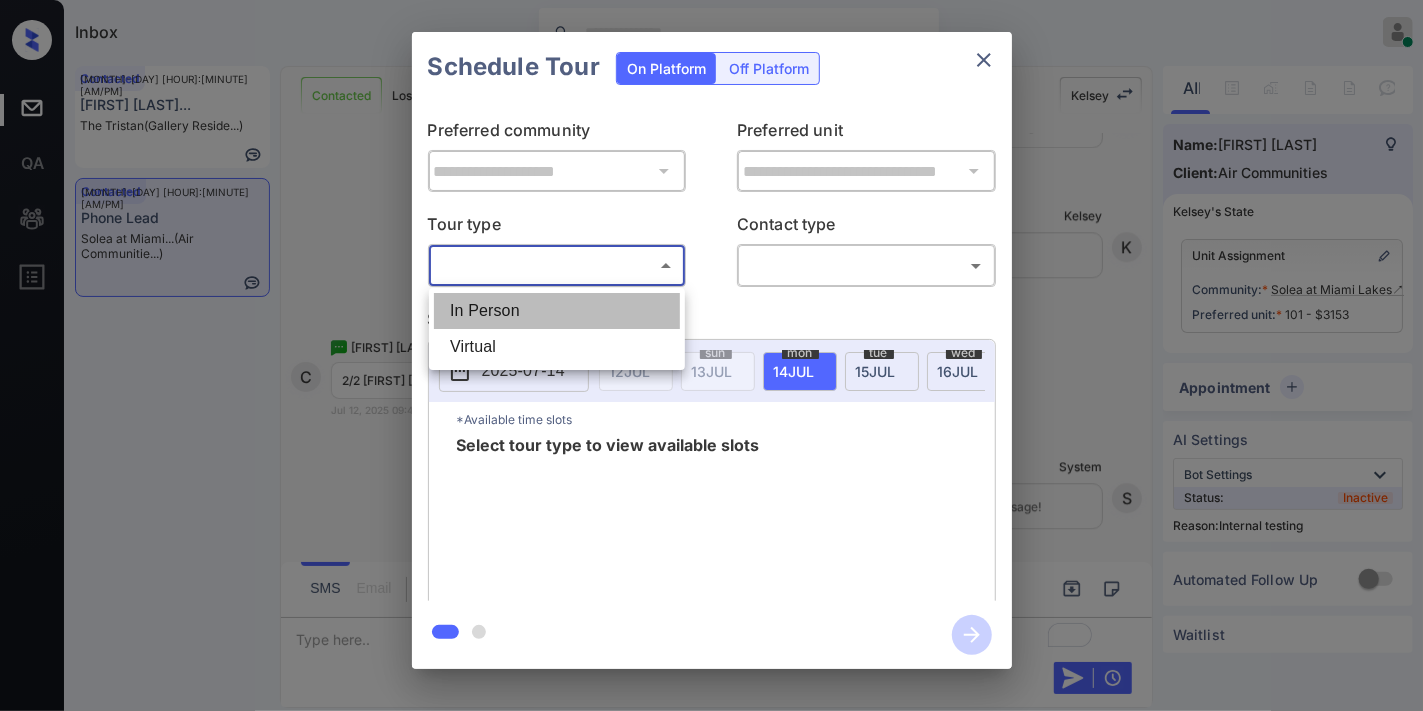 click on "In Person" at bounding box center [557, 311] 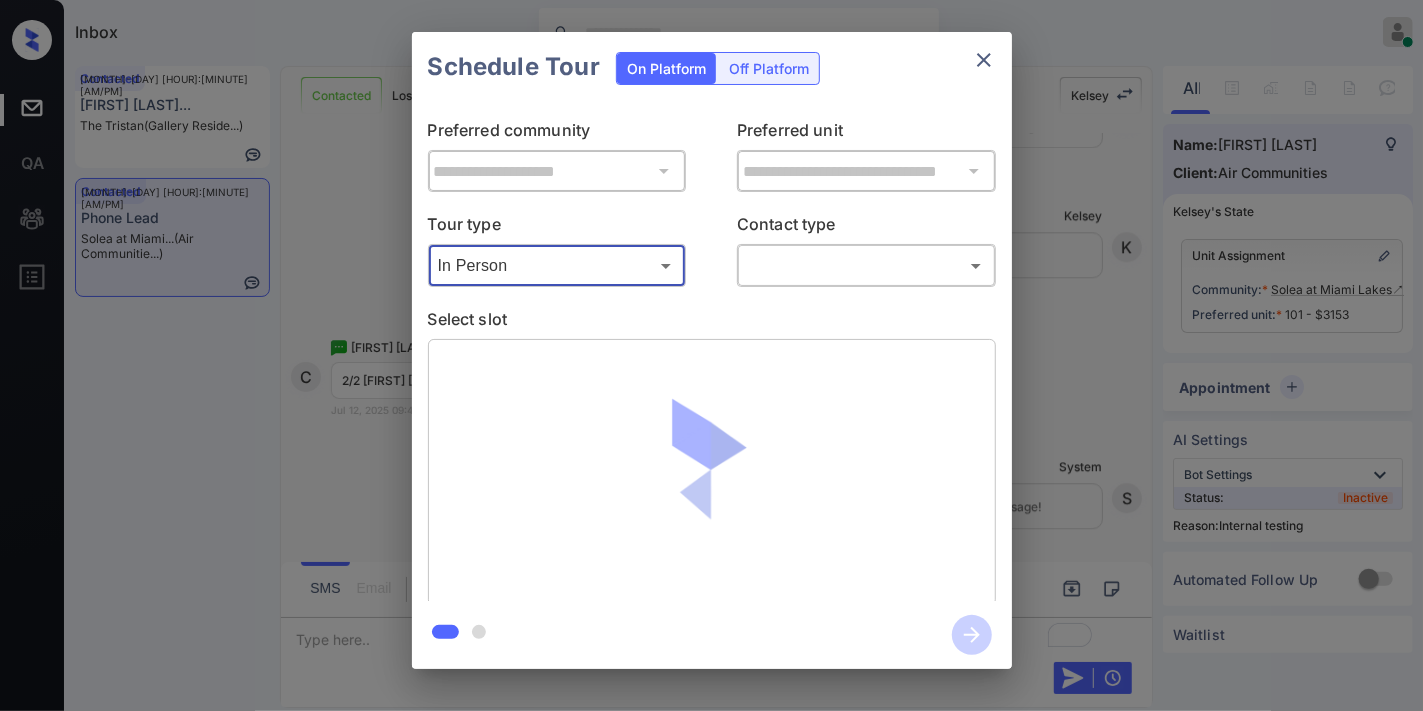 click on "Inbox Samantha Soliven Online Set yourself   offline Set yourself   on break Profile Switch to  dark  mode Sign out Contacted Jul-12 09:41 am   Patricia Britn... The Tristan  (Gallery Reside...) Contacted Jul-12 09:42 am   Phone Lead Solea at Miami...  (Air Communitie...) Contacted Lost Lead Sentiment: Angry Upon sliding the acknowledgement:  Lead will move to lost stage. * ​ SMS and call option will be set to opt out. AFM will be turned off for the lead. Kelsey New Message Kelsey Notes Note: <a href="https://conversation.getzuma.com/68728dc381cc35881ec9f567">https://conversation.getzuma.com/68728dc381cc35881ec9f567</a> - Paste this link into your browser to view Kelsey’s conversation with the prospect Jul 12, 2025 09:31 am  Sync'd w  entrata K New Message Agent Lead created because they indicated they are interested in leasing via Zuma IVR. Jul 12, 2025 09:31 am A New Message Zuma Lead transferred to leasing agent: kelsey Jul 12, 2025 09:31 am Z New Message Kelsey Jul 12, 2025 09:31 am K New Message A A" at bounding box center (711, 355) 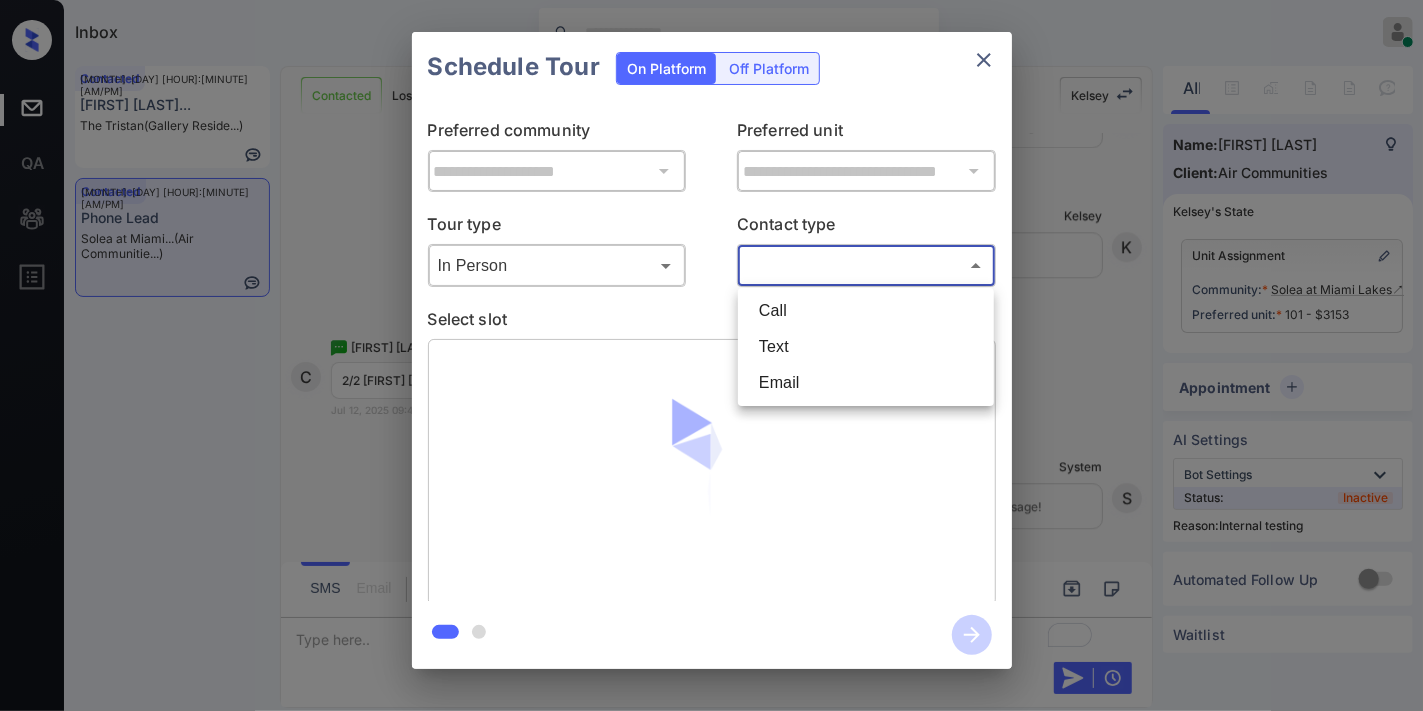 click on "Text" at bounding box center (866, 347) 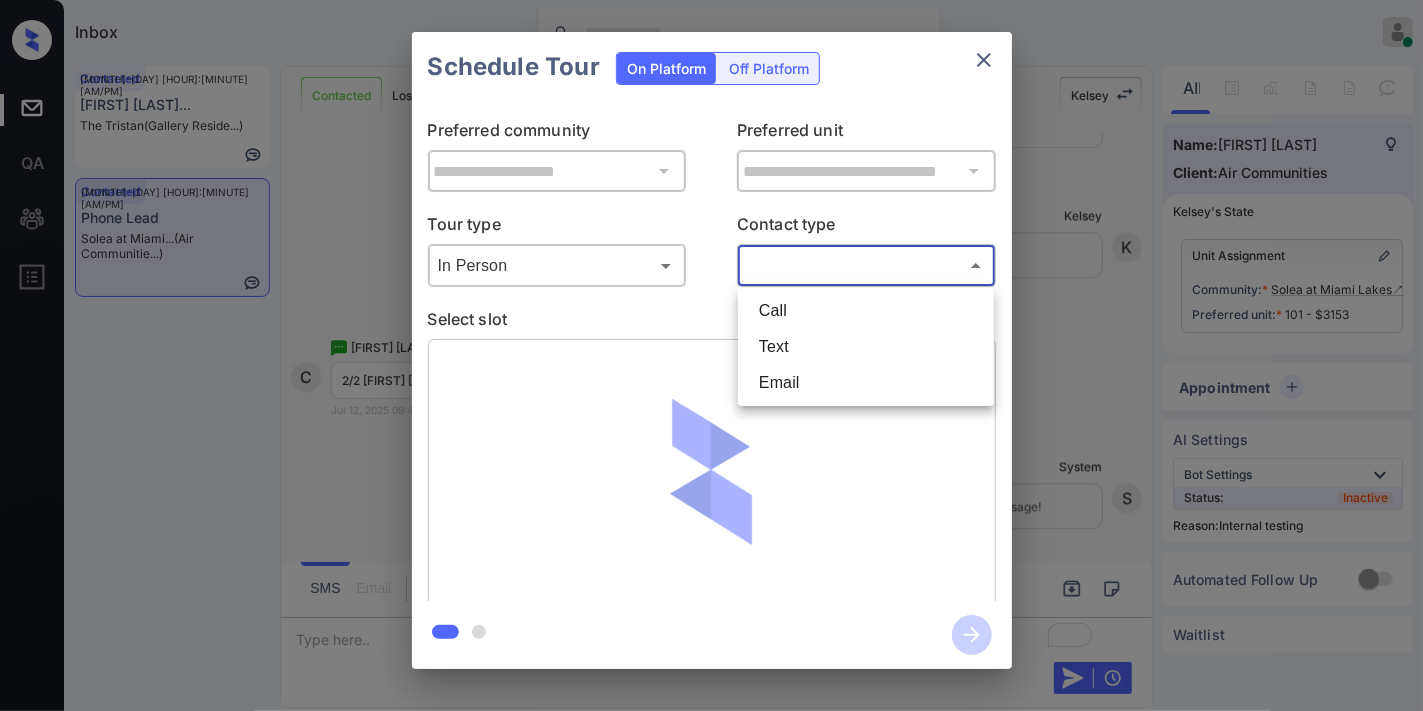 type on "****" 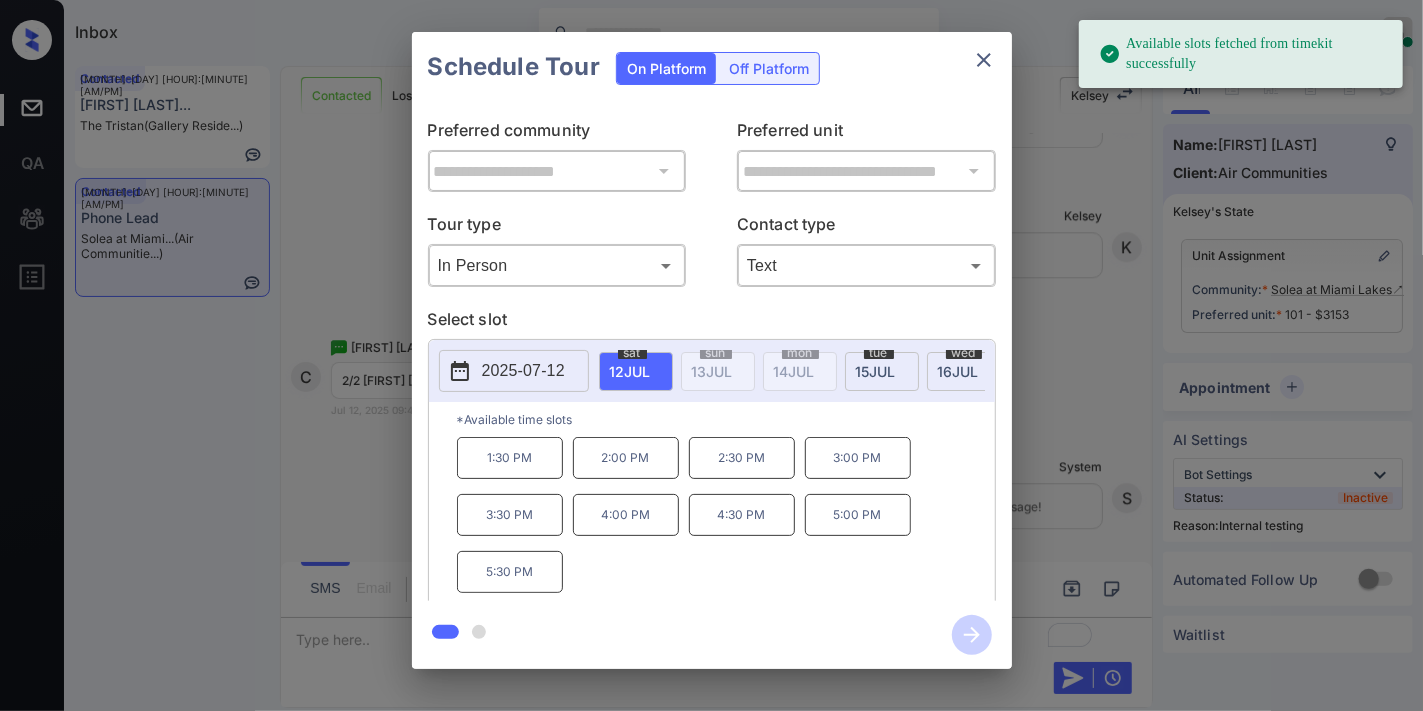 click on "1:30 PM" at bounding box center [510, 458] 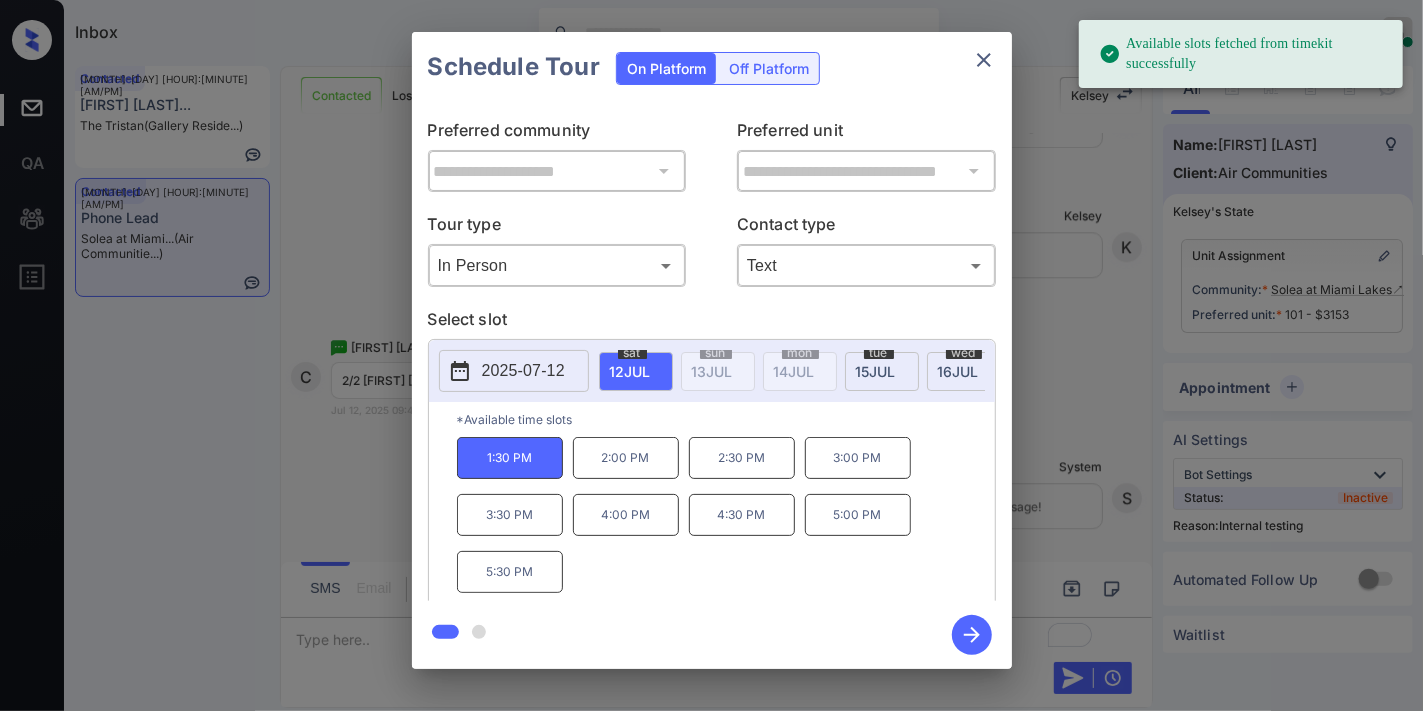 click 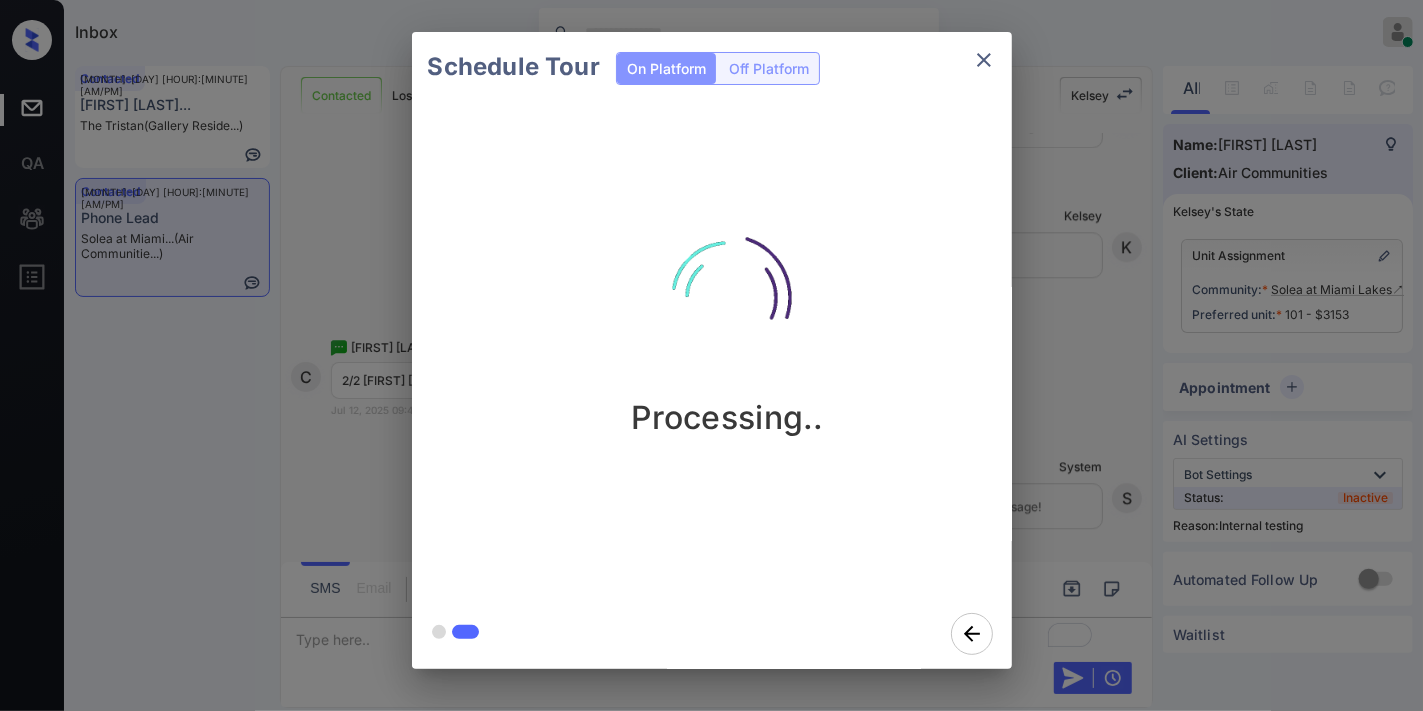 click on "Processing.." at bounding box center [728, 350] 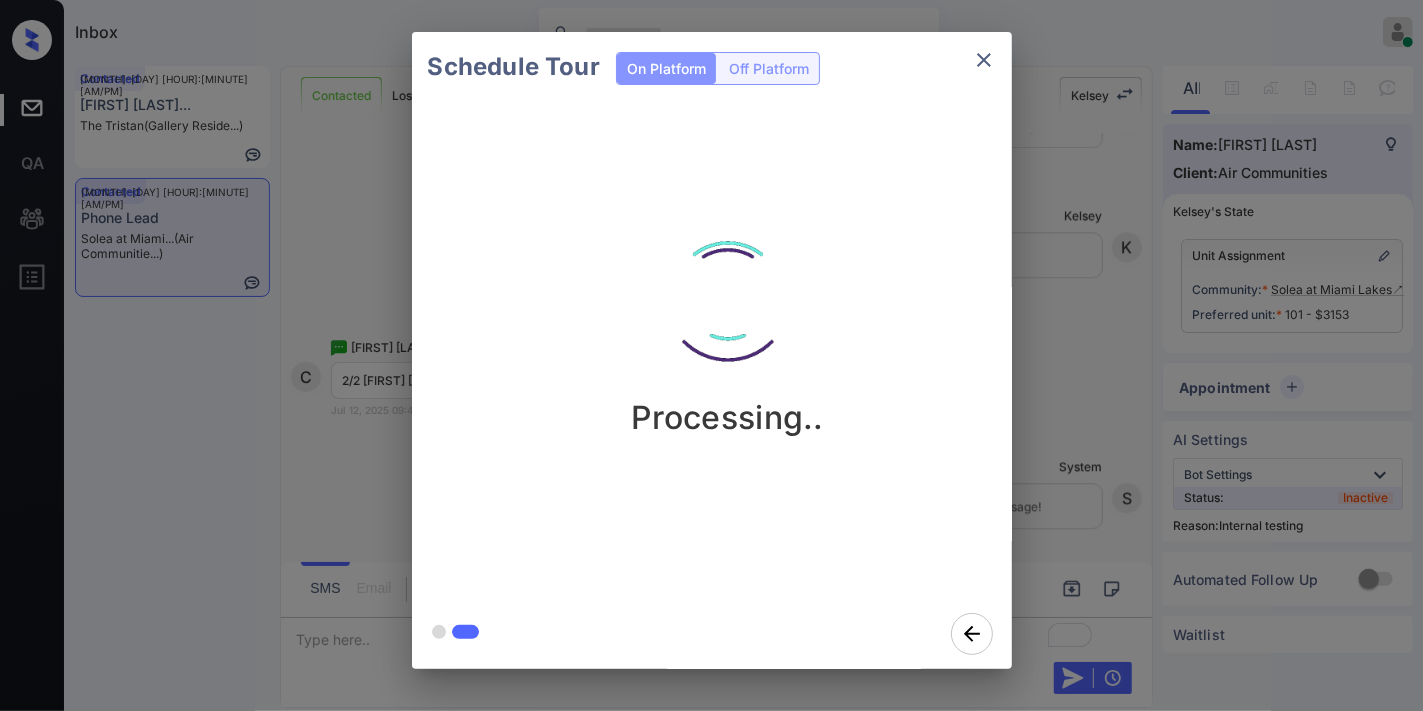 click at bounding box center [728, 298] 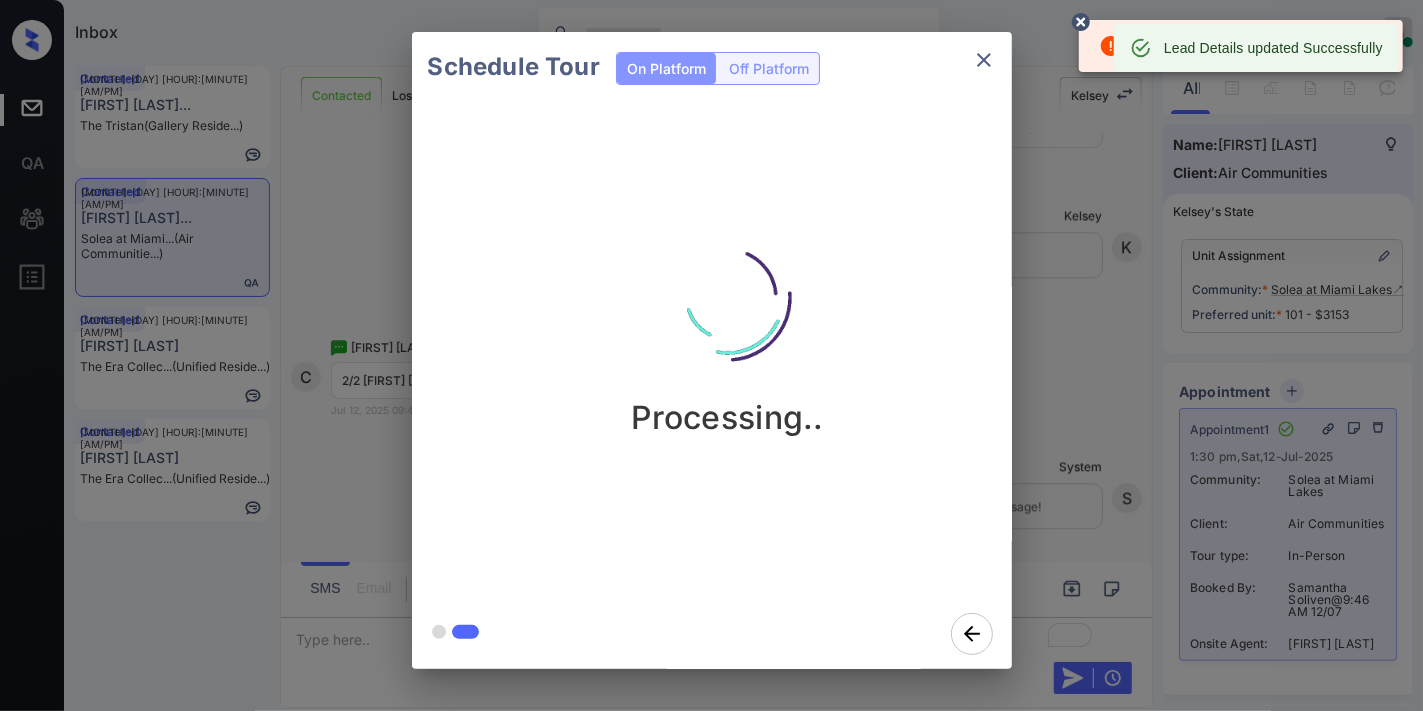 click 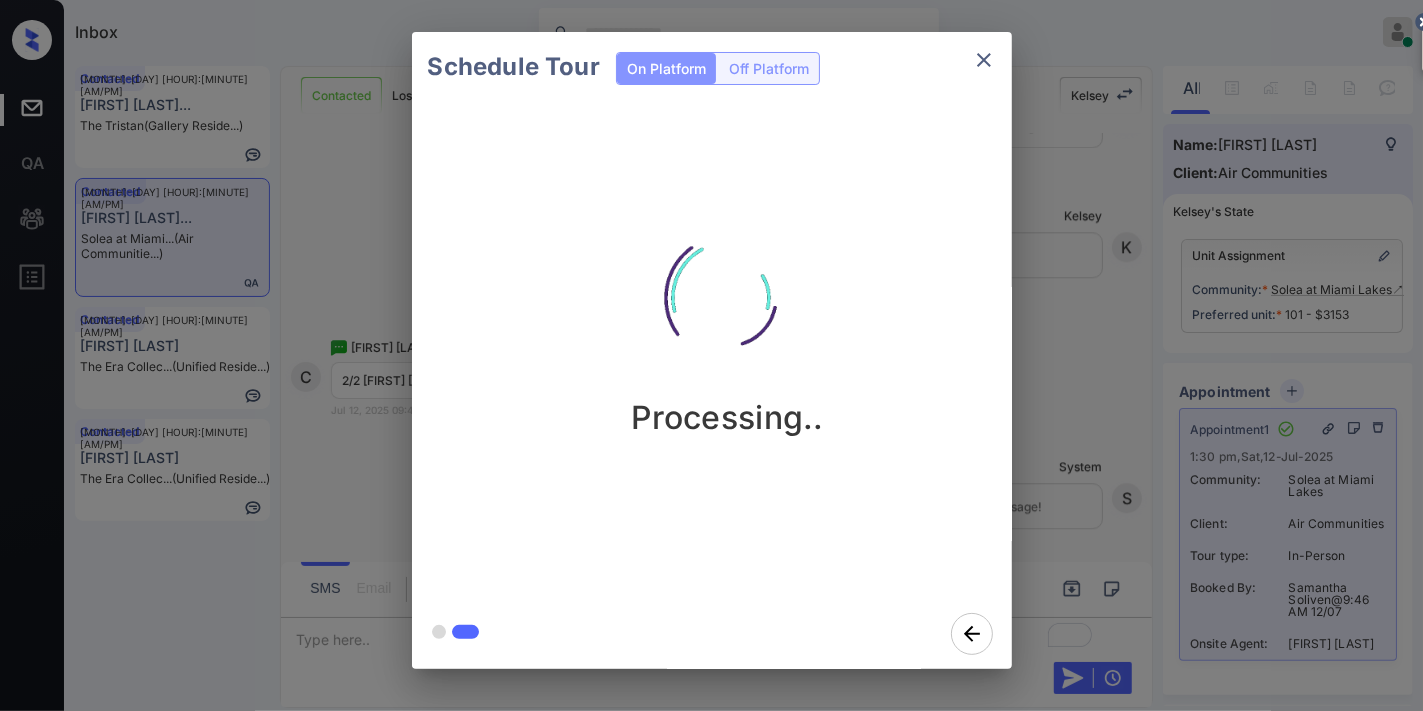 click 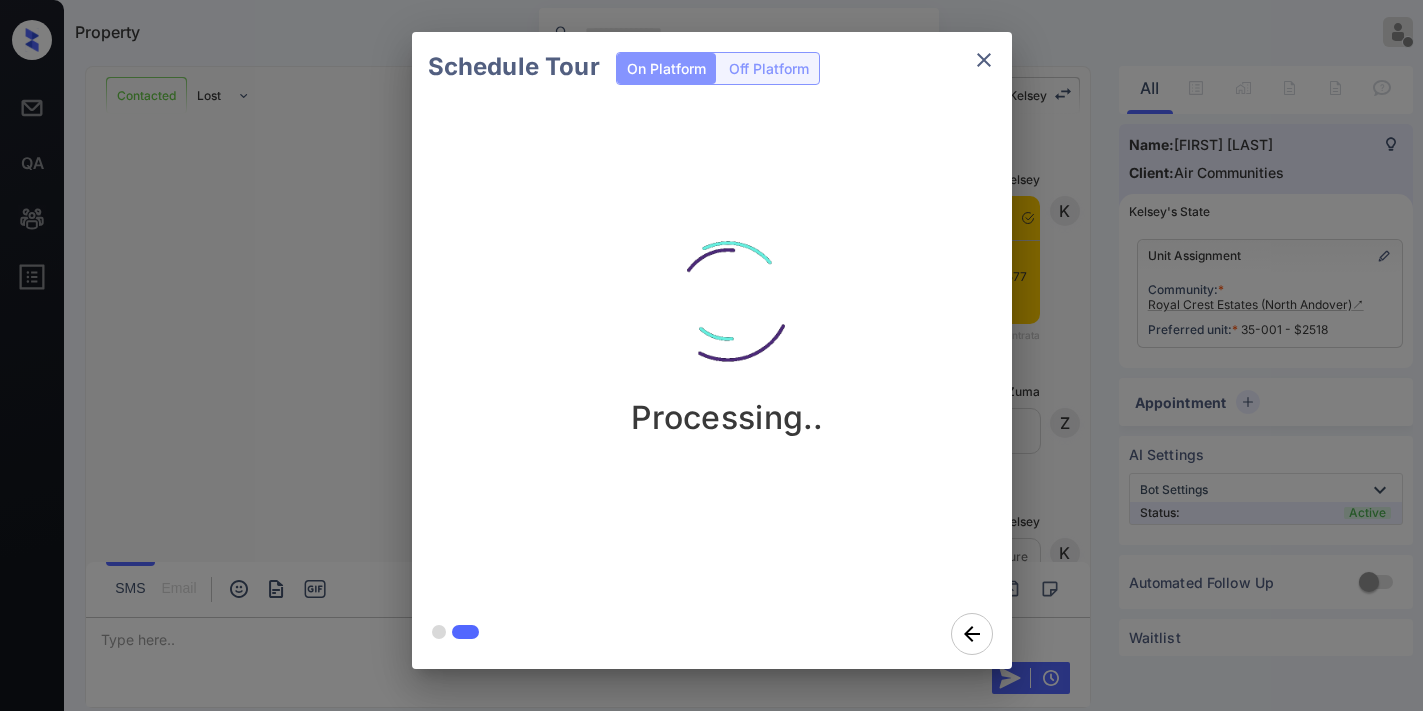 scroll, scrollTop: 0, scrollLeft: 0, axis: both 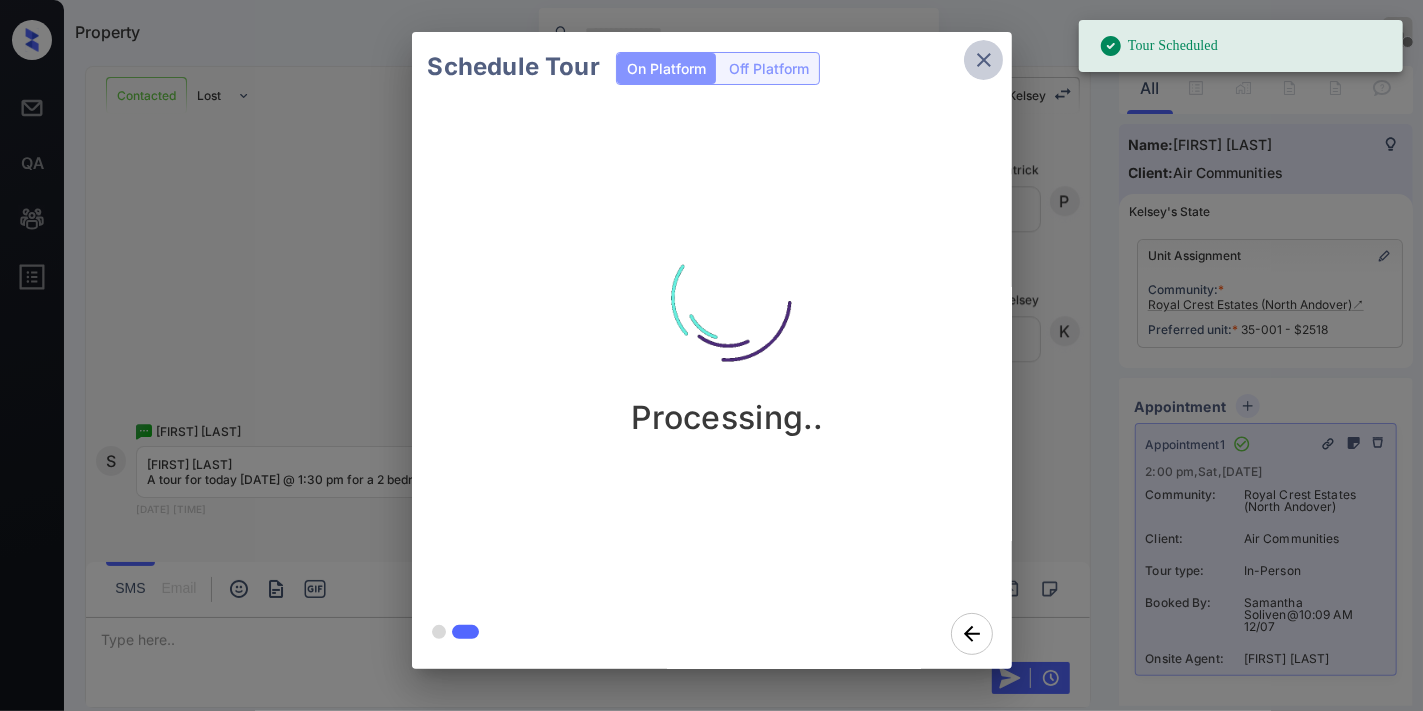 click 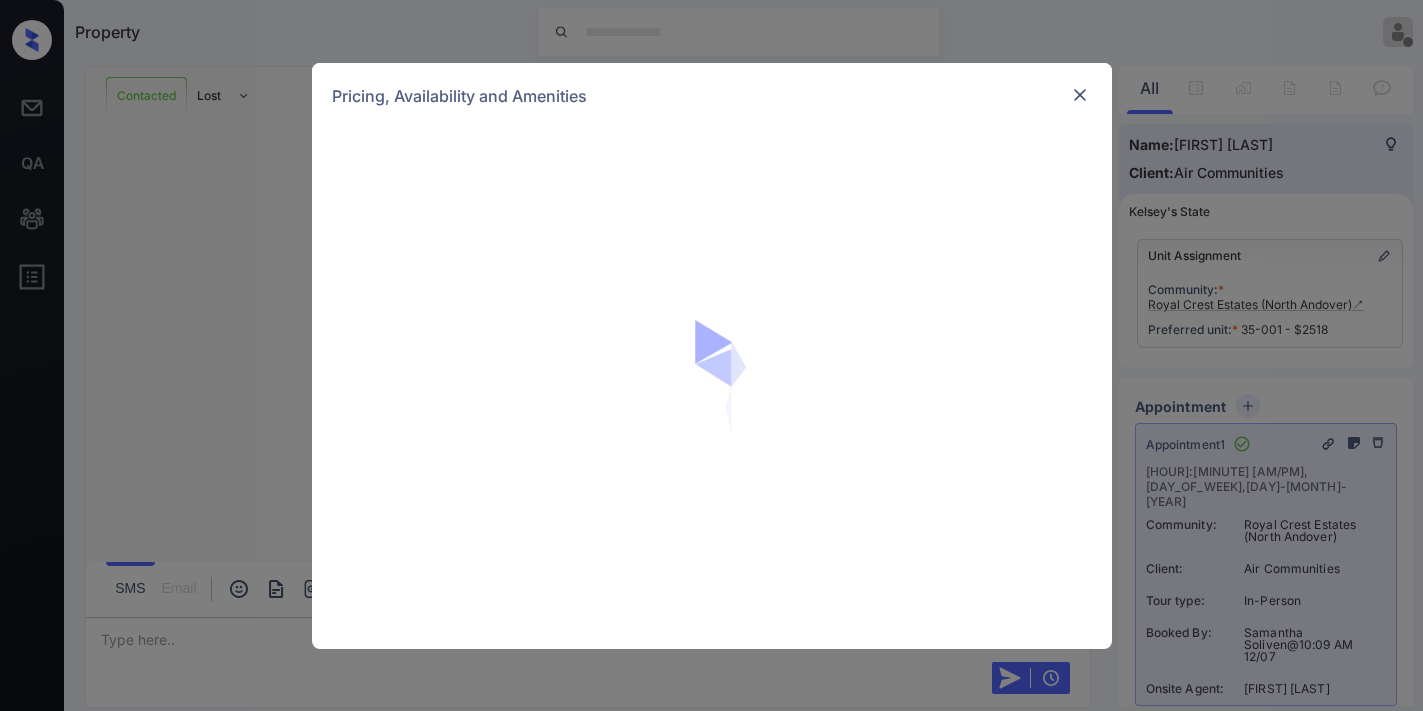 scroll, scrollTop: 0, scrollLeft: 0, axis: both 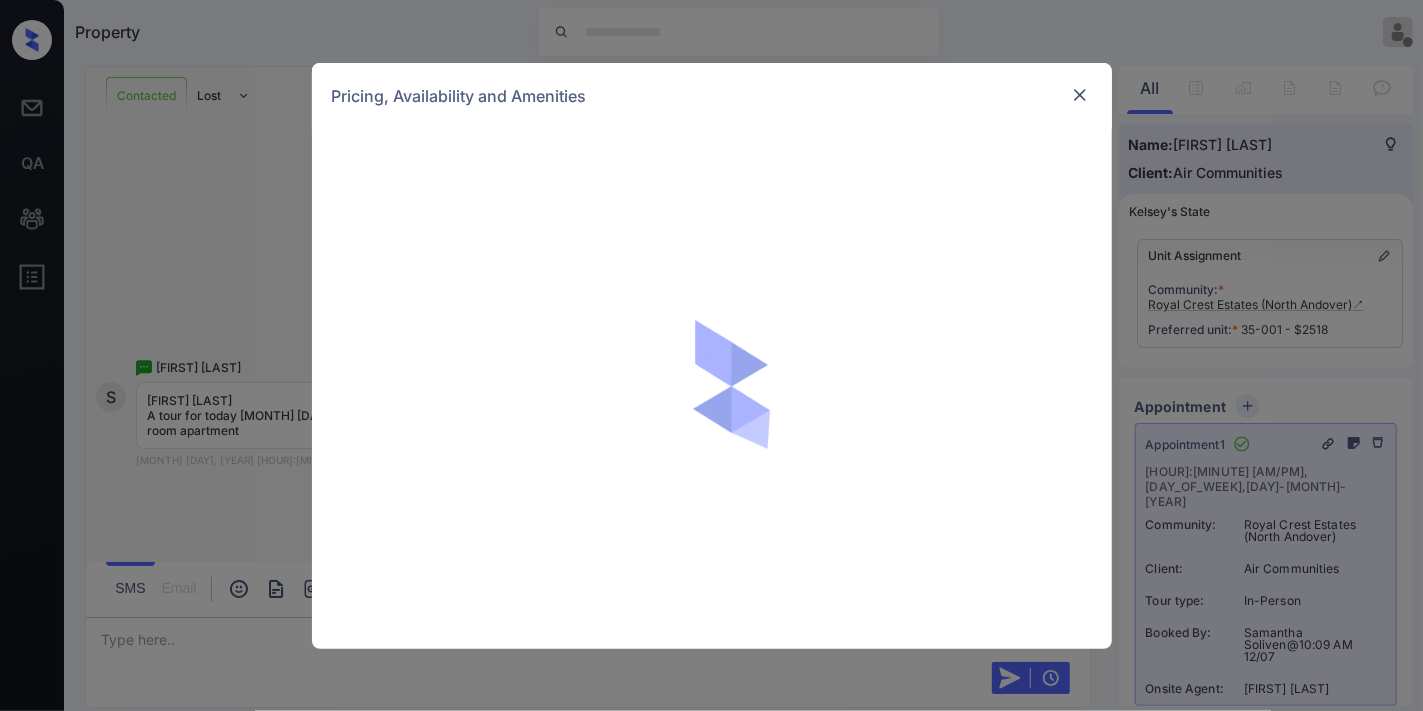 click at bounding box center (1080, 95) 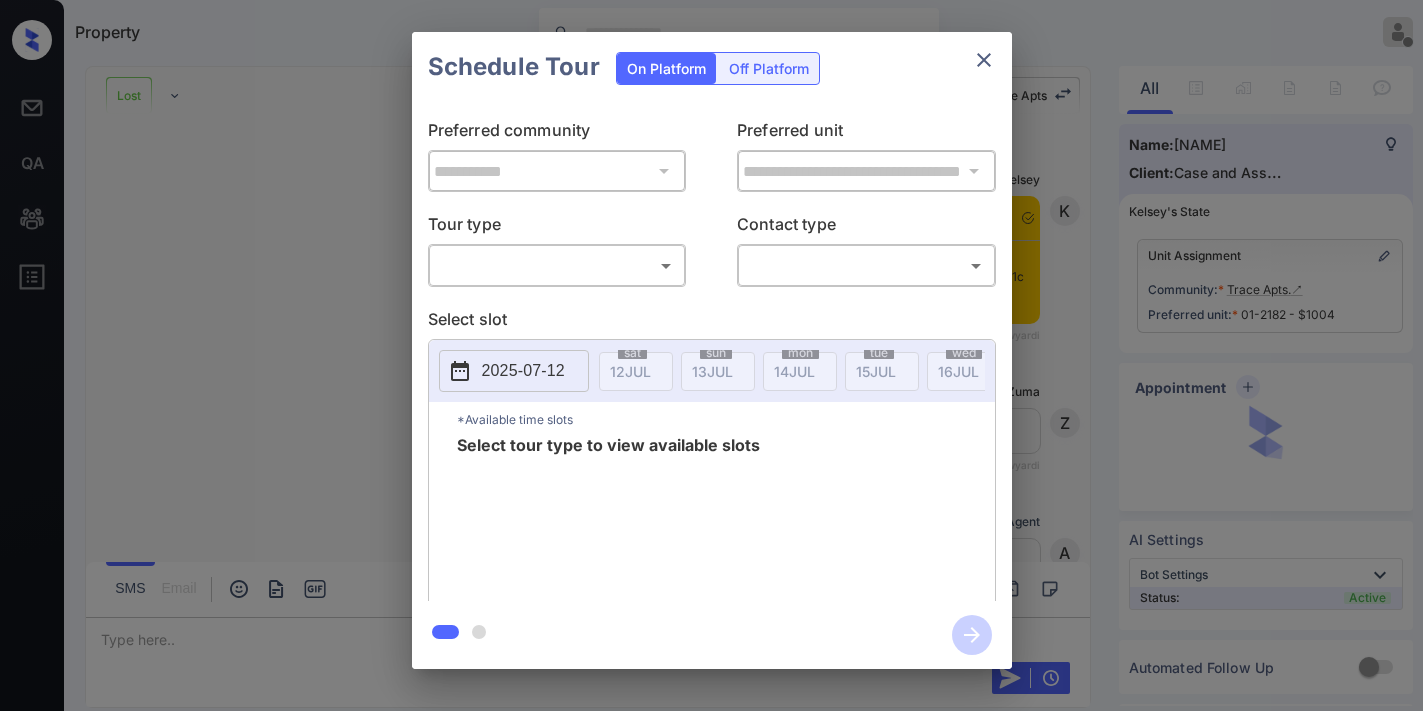 click on "Property [NAME] Offline Set yourself   online Set yourself   on break Profile Switch to  dark  mode Sign out Lost Lead Sentiment: Angry Upon sliding the acknowledgement:  Lead will move to lost stage. * ​ SMS and call option will be set to opt out. AFM will be turned off for the lead. Trace Apts New Message [NAME] Notes Note: https://conversation.getzuma.com/686df089a07f82d21c410a5c - Paste this link into your browser to view [NAME]’s conversation with the prospect [DATE] [TIME]  Sync'd w  yardi K New Message Zuma Lead transferred to leasing agent: [NAME] [DATE] [TIME]  Sync'd w  yardi Z New Message Agent Lead created via leadPoller in Inbound stage. [DATE] [TIME] A New Message Agent AFM Request sent to [NAME]. [DATE] [TIME] A New Message Agent Notes Note: Structured Note:
Move In Date: [DATE]
Bedroom: 1
ILS Note:
Rentgrata #[ID] [DATE] [TIME] A New Message [NAME] Lead Details Updated
BedRoom: 1
[DATE] [TIME] K New Message K K" at bounding box center [711, 355] 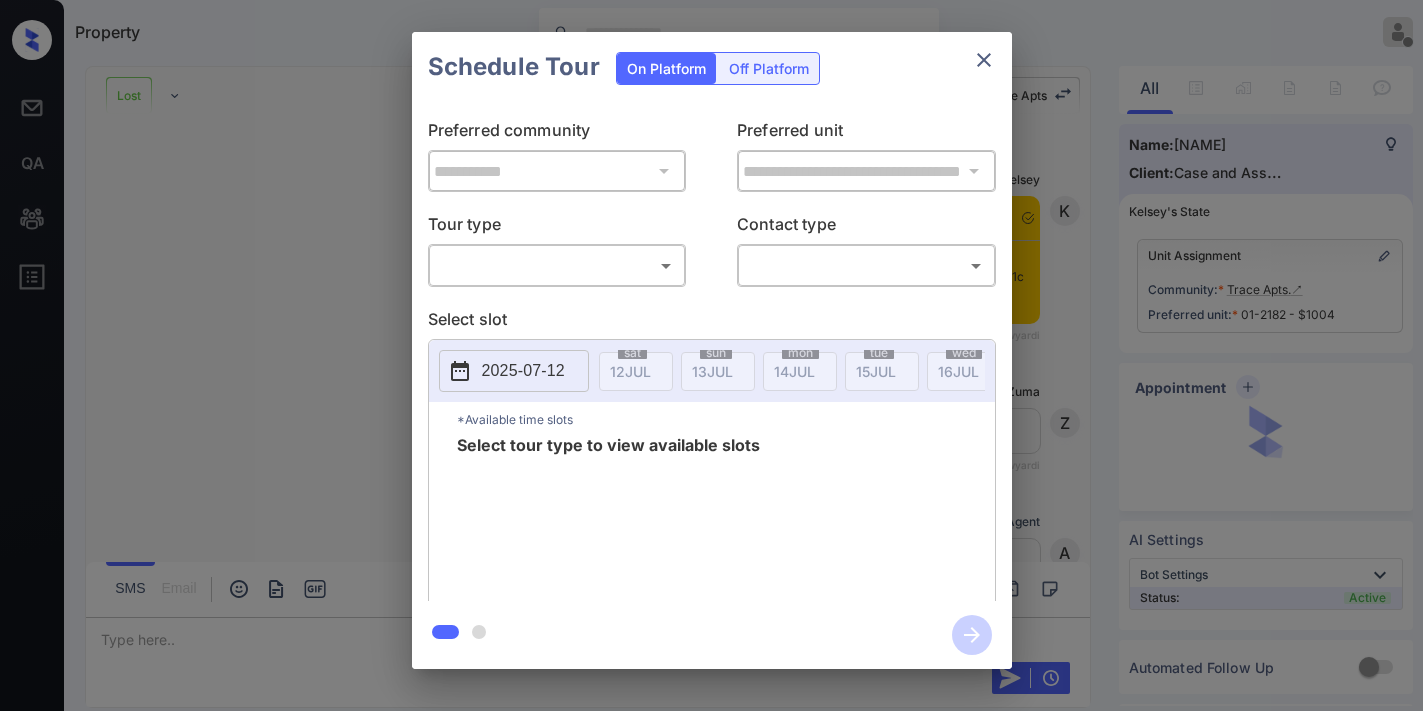 scroll, scrollTop: 0, scrollLeft: 0, axis: both 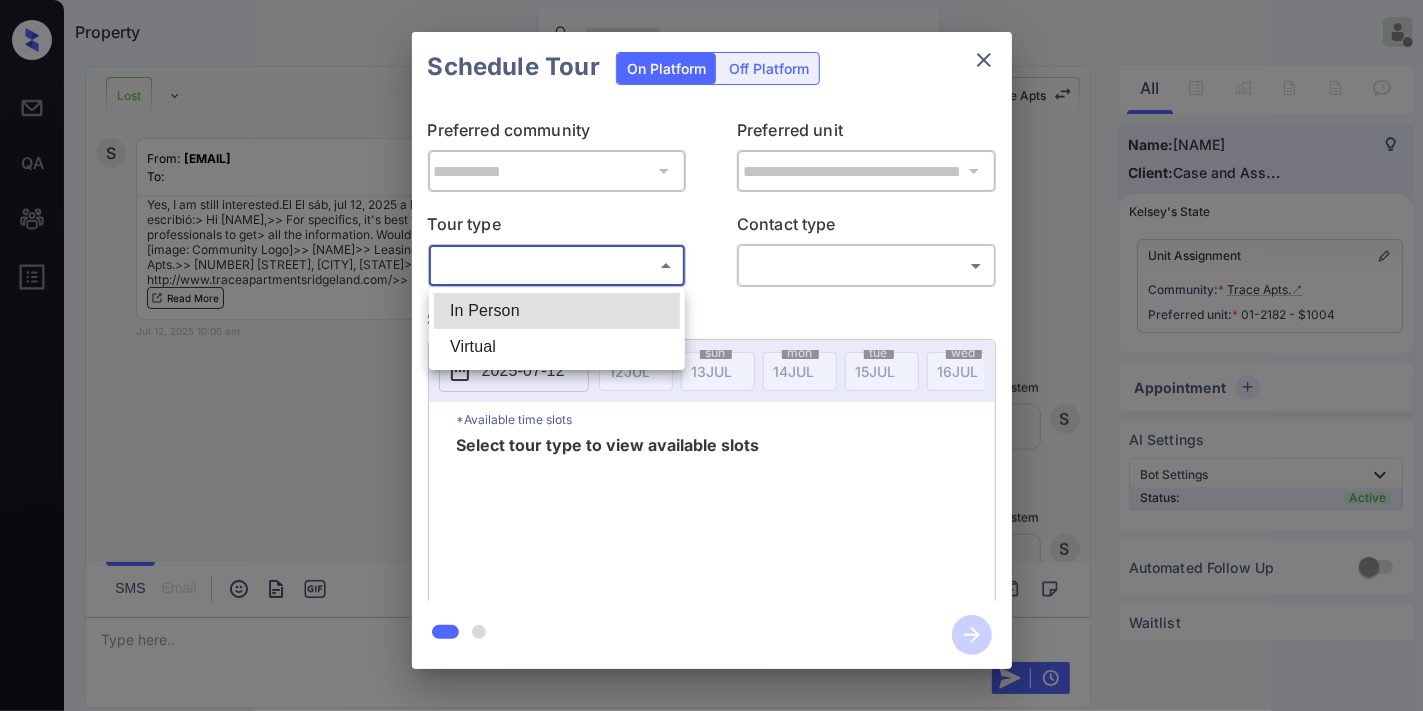 click on "In Person" at bounding box center (557, 311) 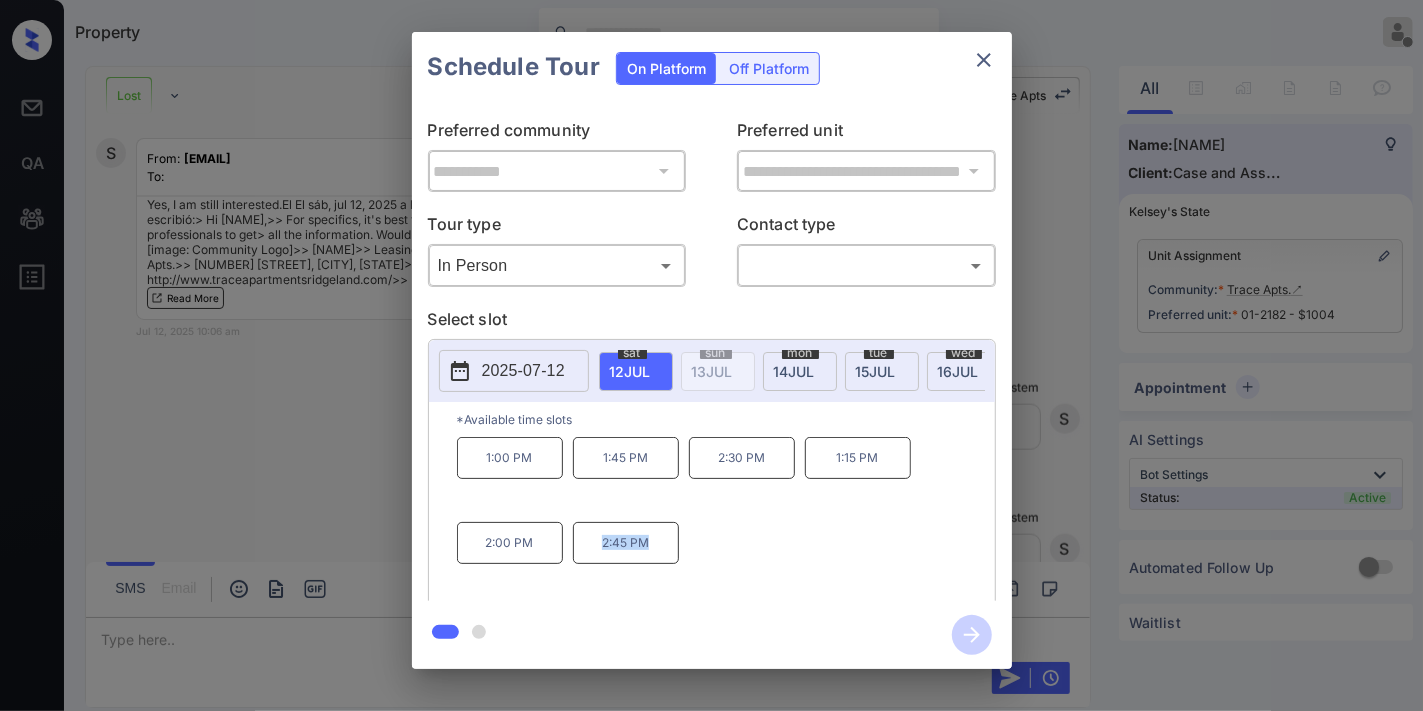 drag, startPoint x: 663, startPoint y: 554, endPoint x: 597, endPoint y: 553, distance: 66.007576 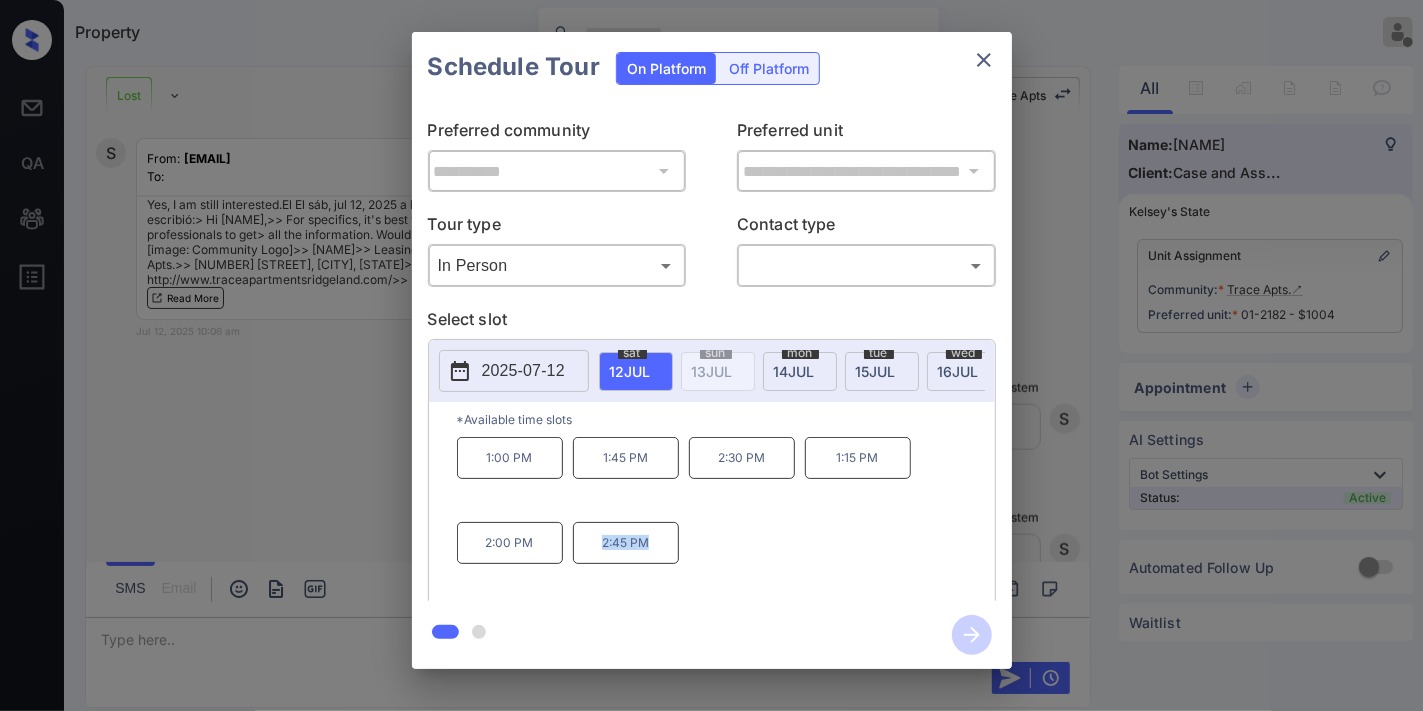click on "2:45 PM" at bounding box center (626, 543) 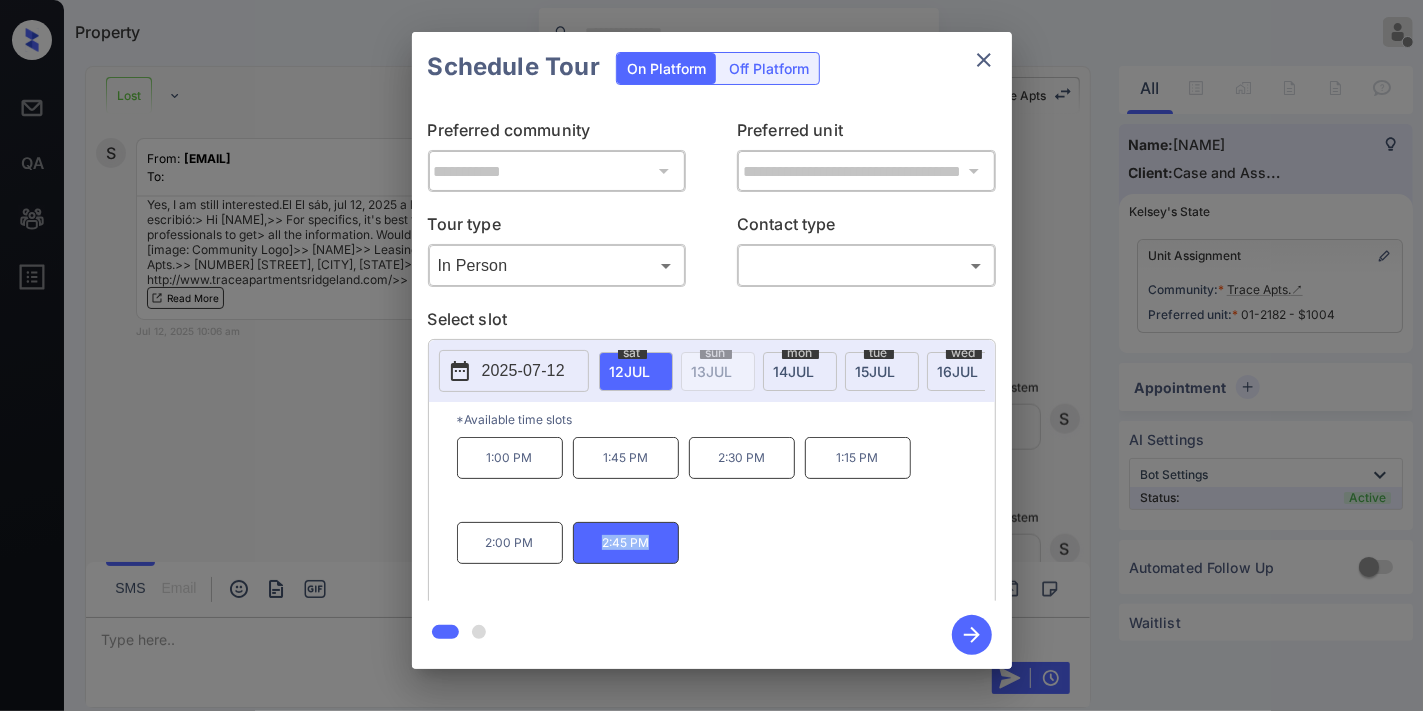 copy on "2:45 PM" 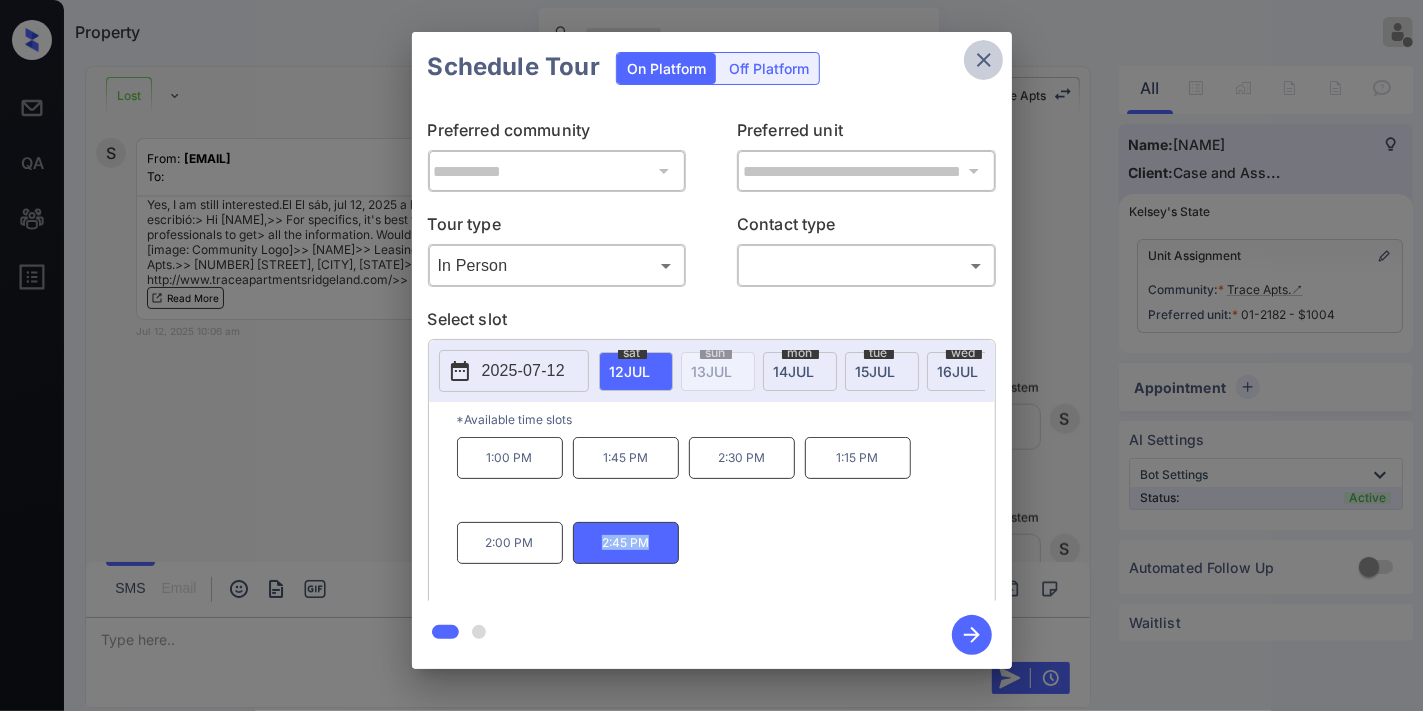 click 